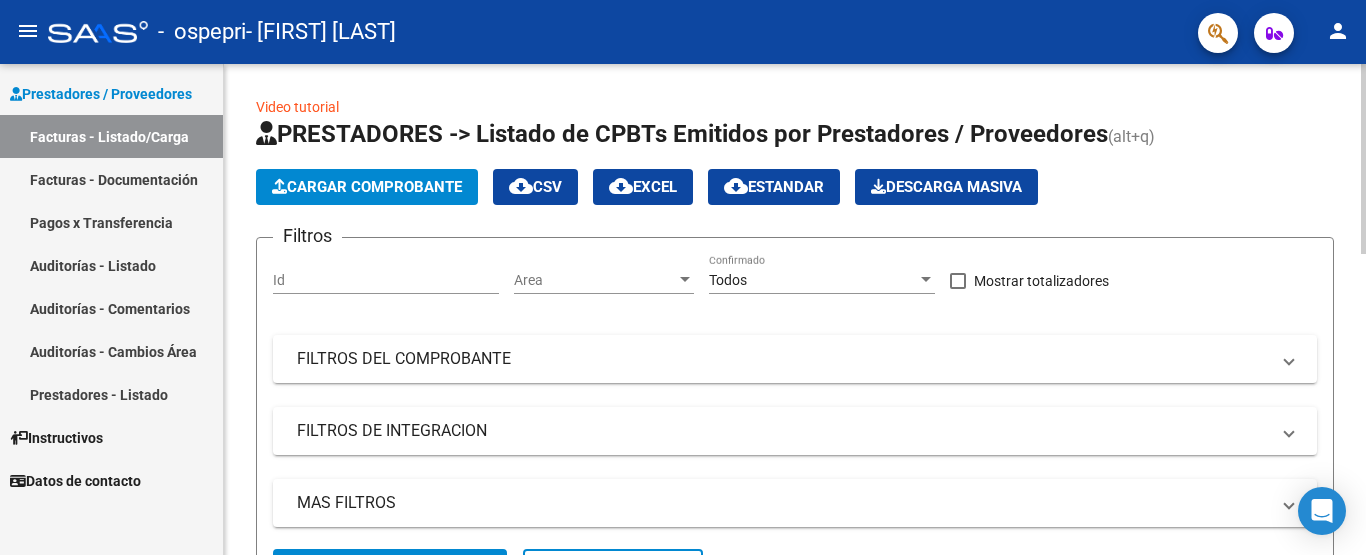 click on "Cargar Comprobante" 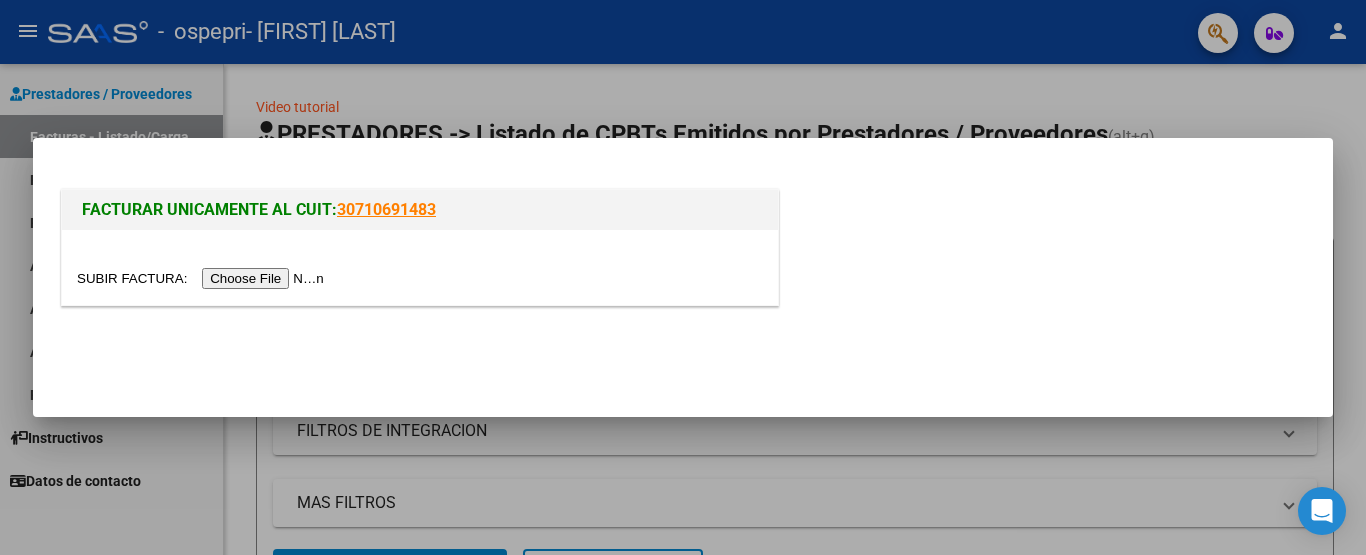 click at bounding box center (203, 278) 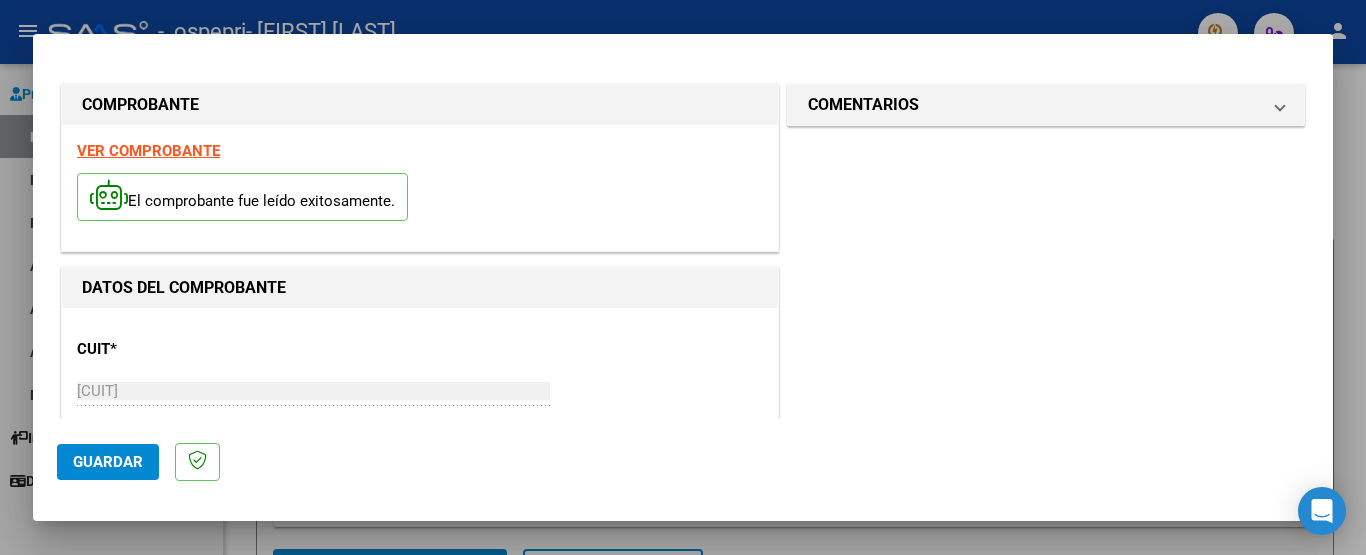 click on "Guardar" 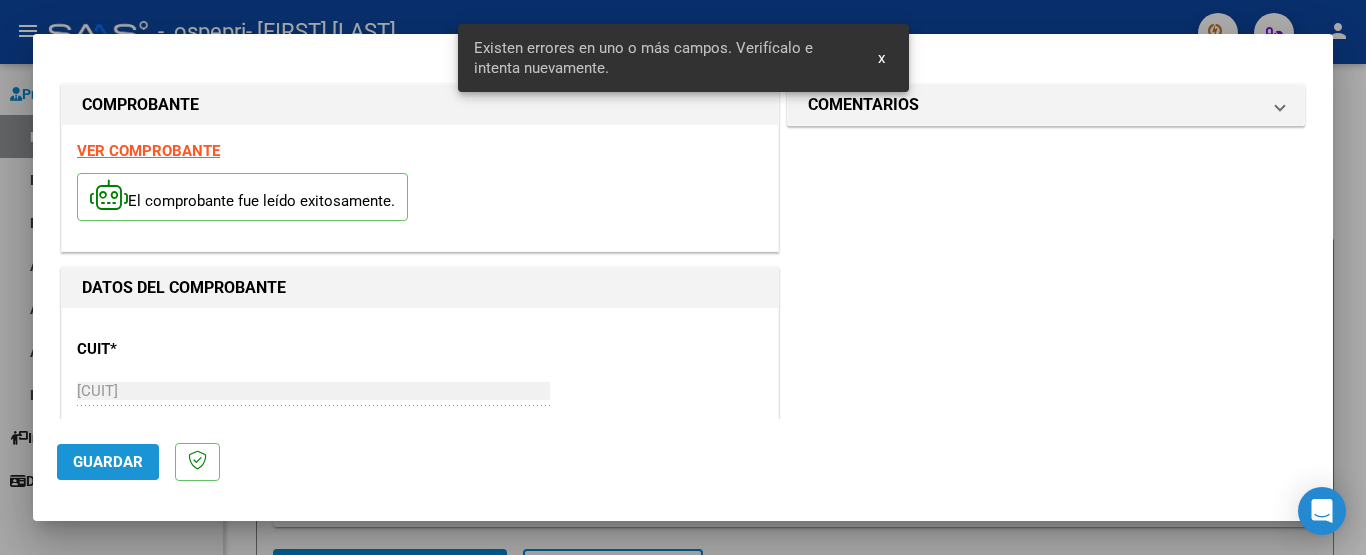 scroll, scrollTop: 479, scrollLeft: 0, axis: vertical 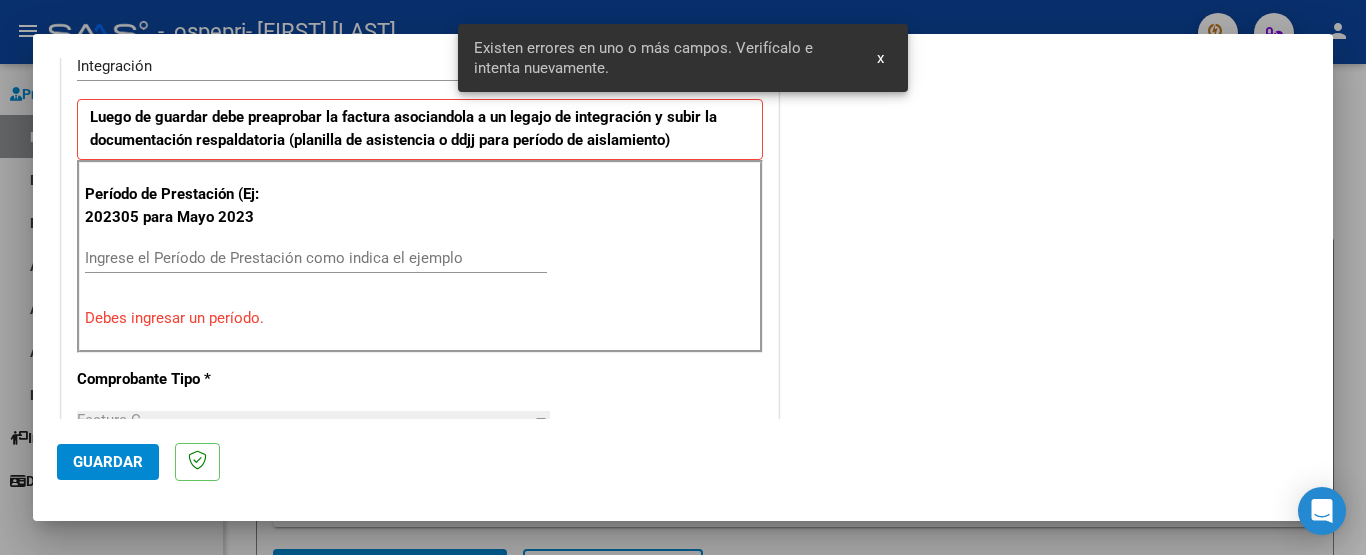 click on "Ingrese el Período de Prestación como indica el ejemplo" at bounding box center [316, 258] 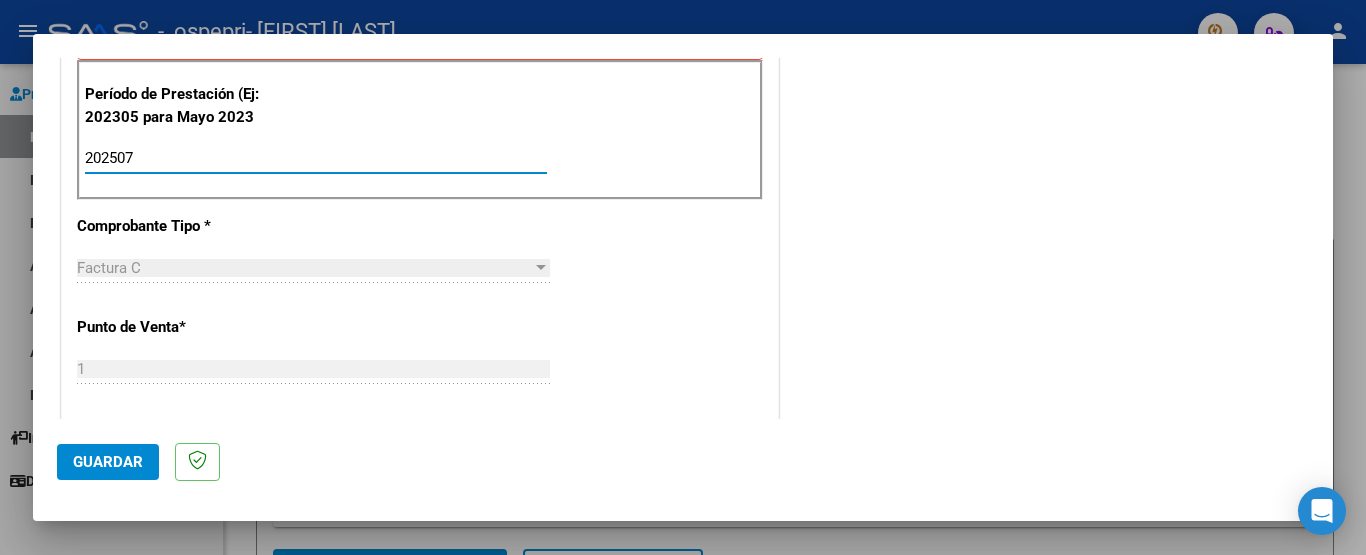 scroll, scrollTop: 679, scrollLeft: 0, axis: vertical 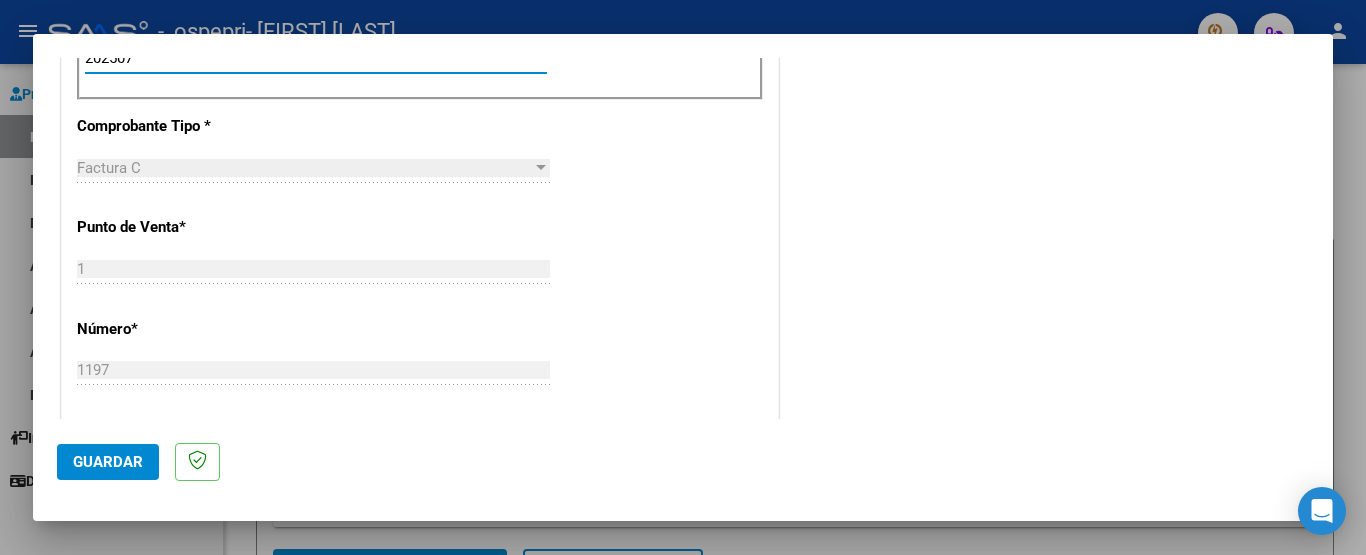type on "202507" 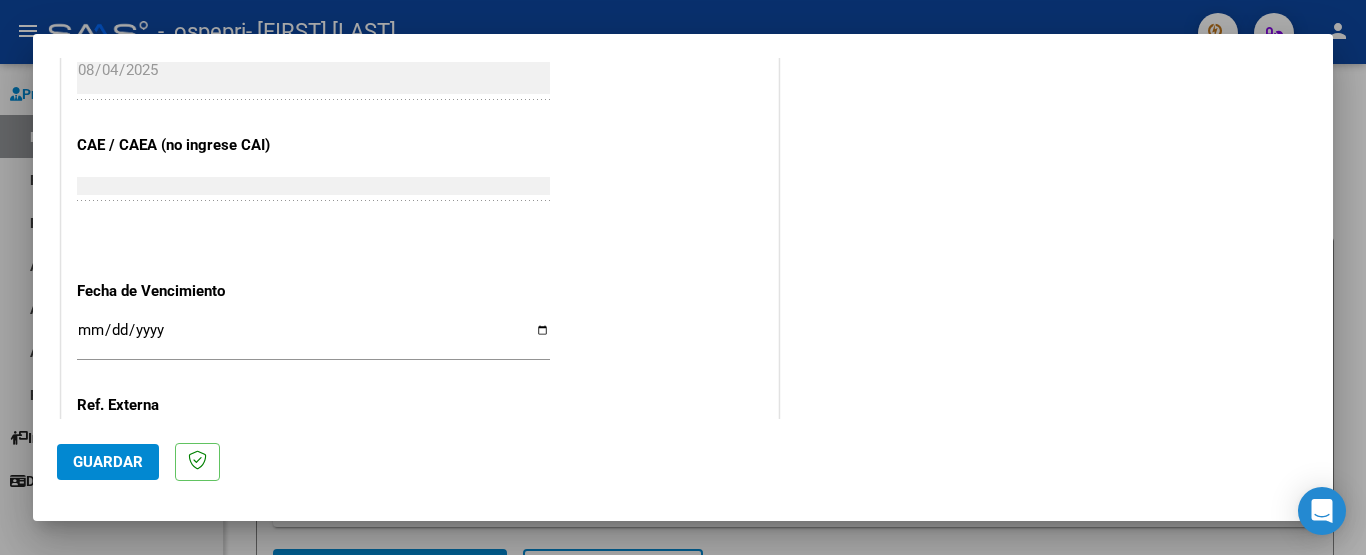 scroll, scrollTop: 1279, scrollLeft: 0, axis: vertical 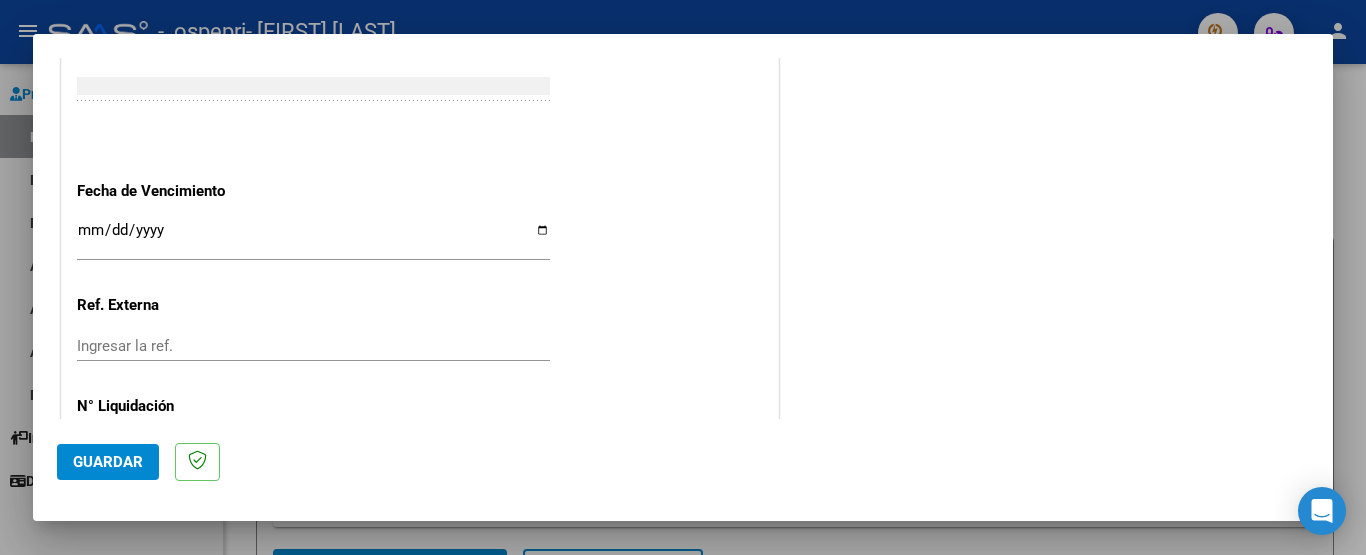 drag, startPoint x: 522, startPoint y: 237, endPoint x: 542, endPoint y: 228, distance: 21.931713 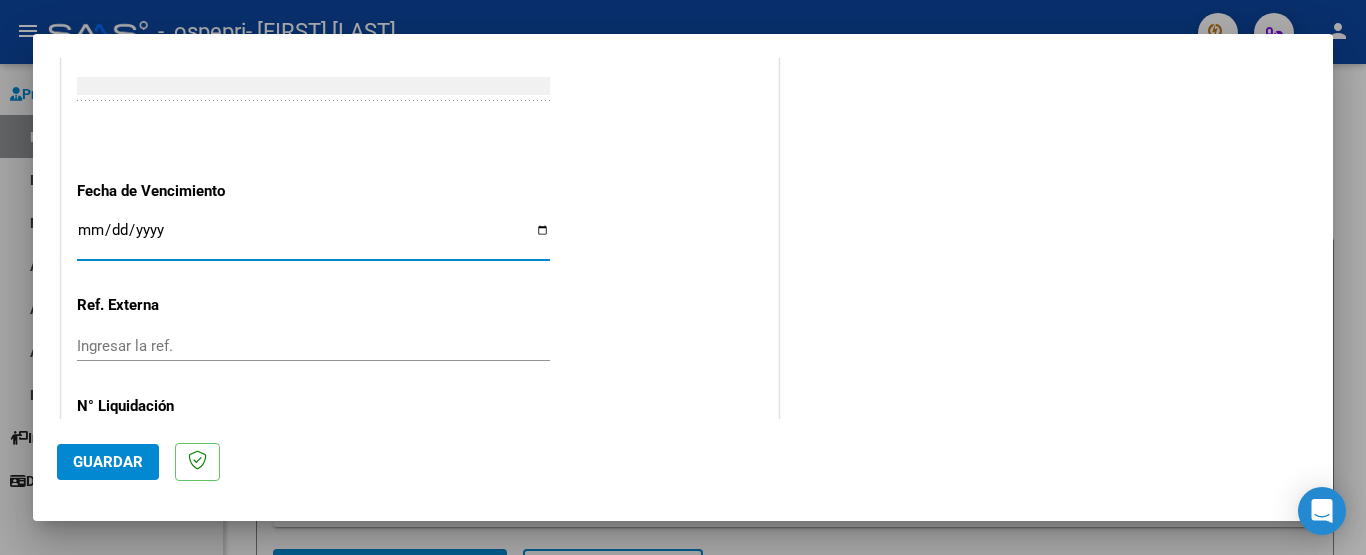 click on "Ingresar la fecha" at bounding box center [313, 238] 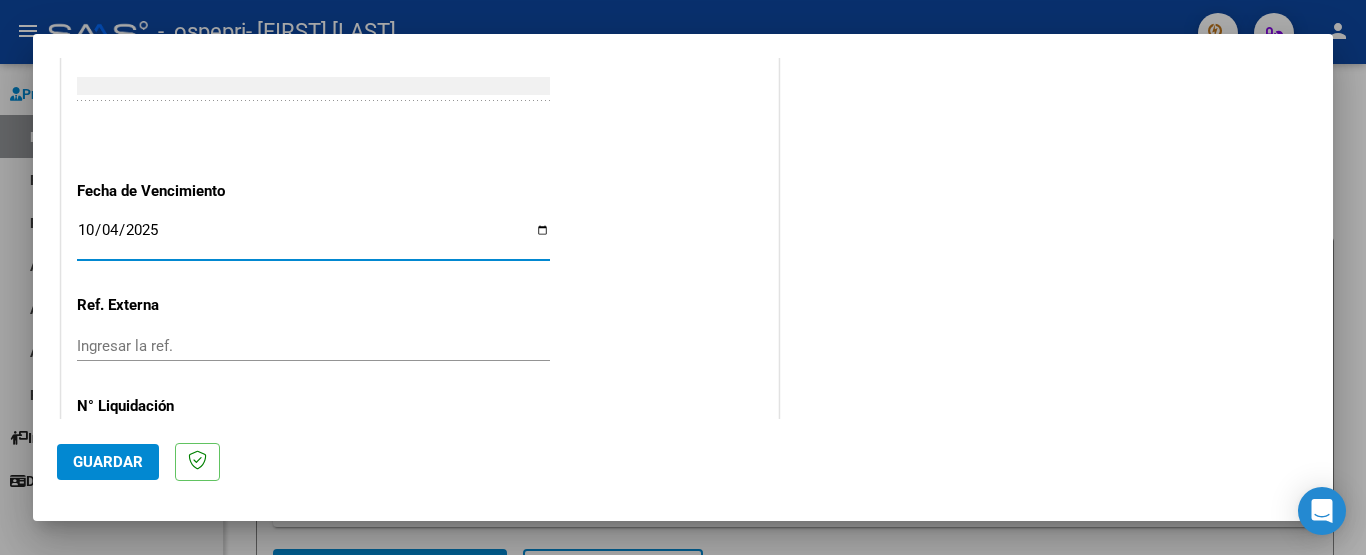 type on "2025-10-04" 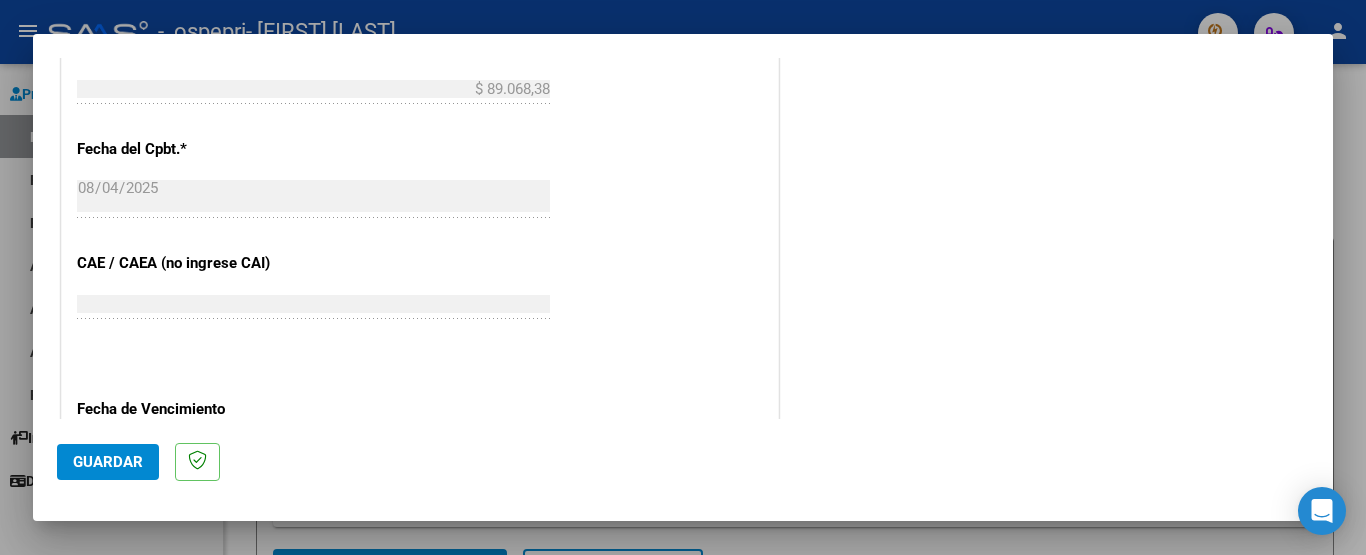 scroll, scrollTop: 961, scrollLeft: 0, axis: vertical 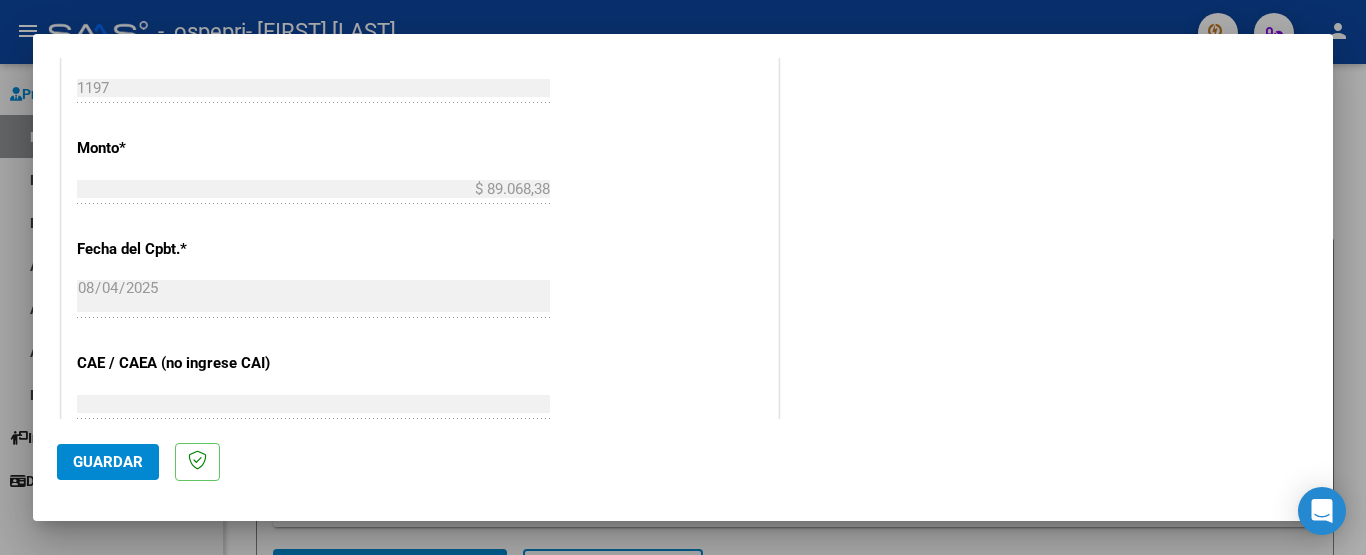 click on "Guardar" 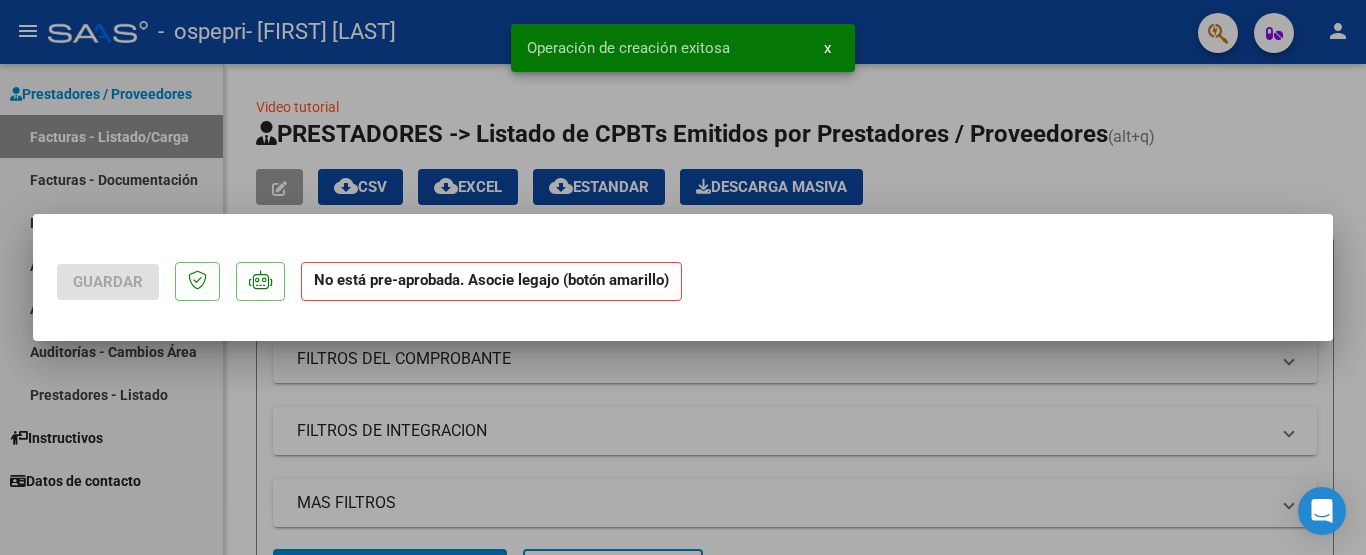 scroll, scrollTop: 0, scrollLeft: 0, axis: both 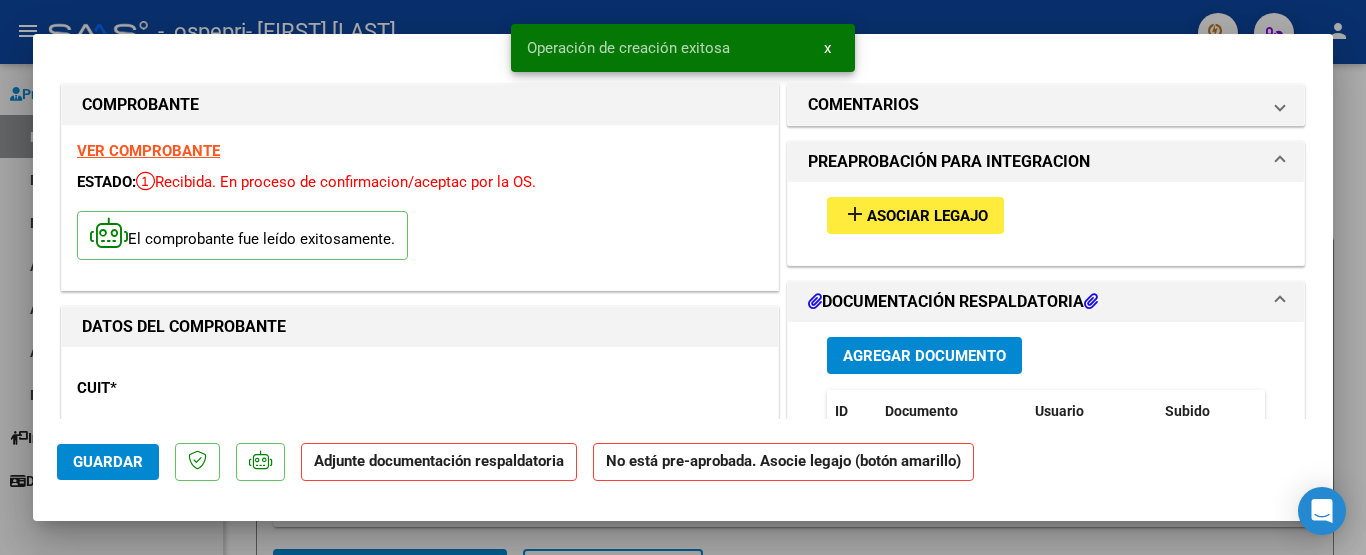 click on "Asociar Legajo" at bounding box center (927, 216) 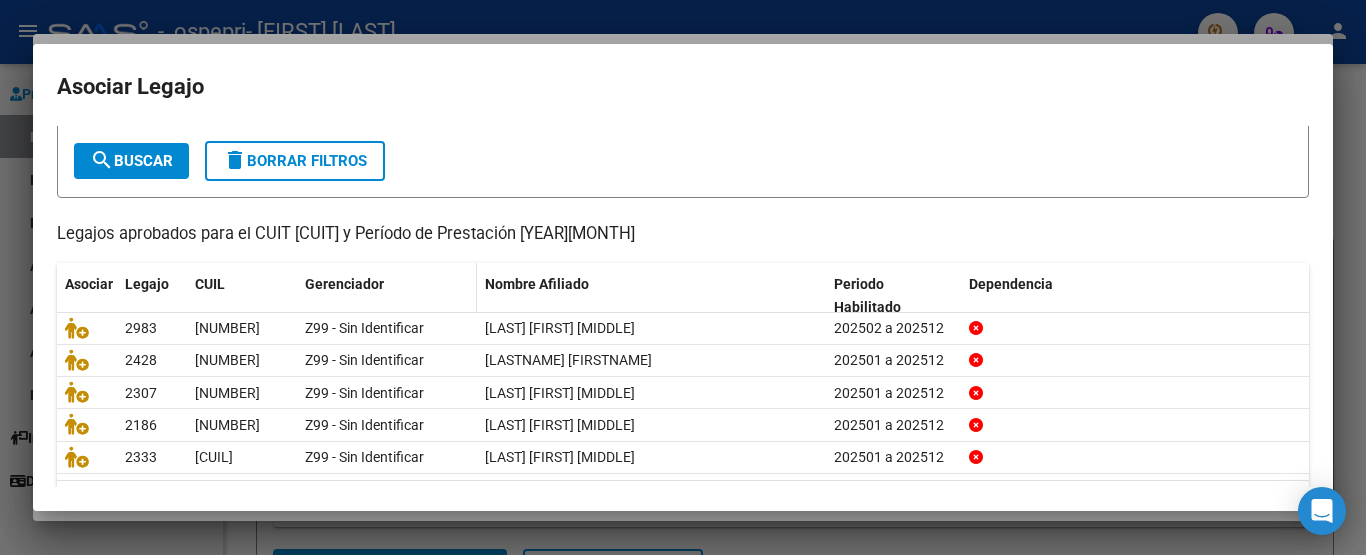 scroll, scrollTop: 165, scrollLeft: 0, axis: vertical 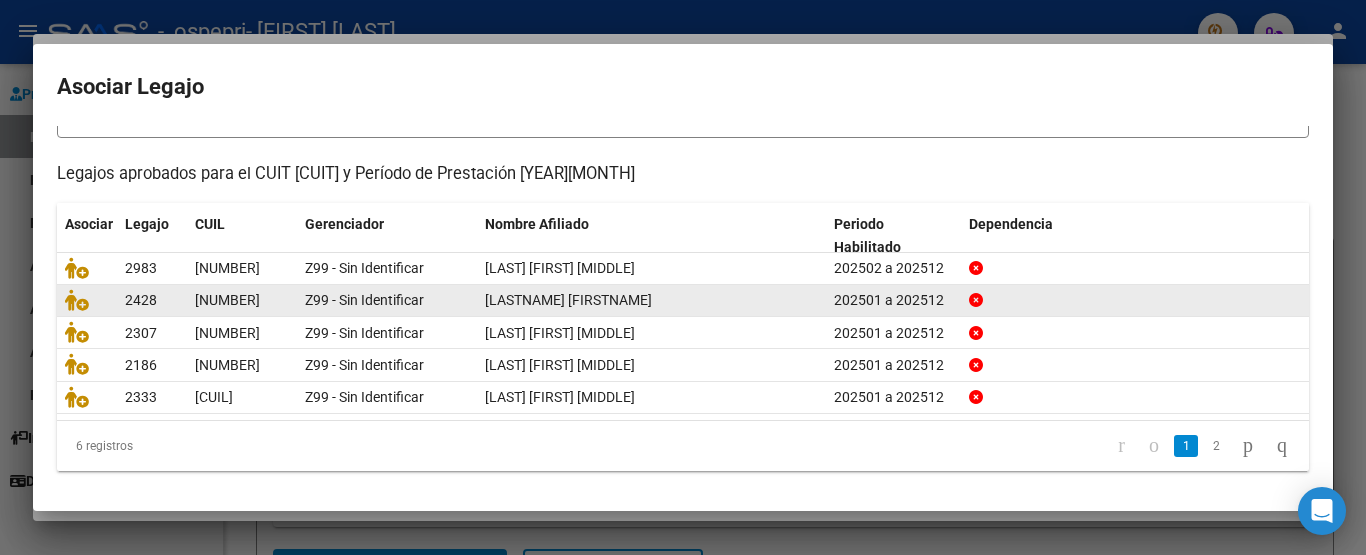 click on "2428" 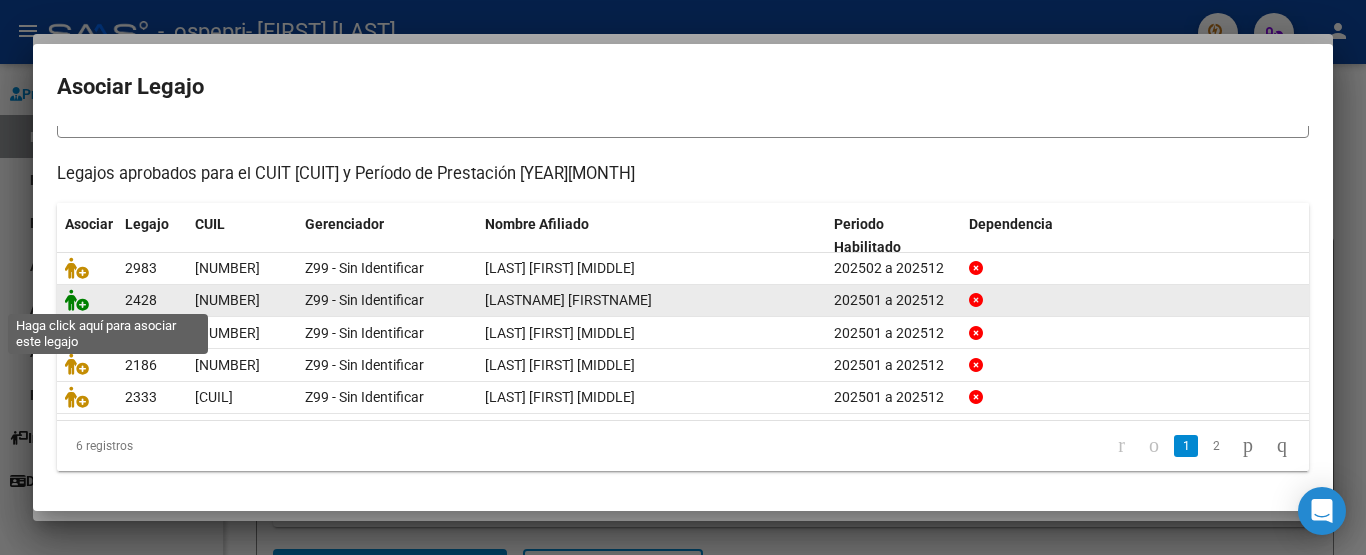 click 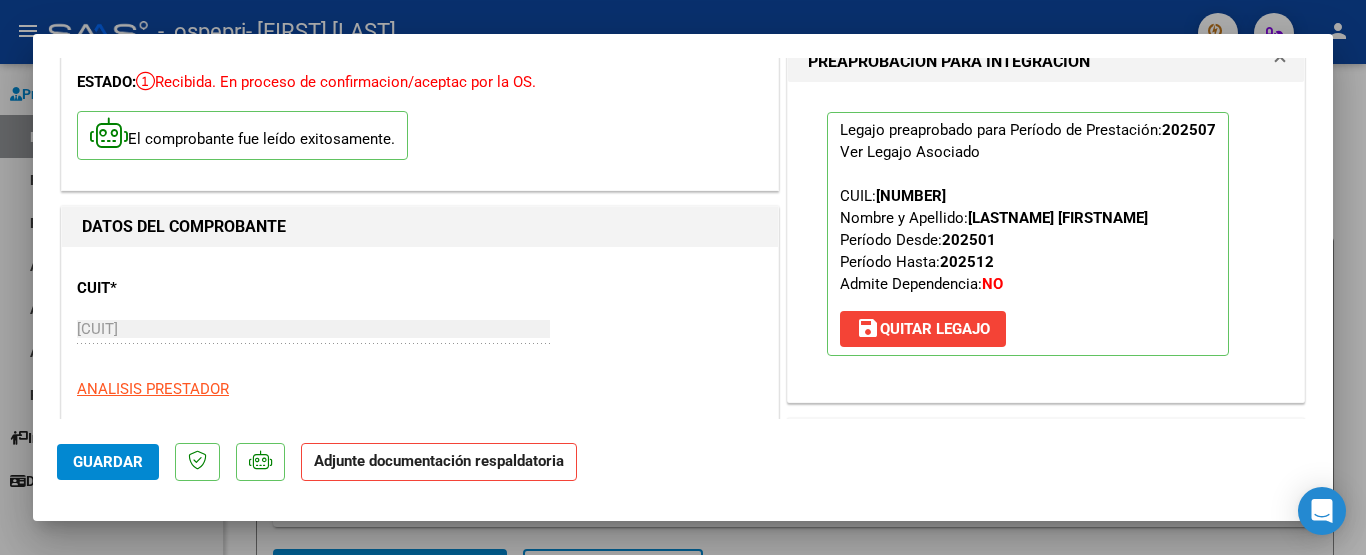 scroll, scrollTop: 500, scrollLeft: 0, axis: vertical 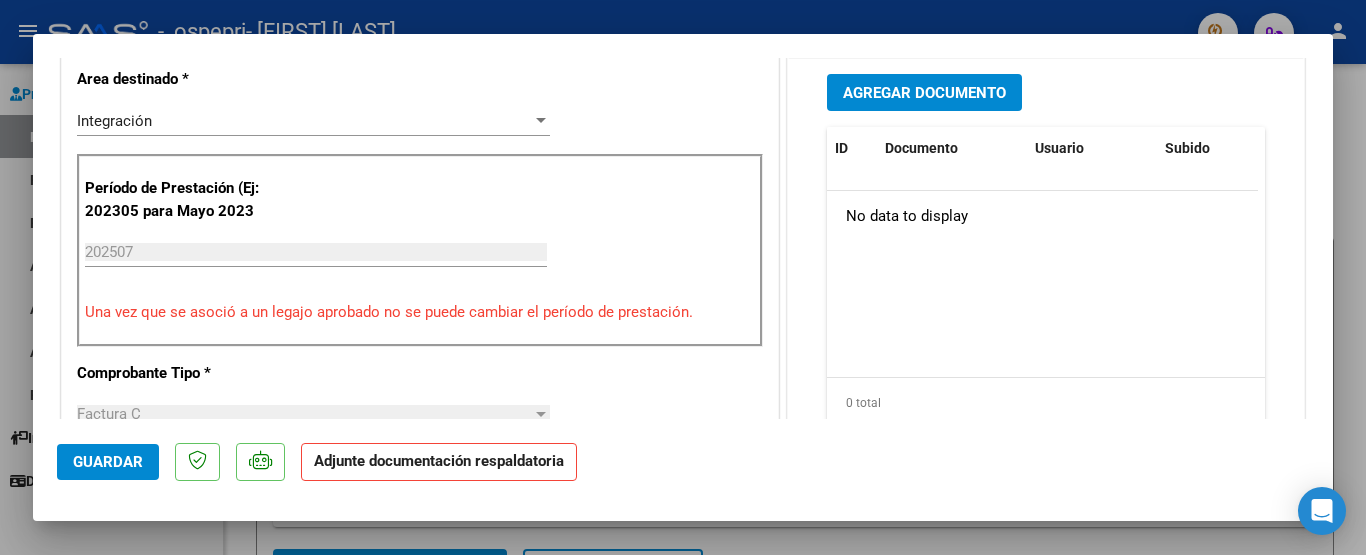 click on "Adjunte documentación respaldatoria" 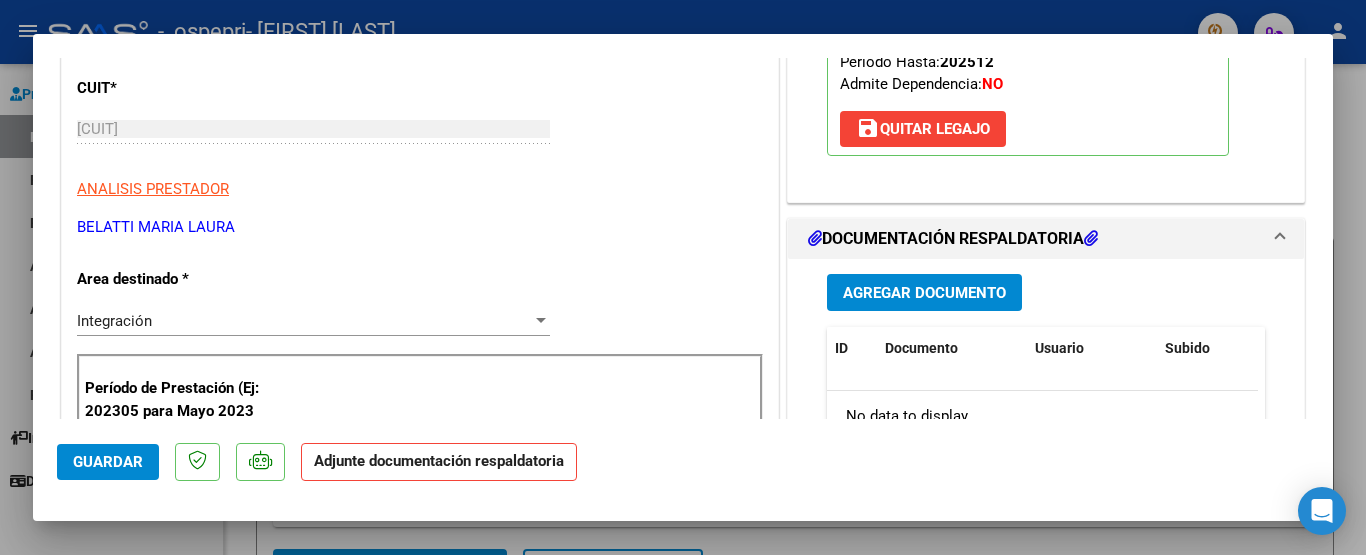 scroll, scrollTop: 400, scrollLeft: 0, axis: vertical 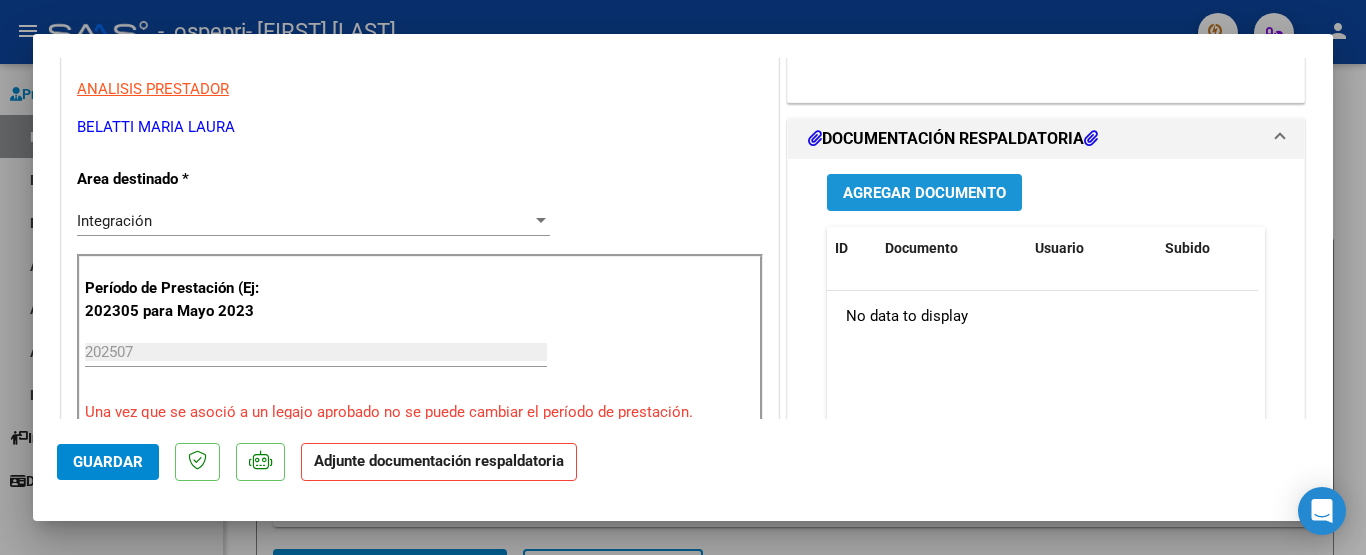 click on "Agregar Documento" at bounding box center [924, 193] 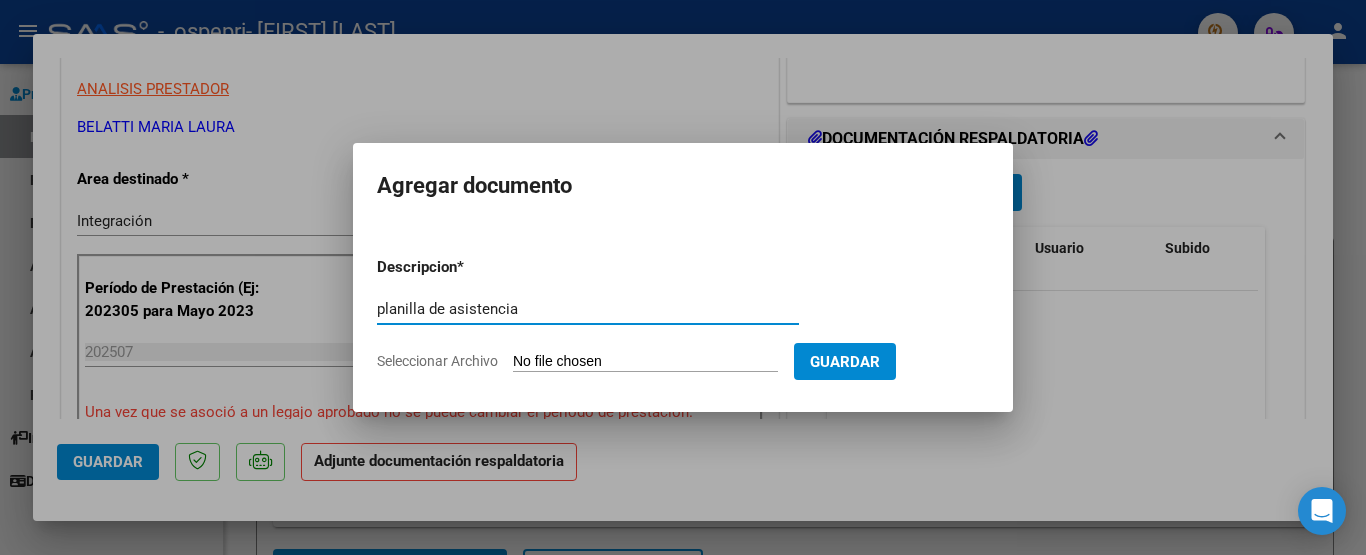 type on "planilla de asistencia" 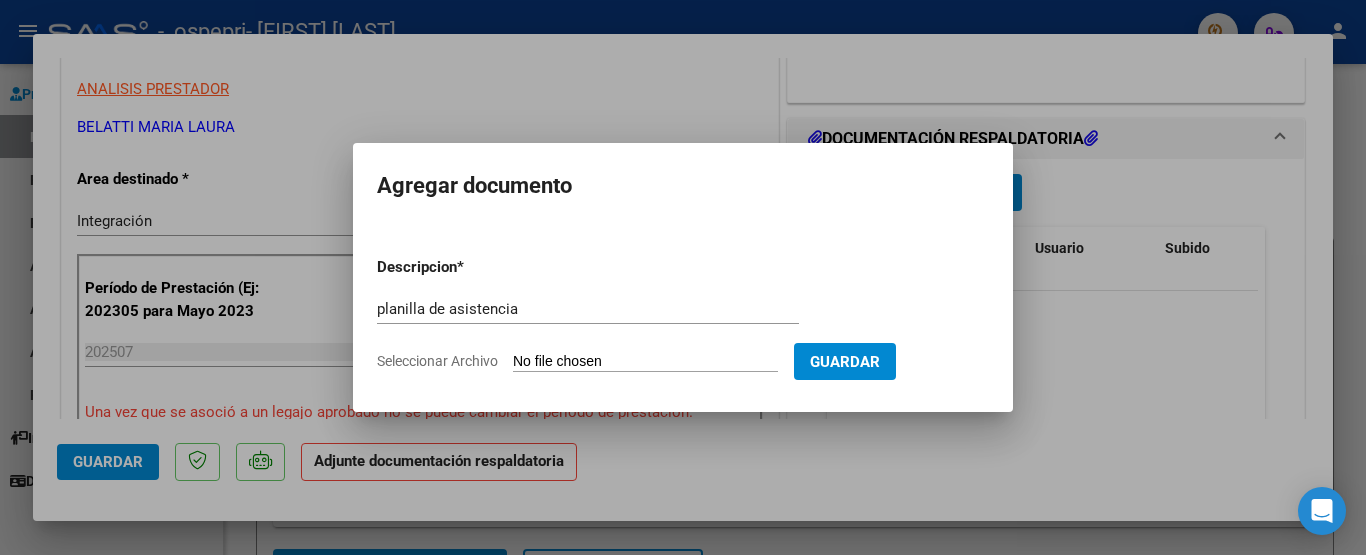 click on "Seleccionar Archivo" at bounding box center (645, 362) 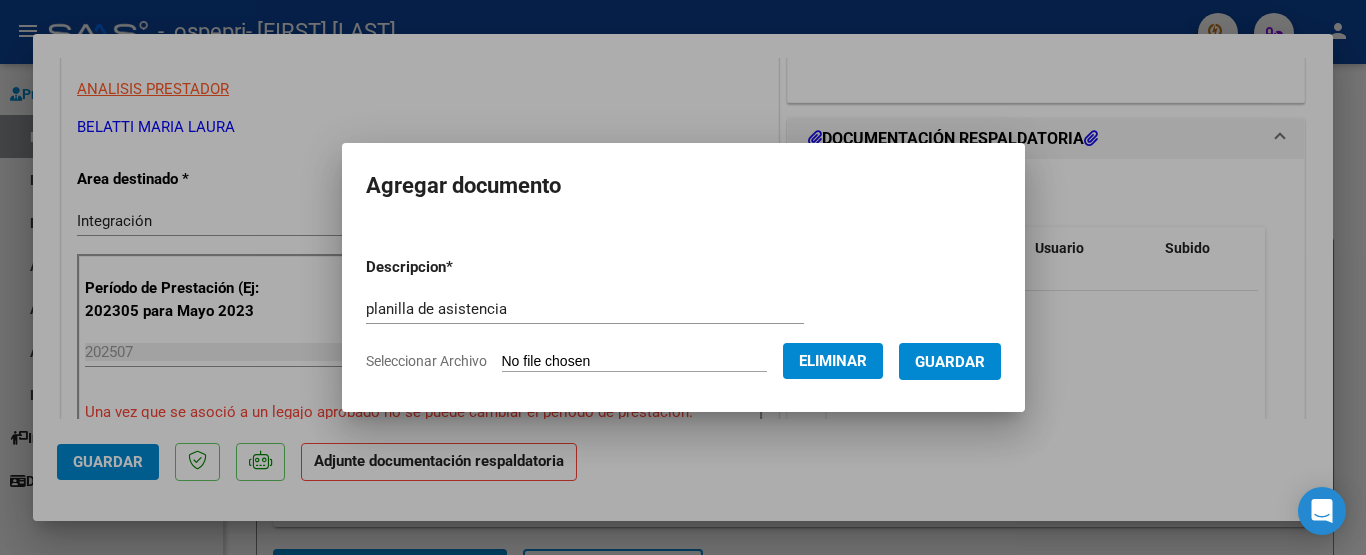 click on "Guardar" at bounding box center (950, 362) 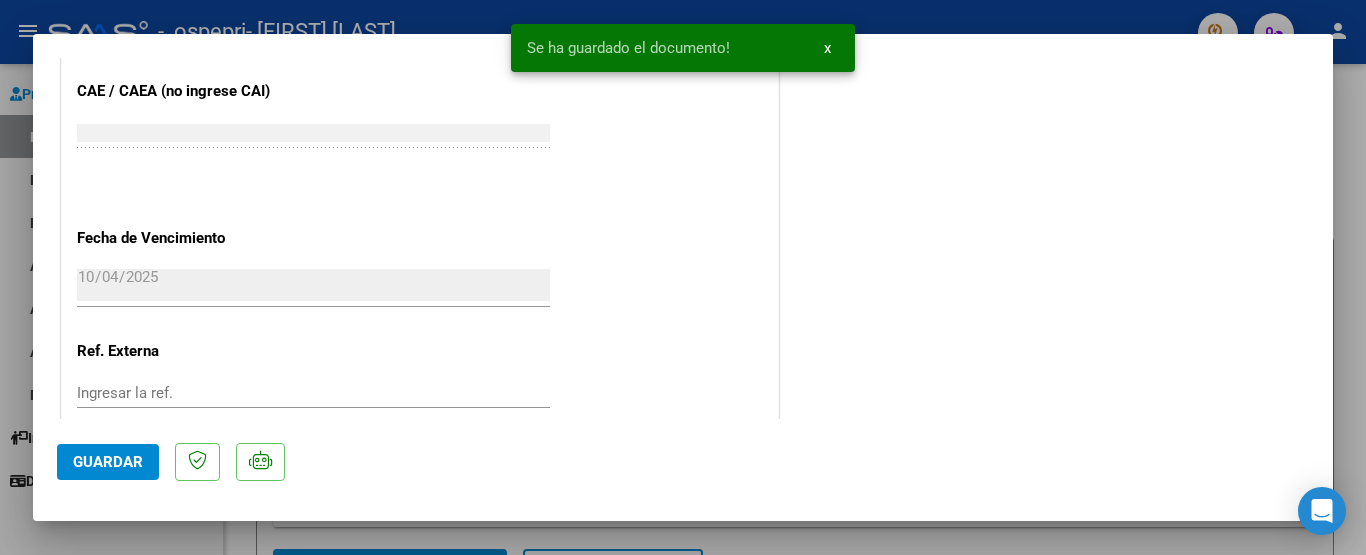 scroll, scrollTop: 1429, scrollLeft: 0, axis: vertical 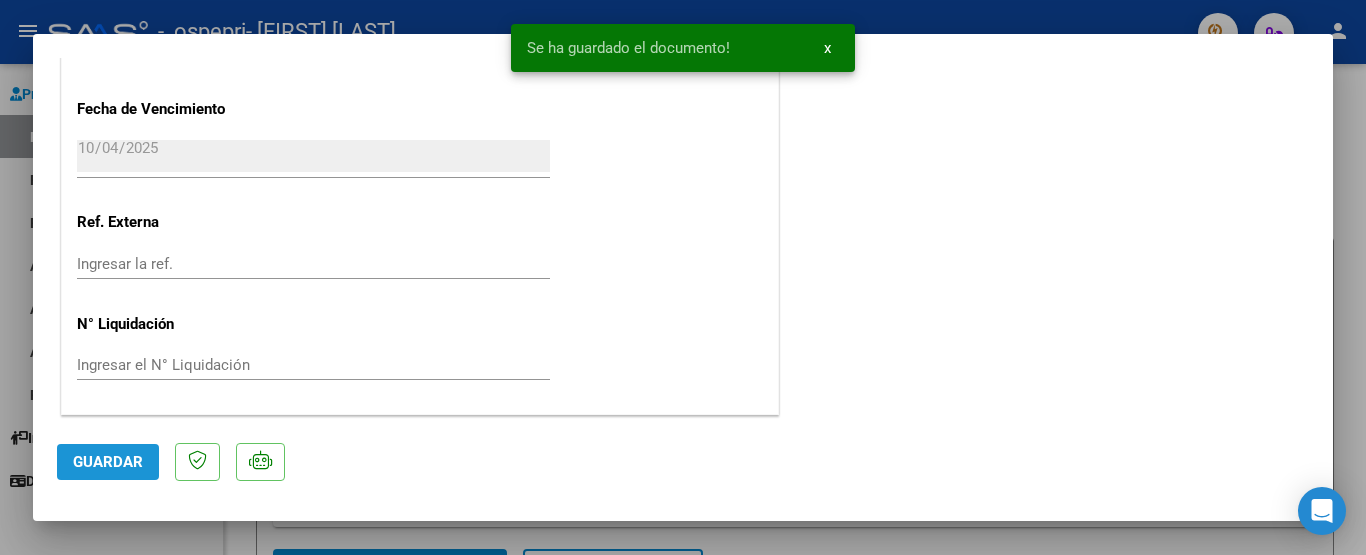 click on "Guardar" 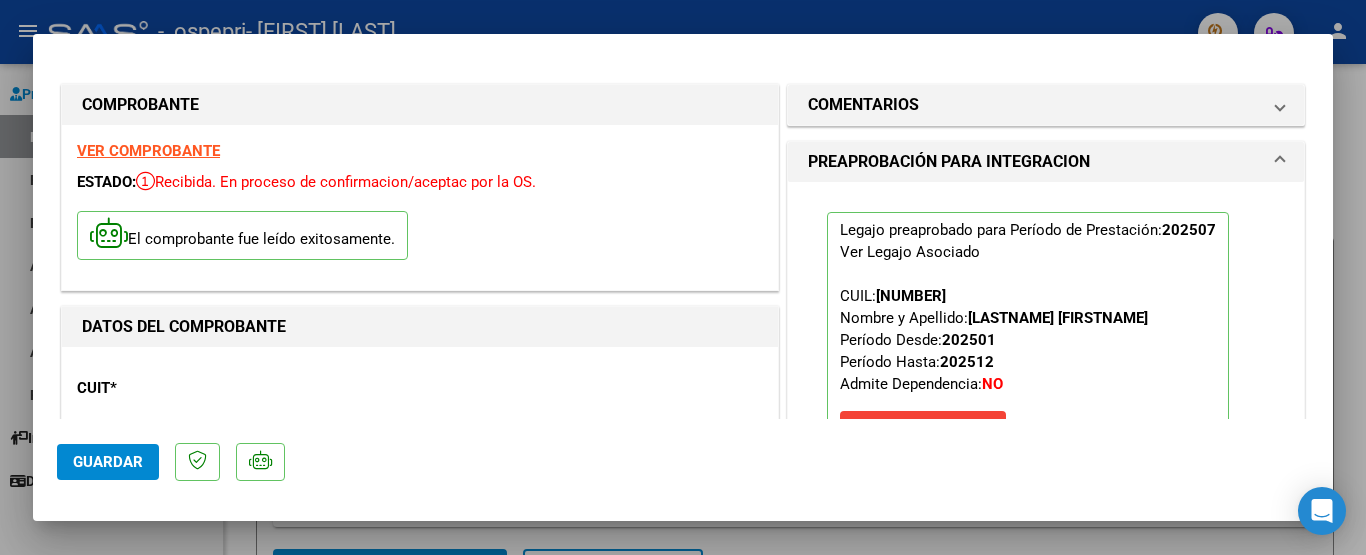 scroll, scrollTop: 400, scrollLeft: 0, axis: vertical 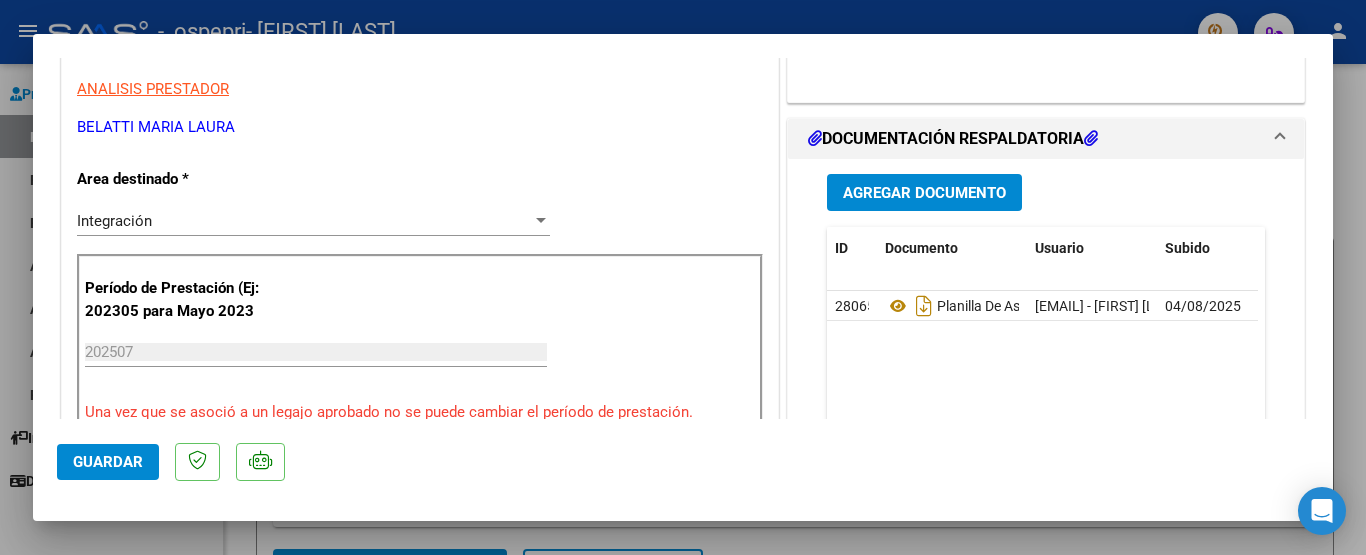 click on "Guardar" 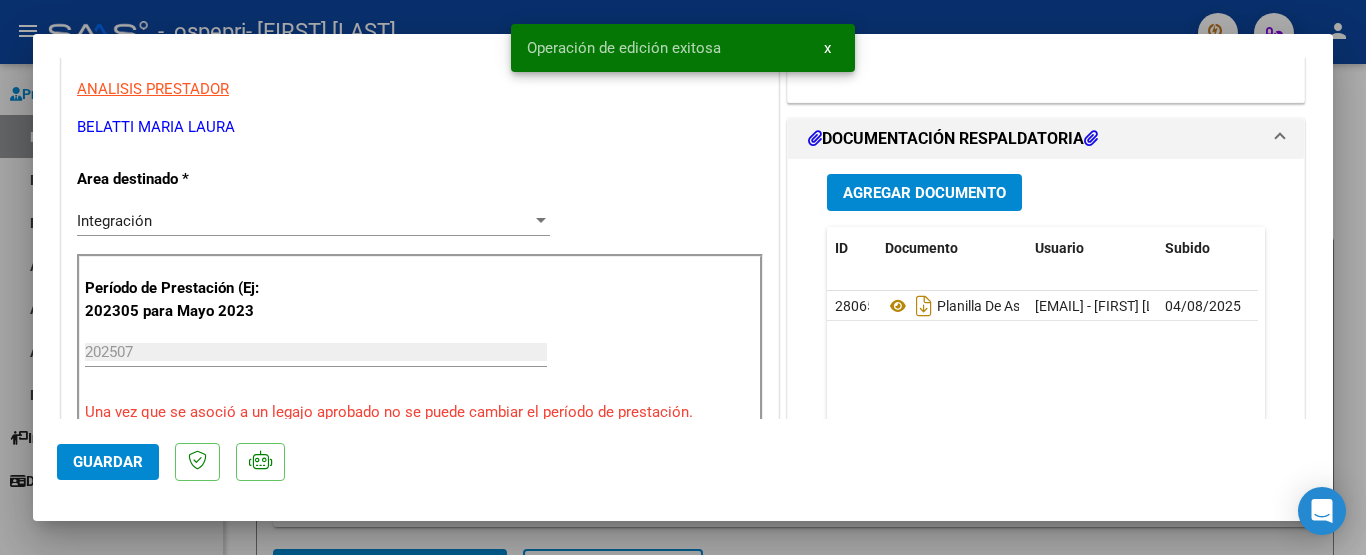 scroll, scrollTop: 0, scrollLeft: 0, axis: both 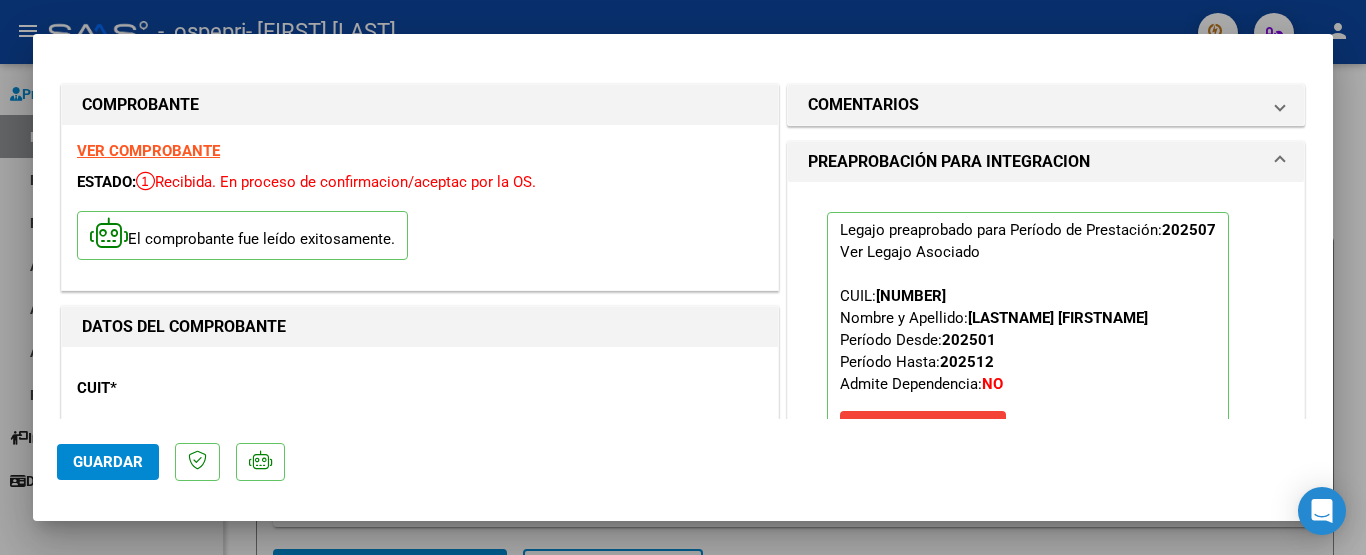 click at bounding box center [683, 277] 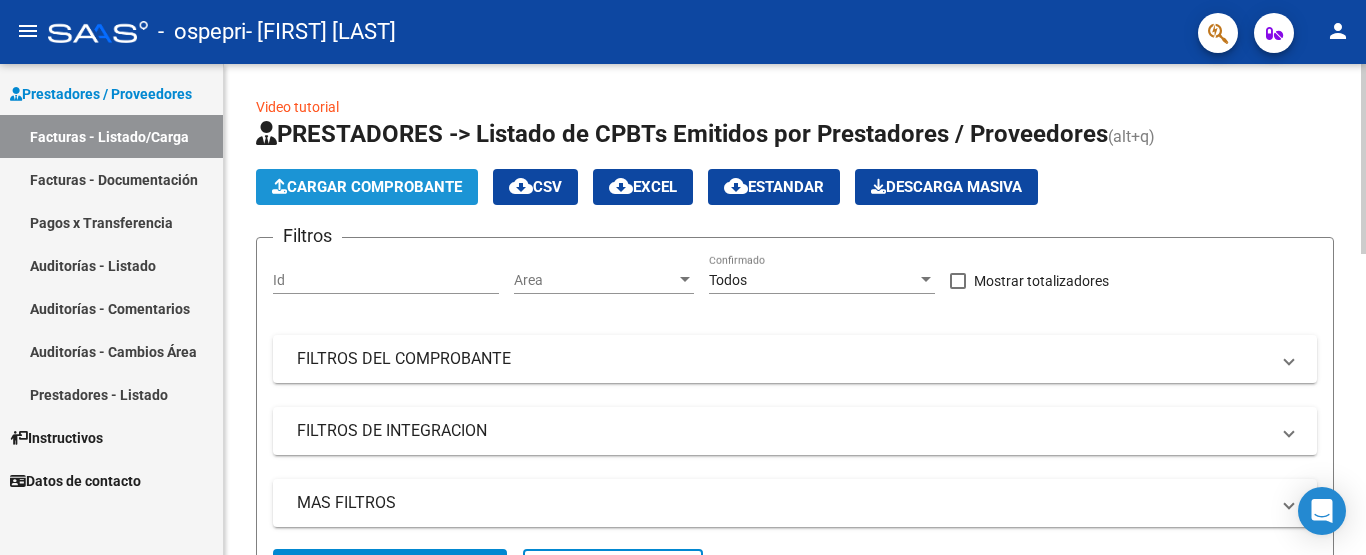 click on "Cargar Comprobante" 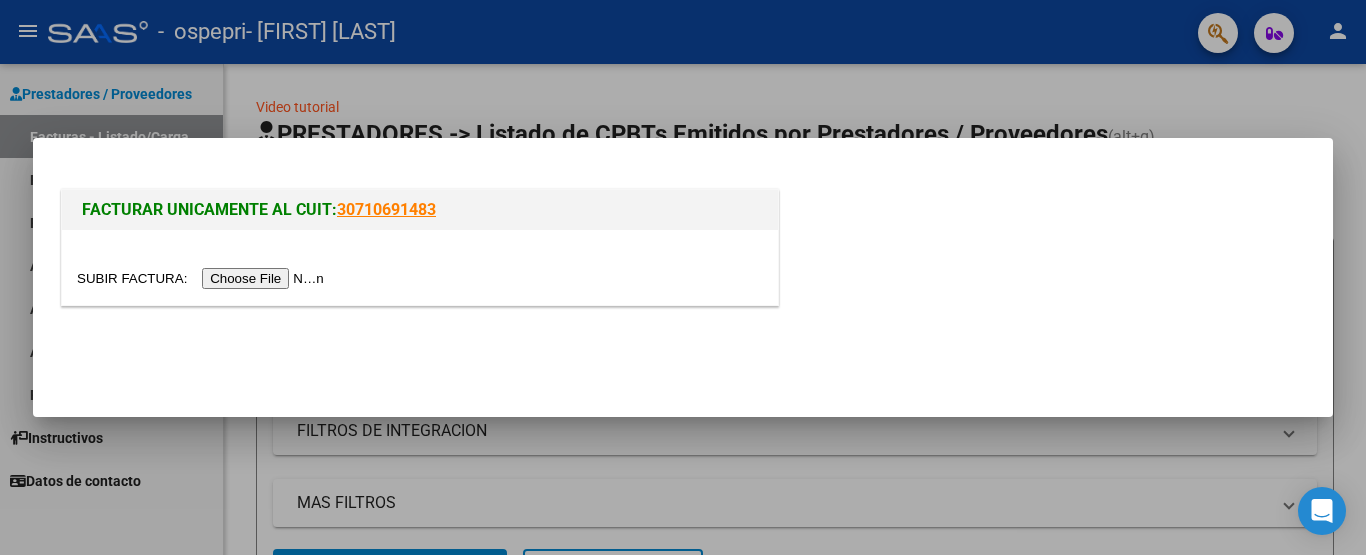click at bounding box center [203, 278] 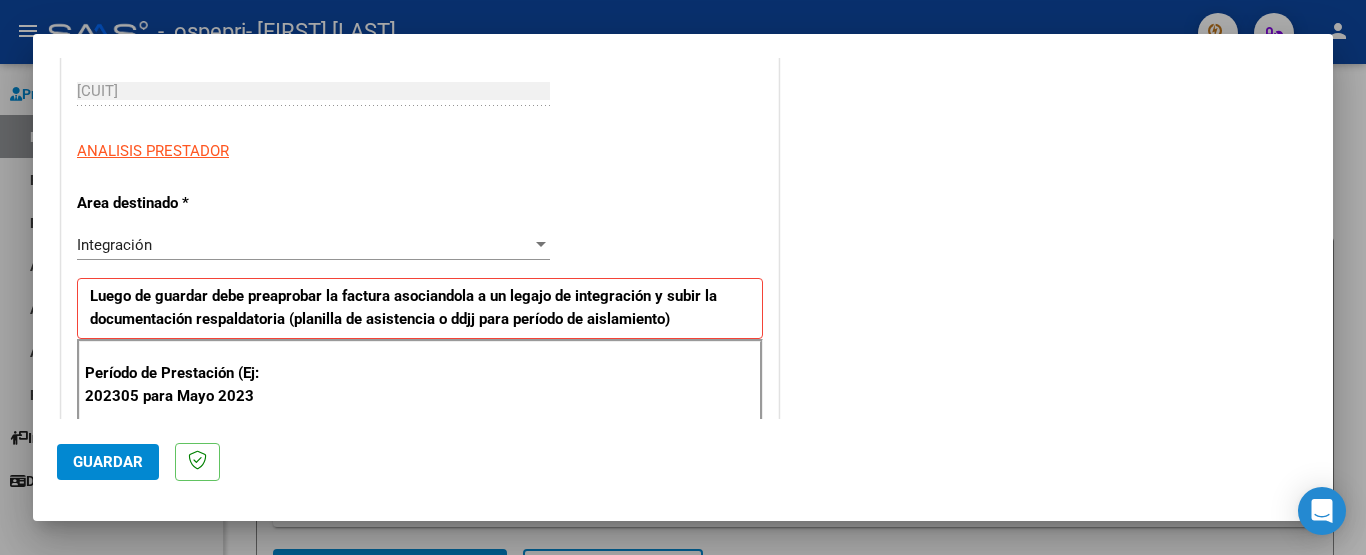 scroll, scrollTop: 400, scrollLeft: 0, axis: vertical 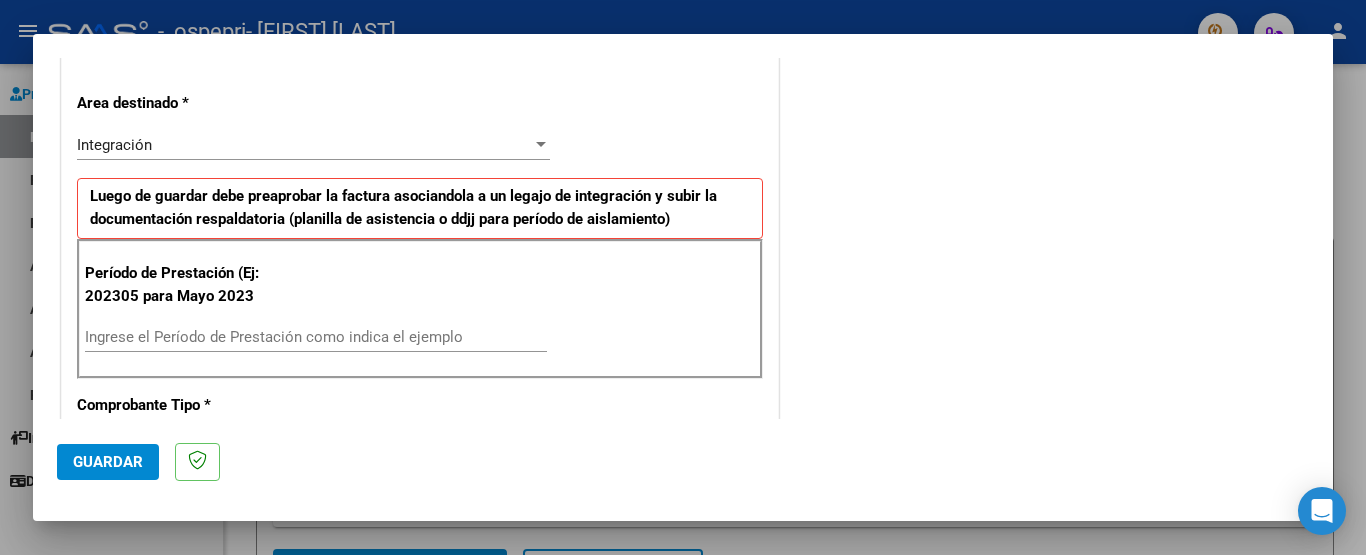 click on "Ingrese el Período de Prestación como indica el ejemplo" at bounding box center (316, 337) 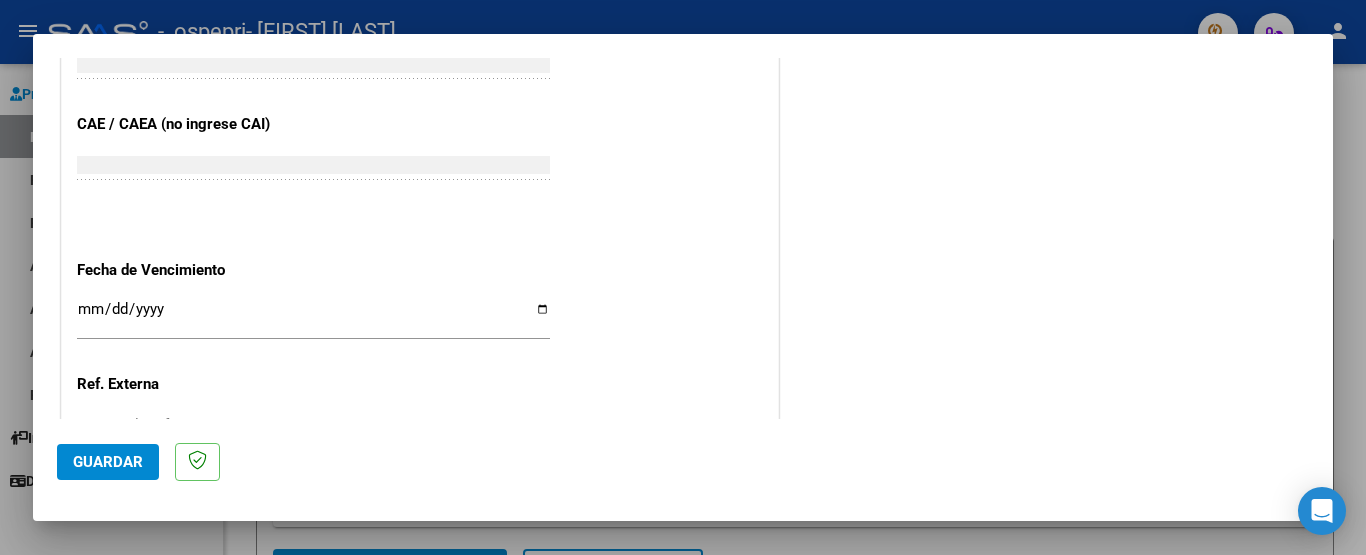 scroll, scrollTop: 1300, scrollLeft: 0, axis: vertical 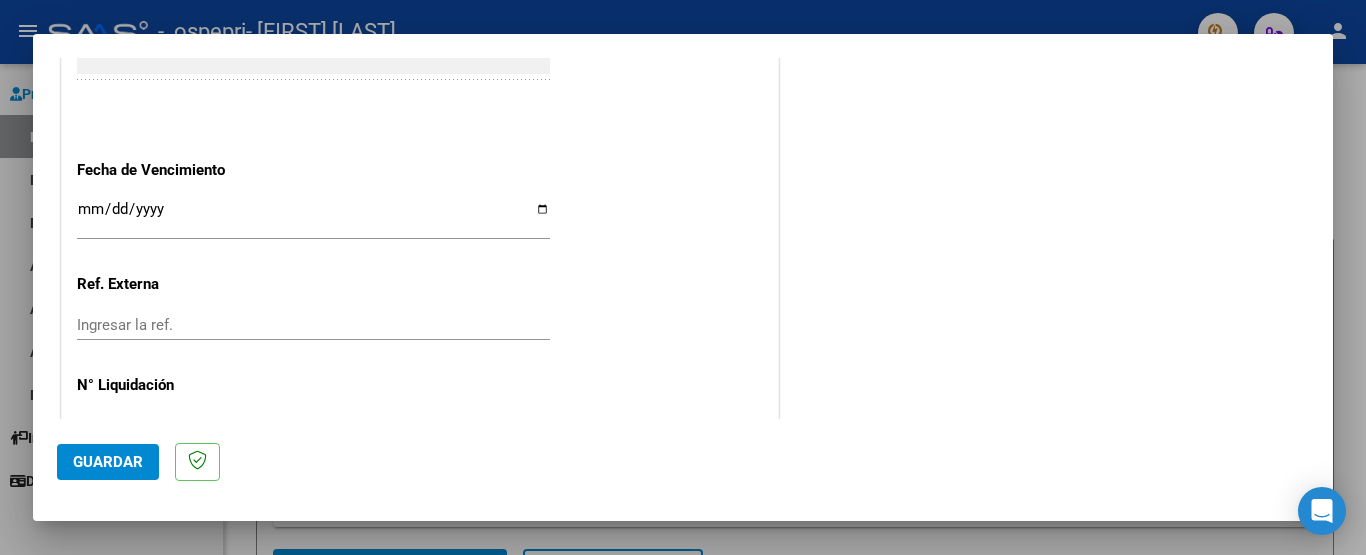 type on "202507" 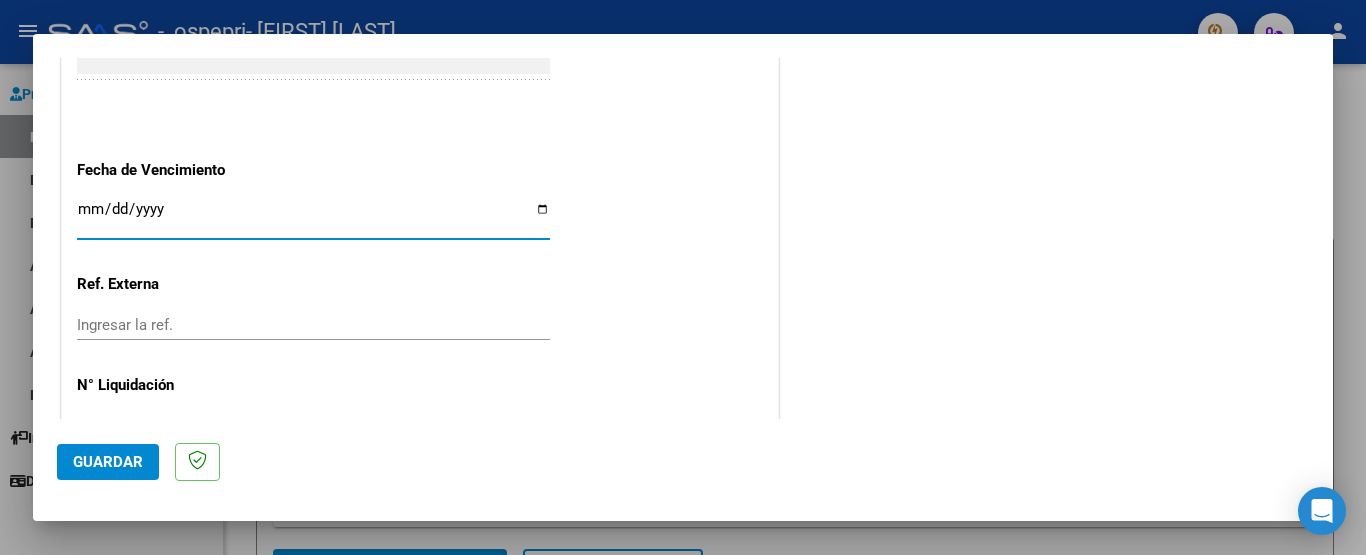 click on "Ingresar la fecha" at bounding box center (313, 217) 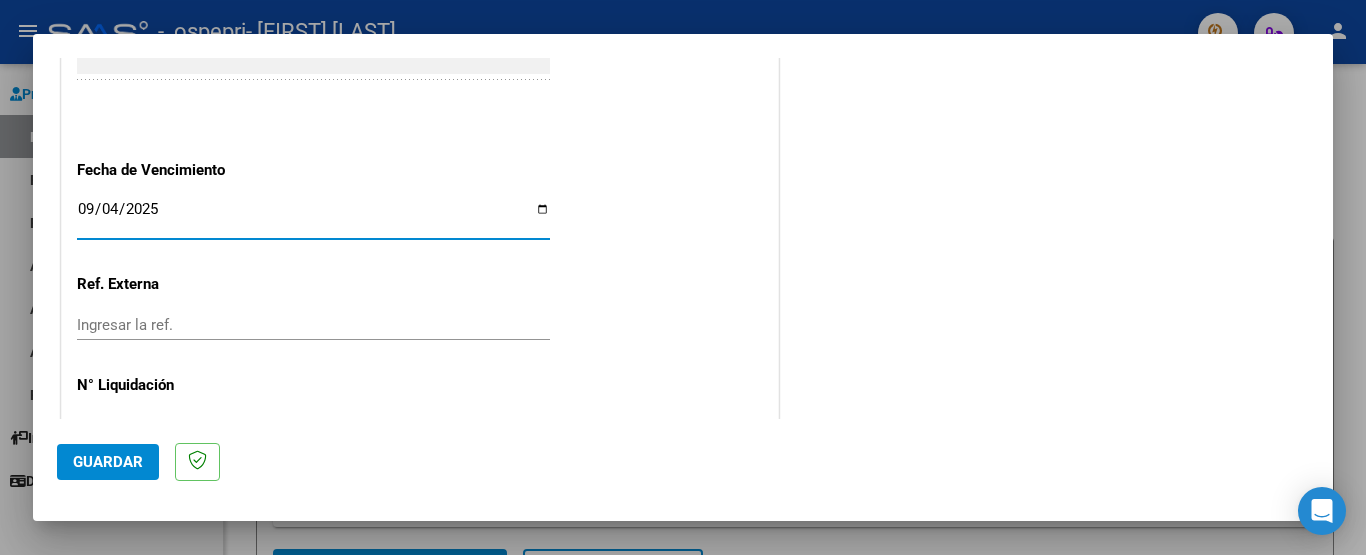 type on "2025-09-04" 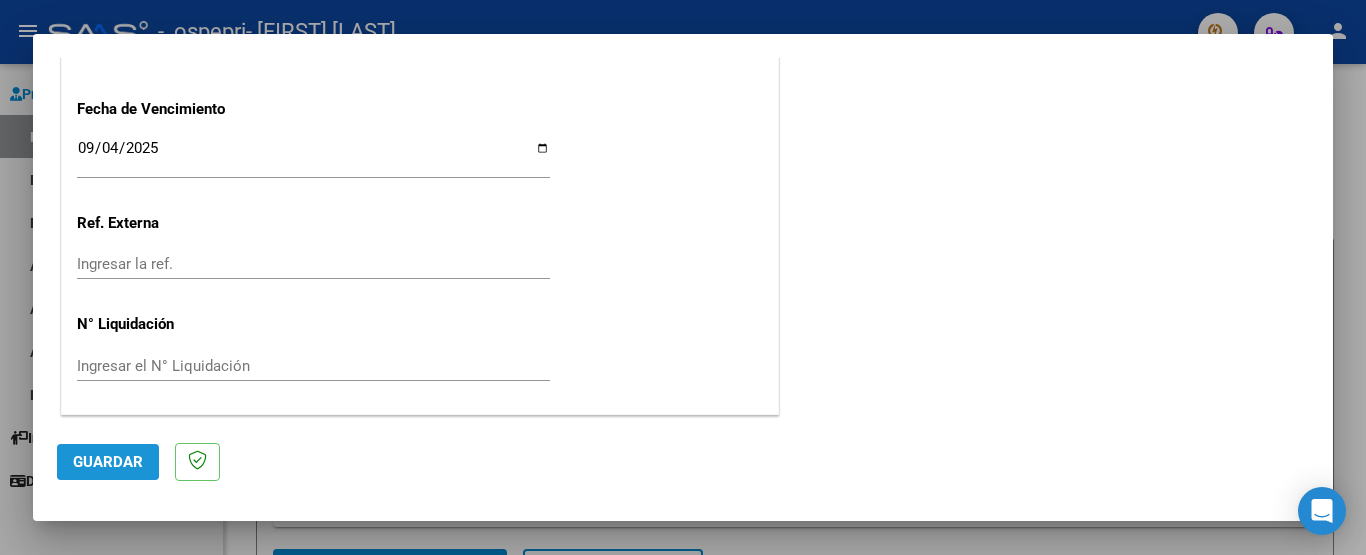 drag, startPoint x: 141, startPoint y: 459, endPoint x: 127, endPoint y: 479, distance: 24.41311 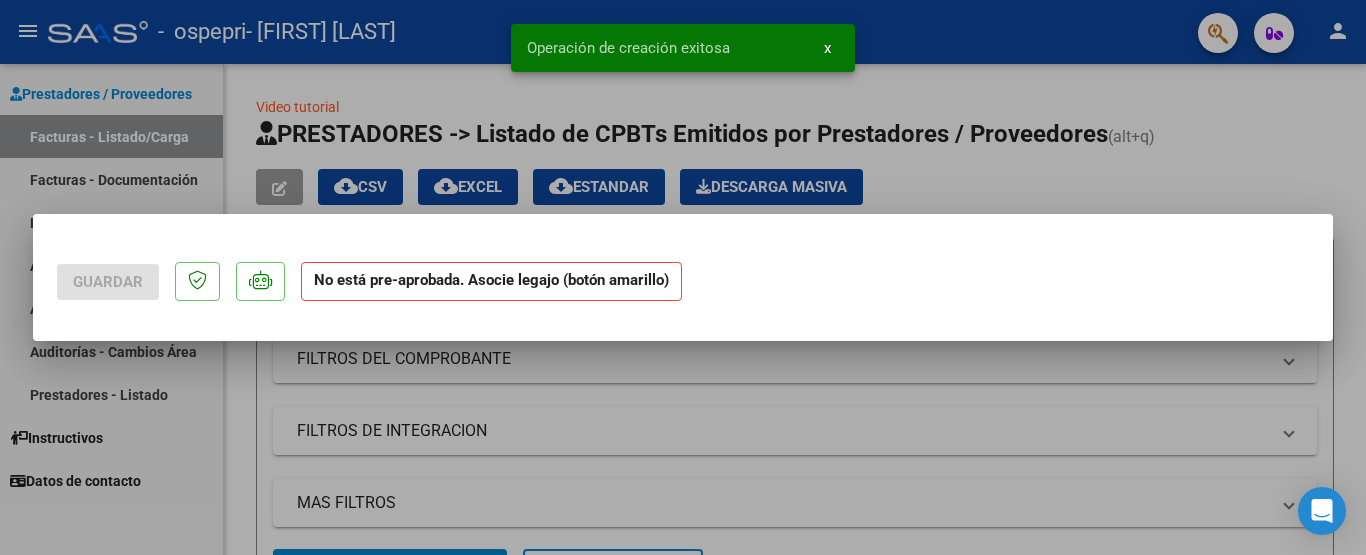 scroll, scrollTop: 0, scrollLeft: 0, axis: both 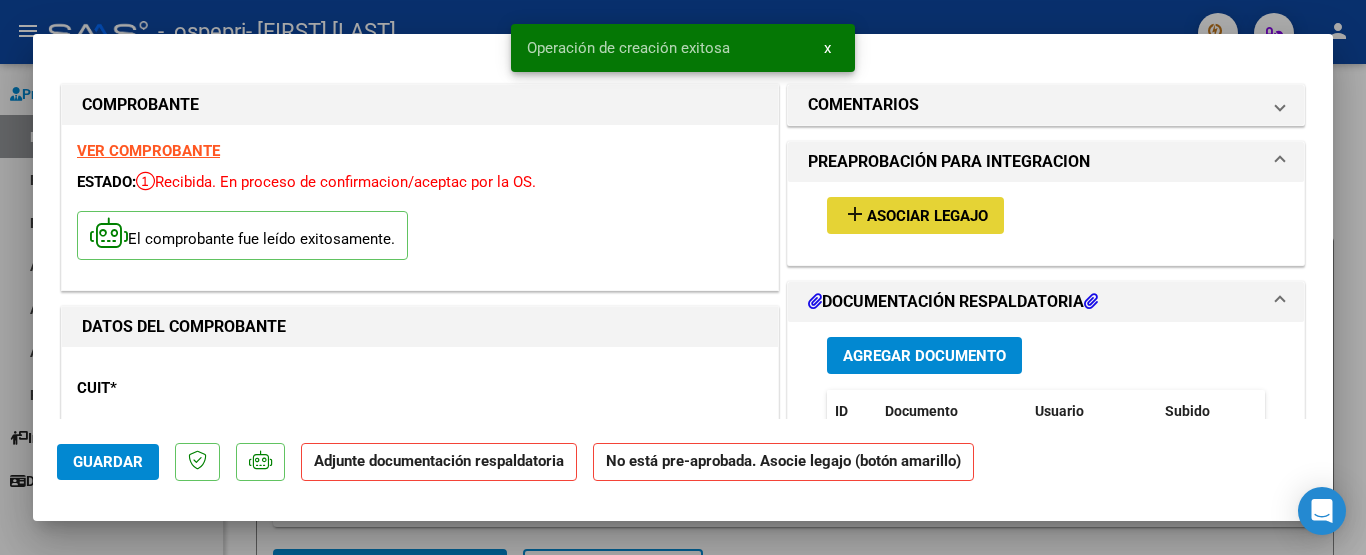 click on "add Asociar Legajo" at bounding box center [915, 215] 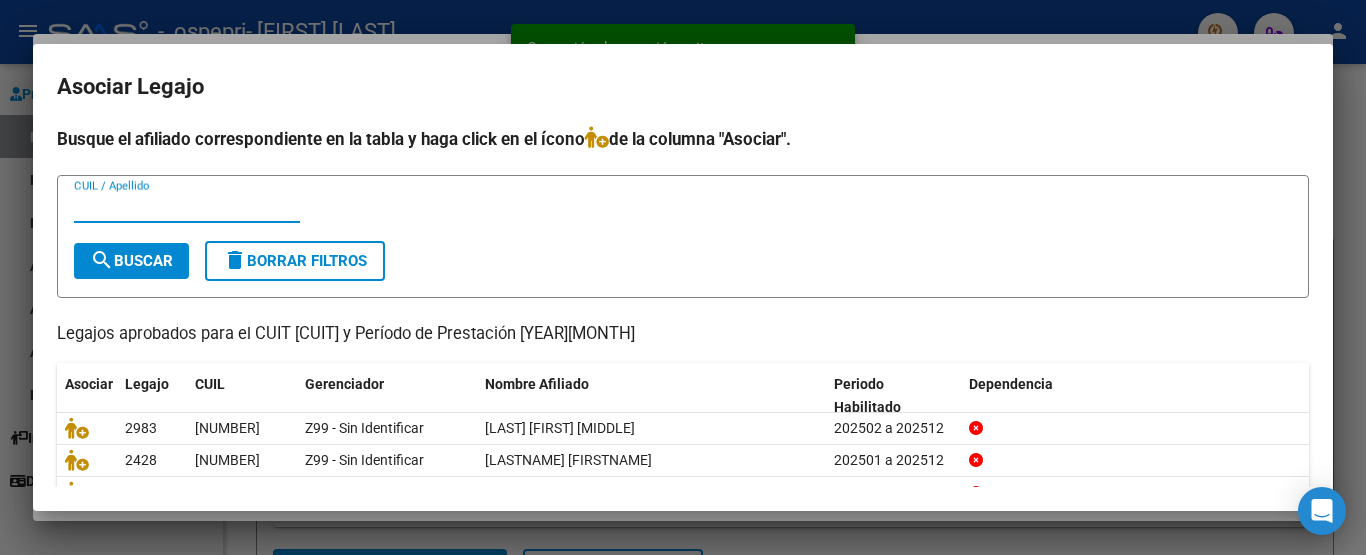 scroll, scrollTop: 165, scrollLeft: 0, axis: vertical 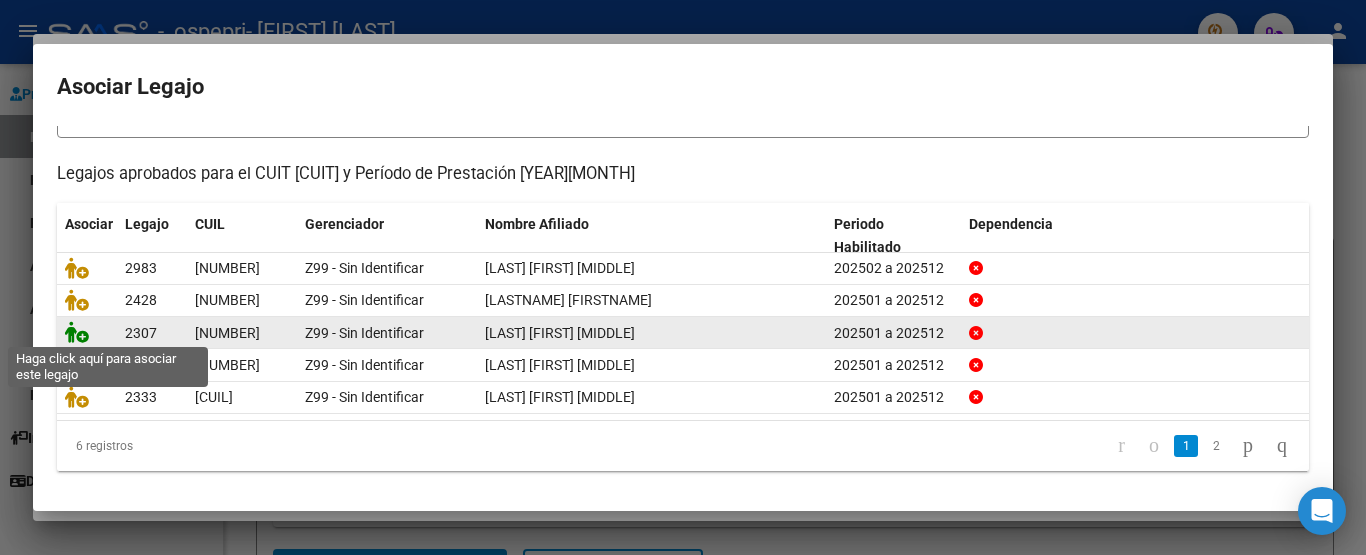 click 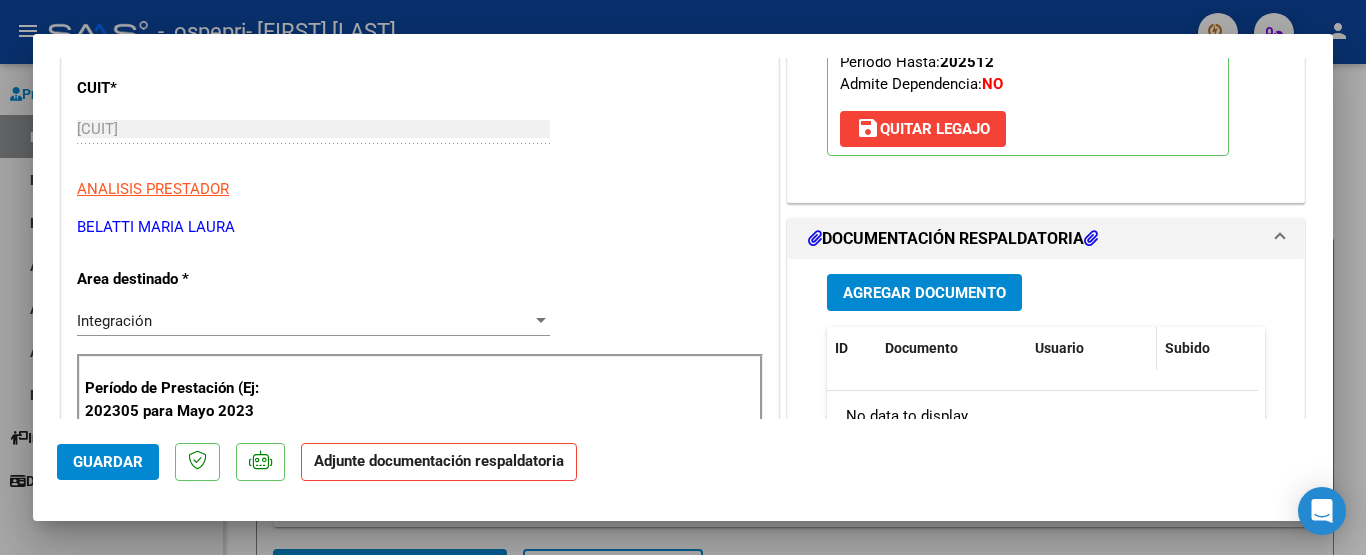 scroll, scrollTop: 400, scrollLeft: 0, axis: vertical 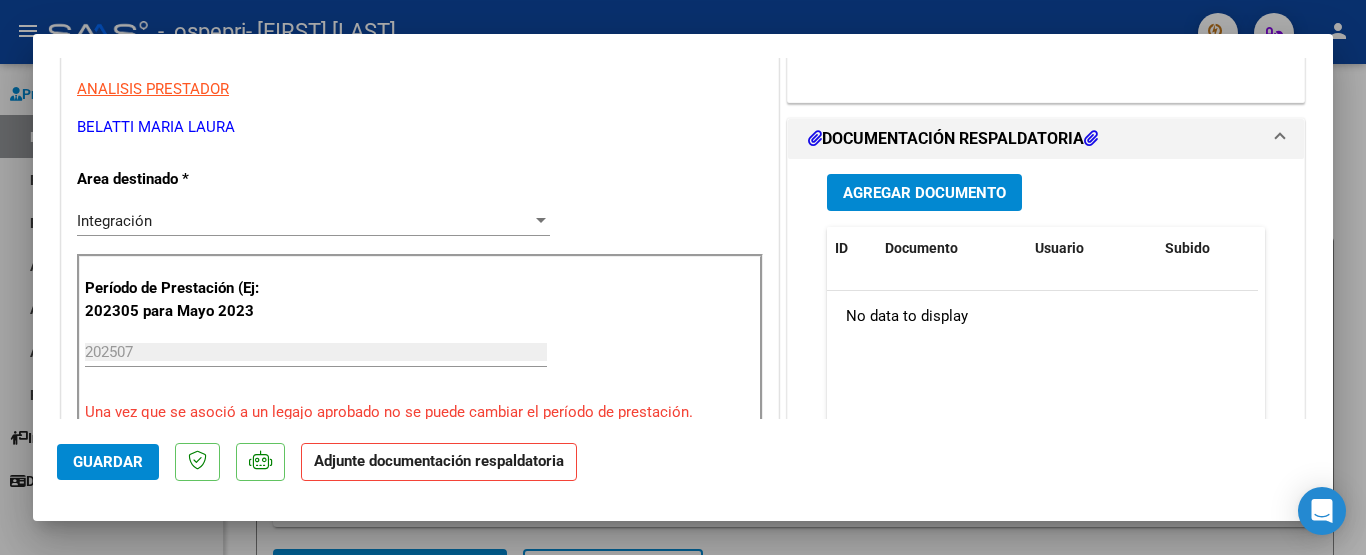 click on "Agregar Documento" at bounding box center (924, 193) 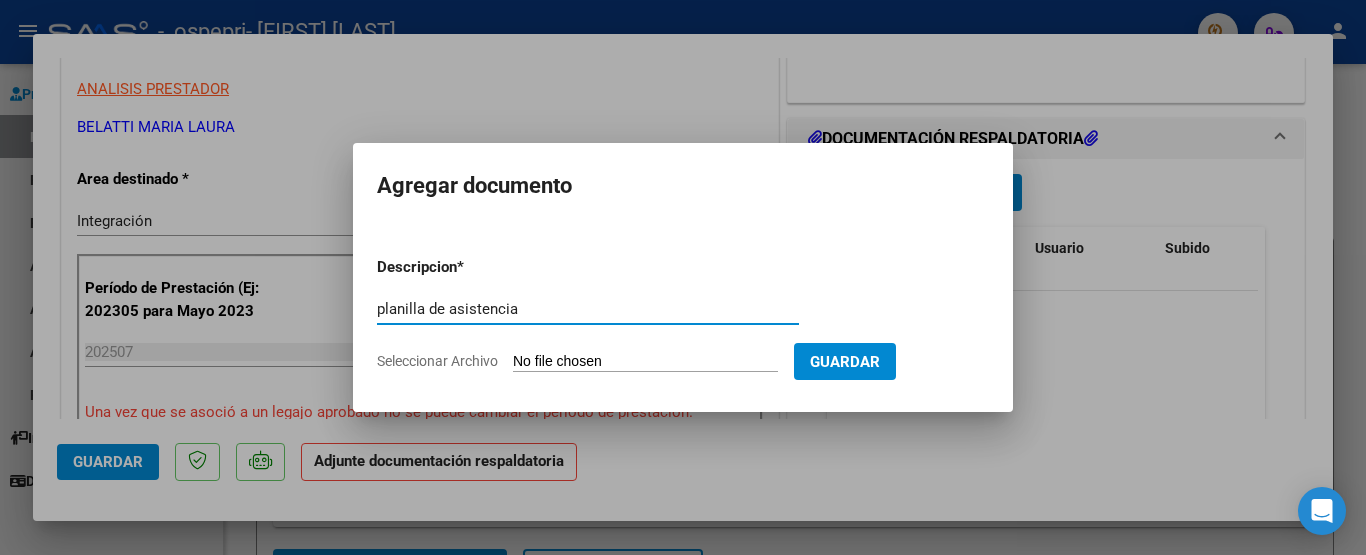 type on "planilla de asistencia" 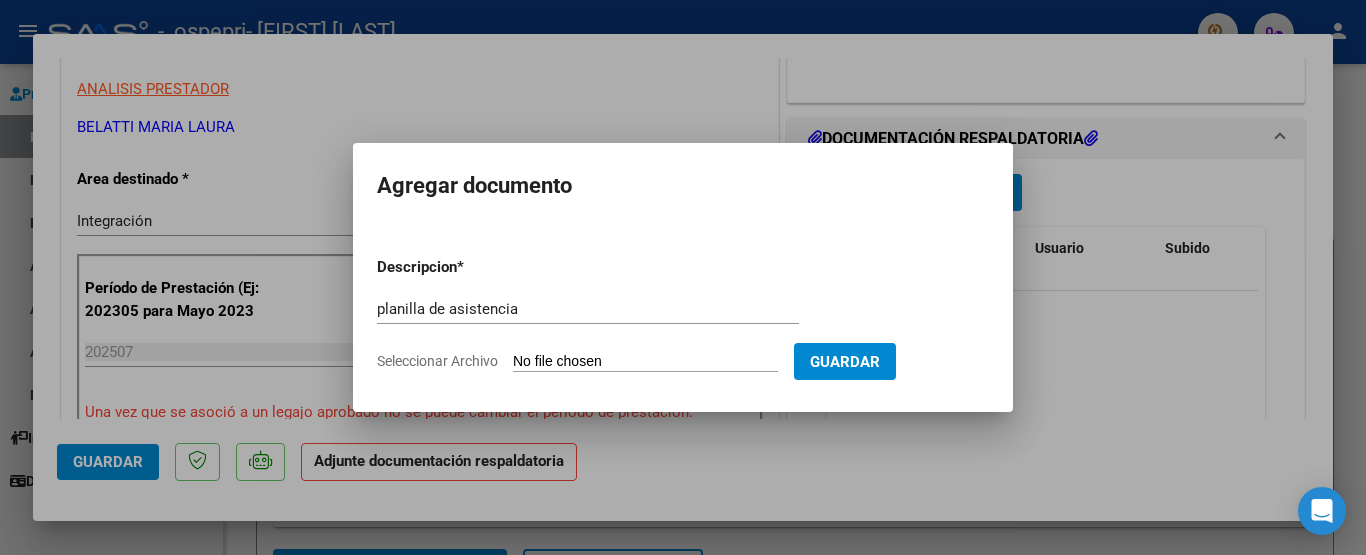 type on "C:\fakepath\[LAST] [MONTH] [YEAR].pdf" 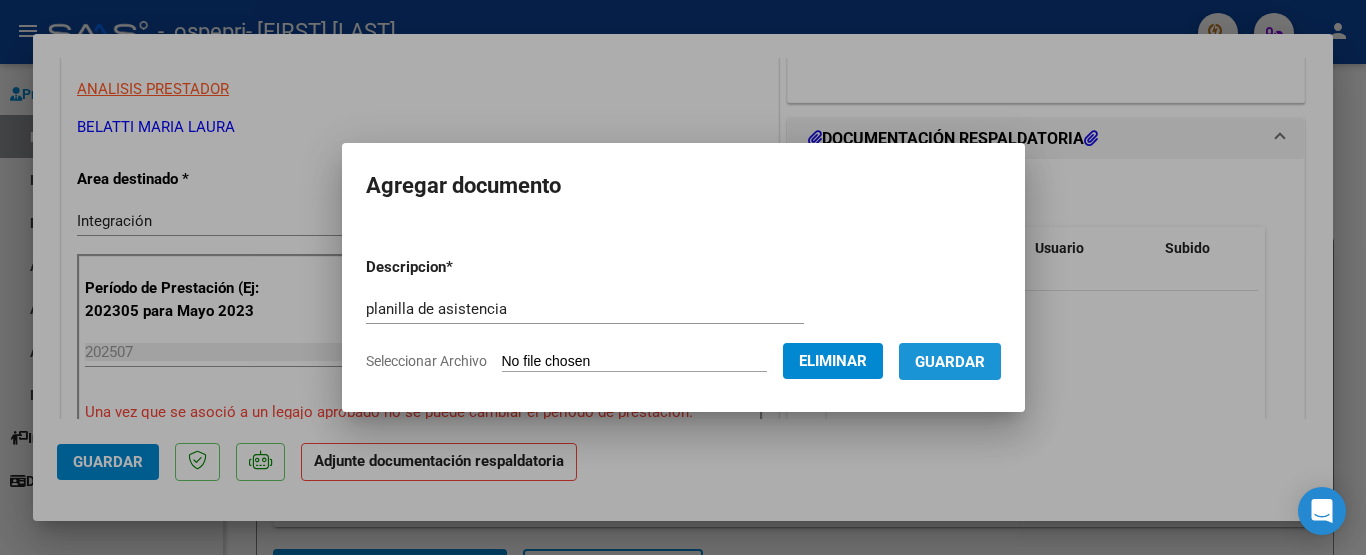 click on "Guardar" at bounding box center [950, 361] 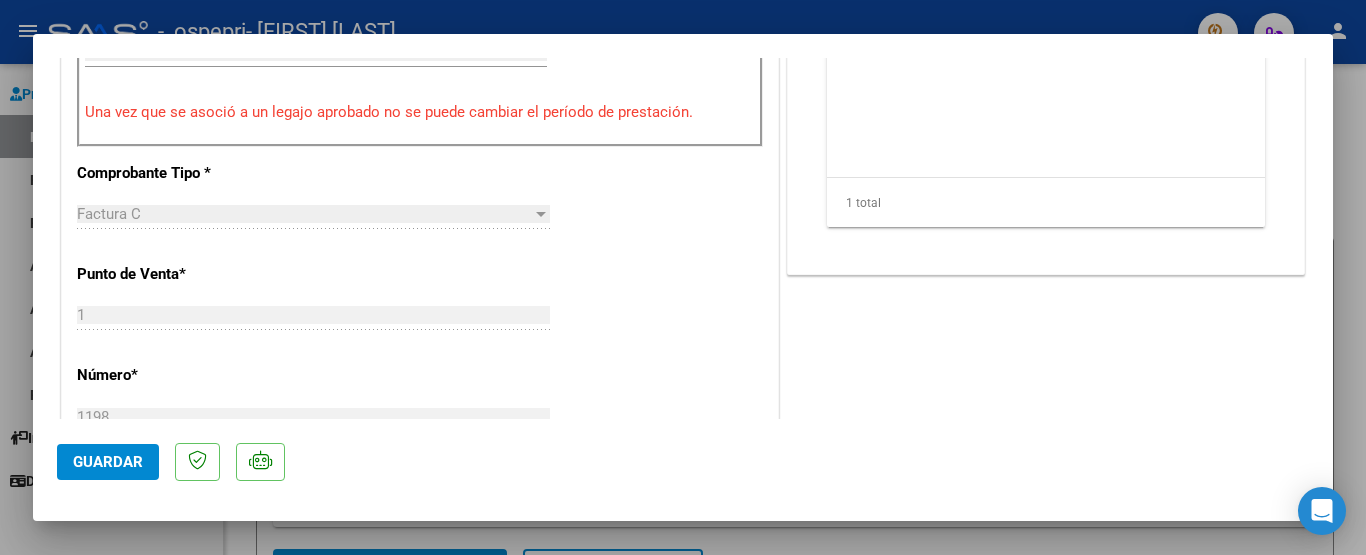 scroll, scrollTop: 300, scrollLeft: 0, axis: vertical 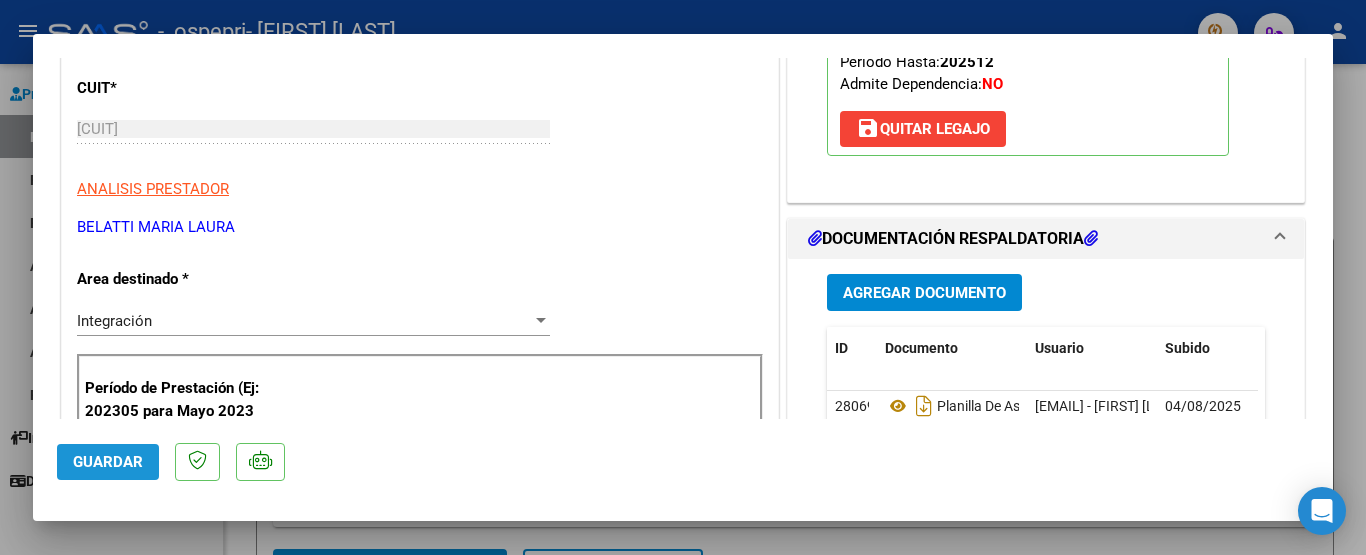 click on "Guardar" 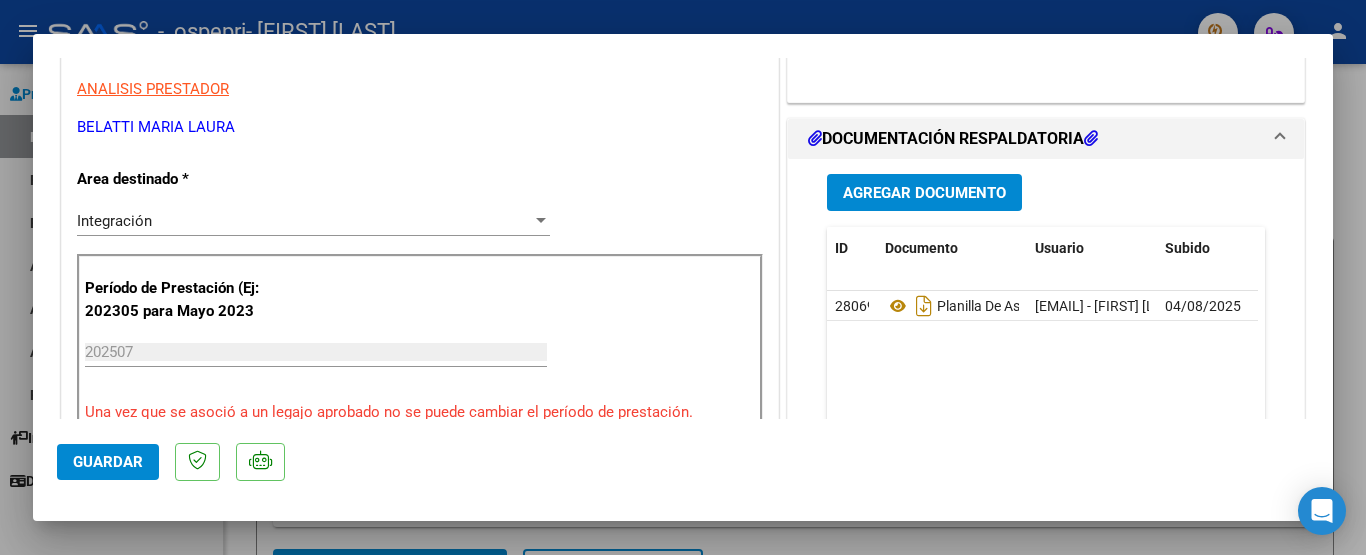 scroll, scrollTop: 0, scrollLeft: 0, axis: both 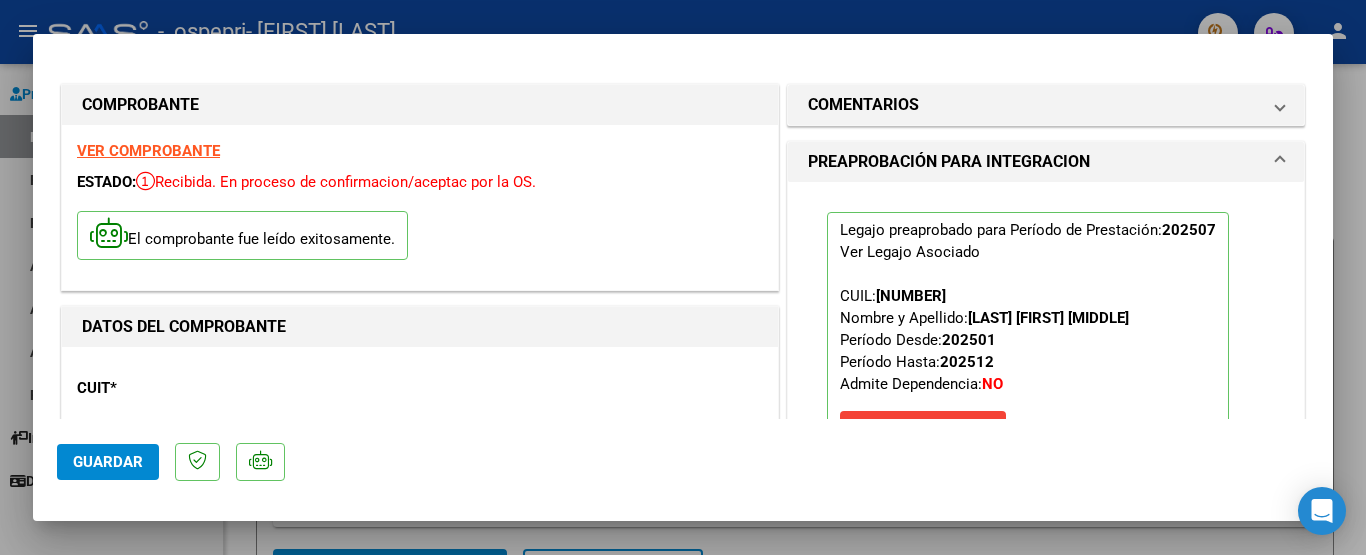 click at bounding box center (683, 277) 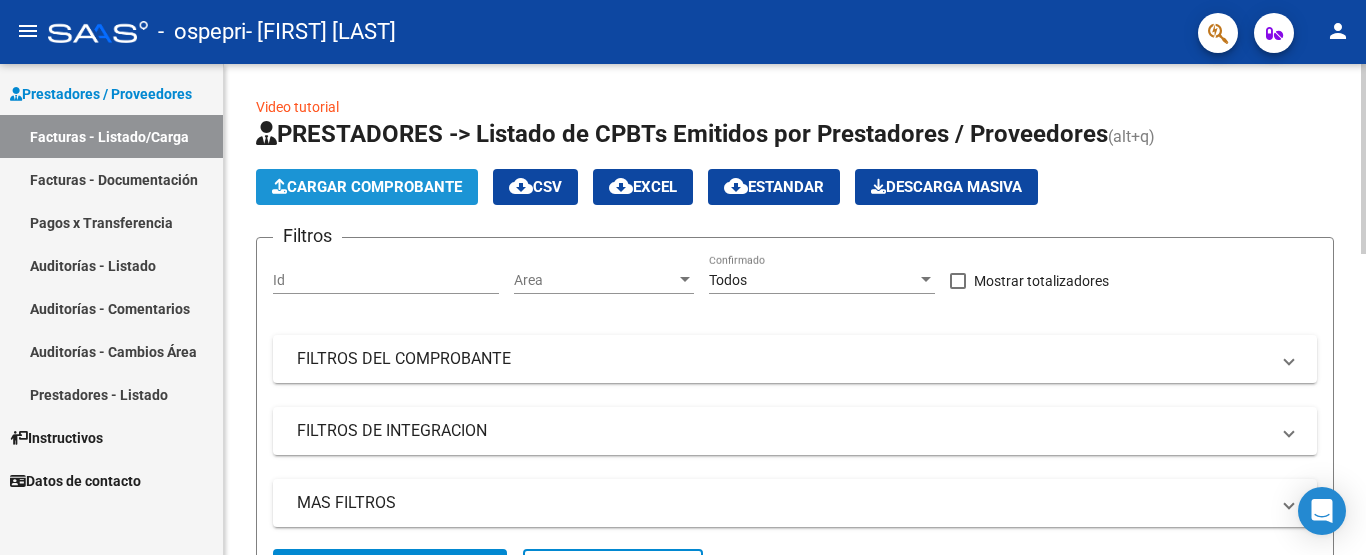click on "Cargar Comprobante" 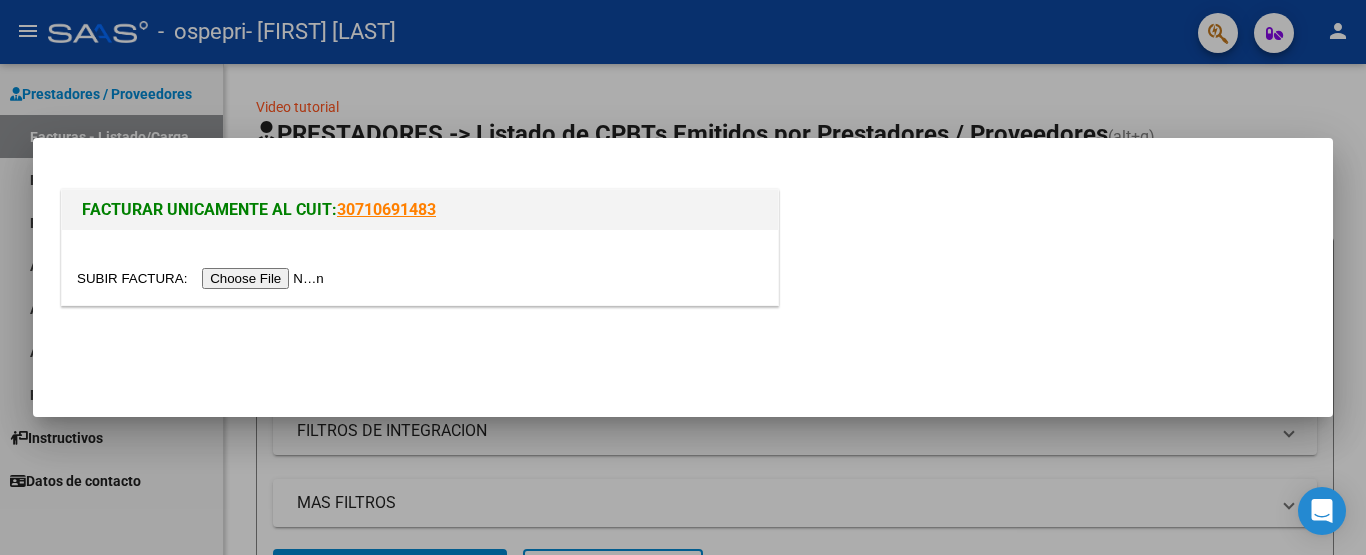 click at bounding box center (203, 278) 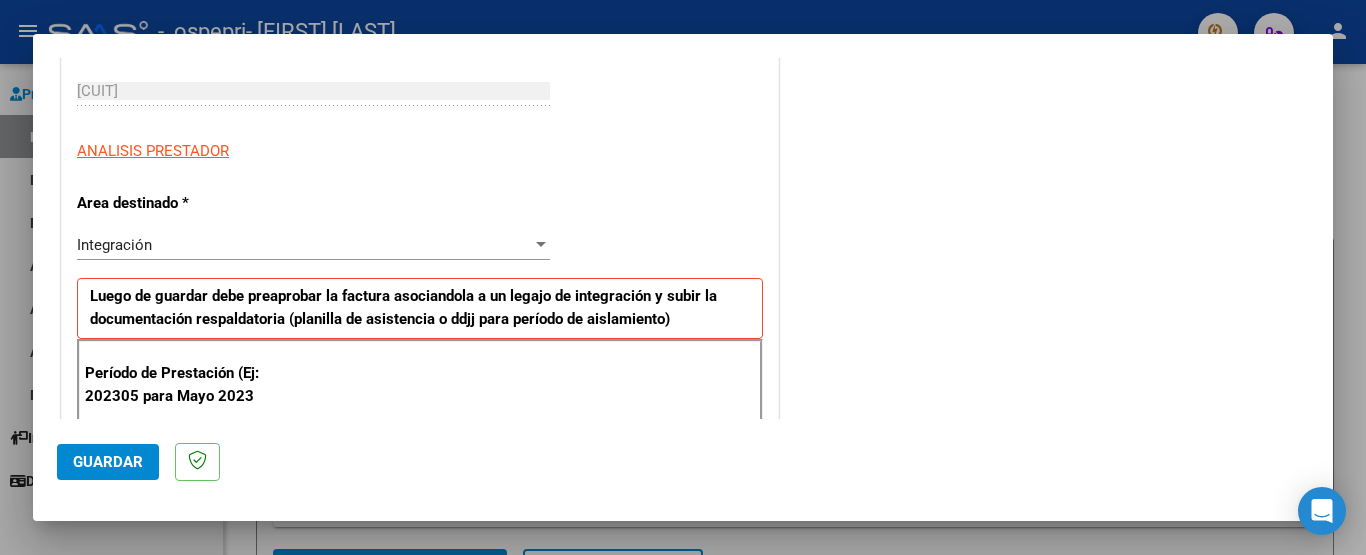 scroll, scrollTop: 500, scrollLeft: 0, axis: vertical 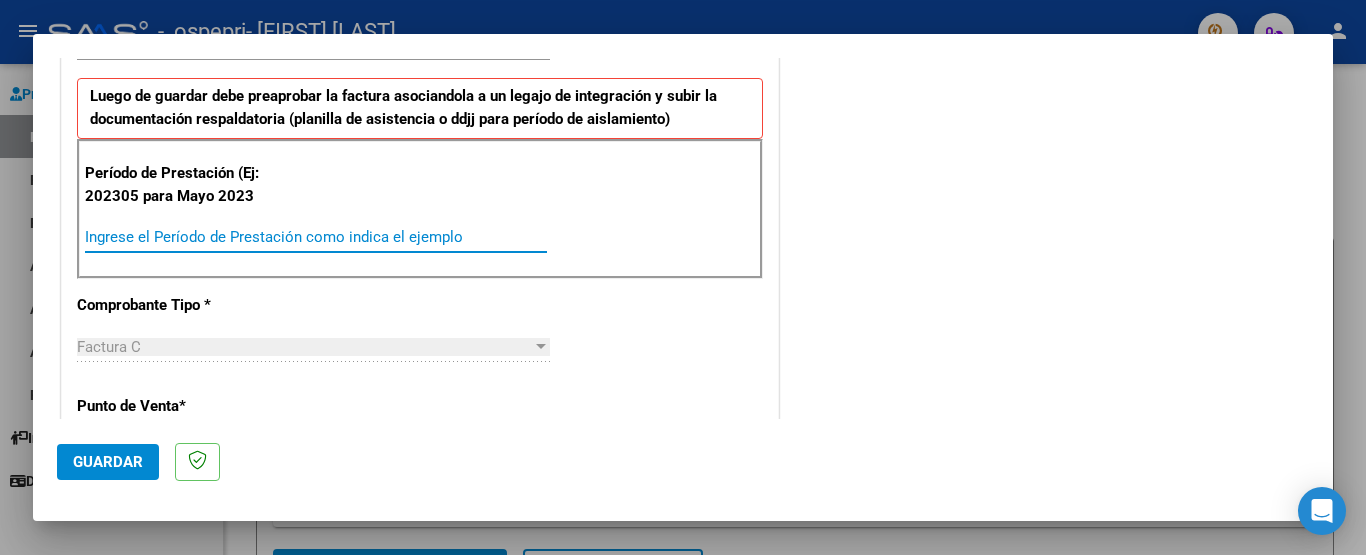 click on "Ingrese el Período de Prestación como indica el ejemplo" at bounding box center [316, 237] 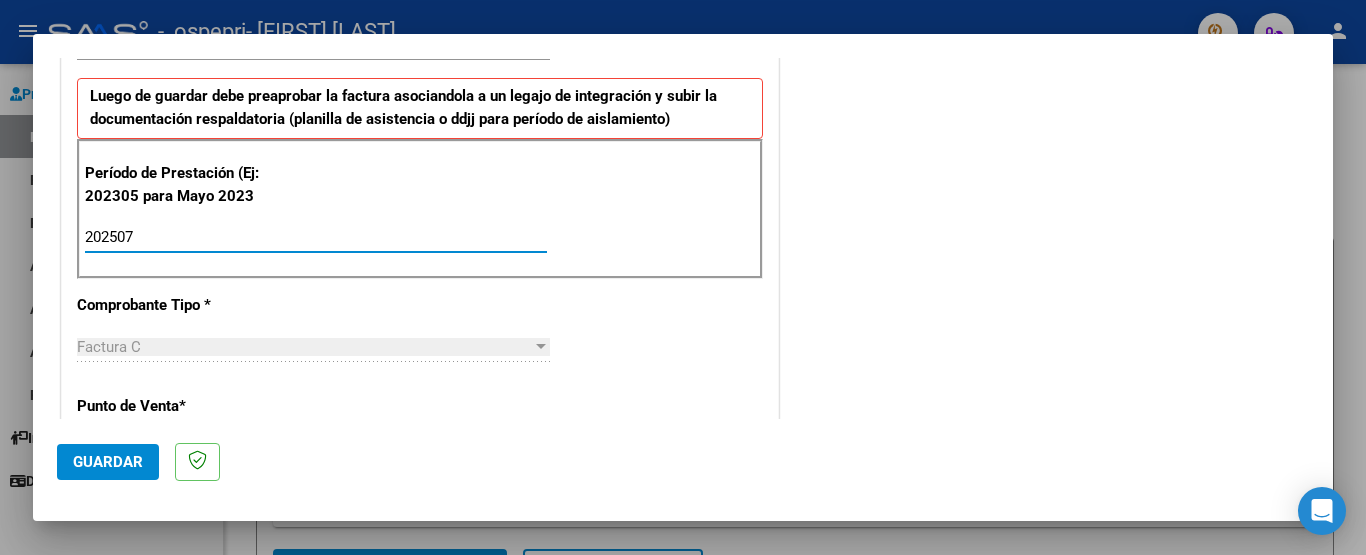 type on "202507" 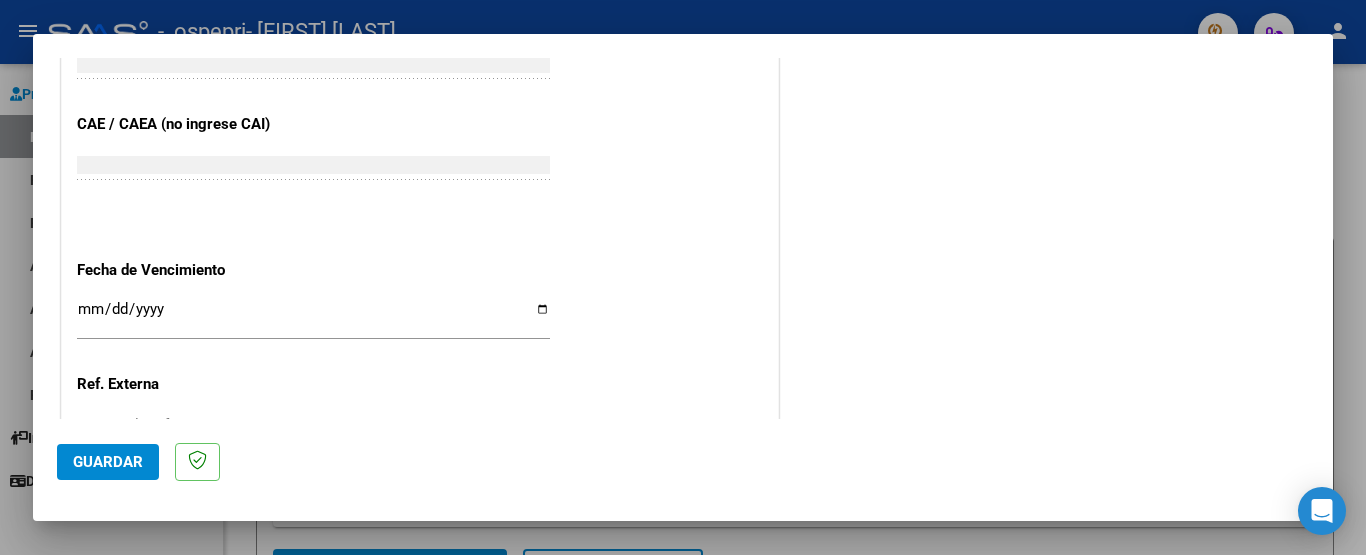 scroll, scrollTop: 1300, scrollLeft: 0, axis: vertical 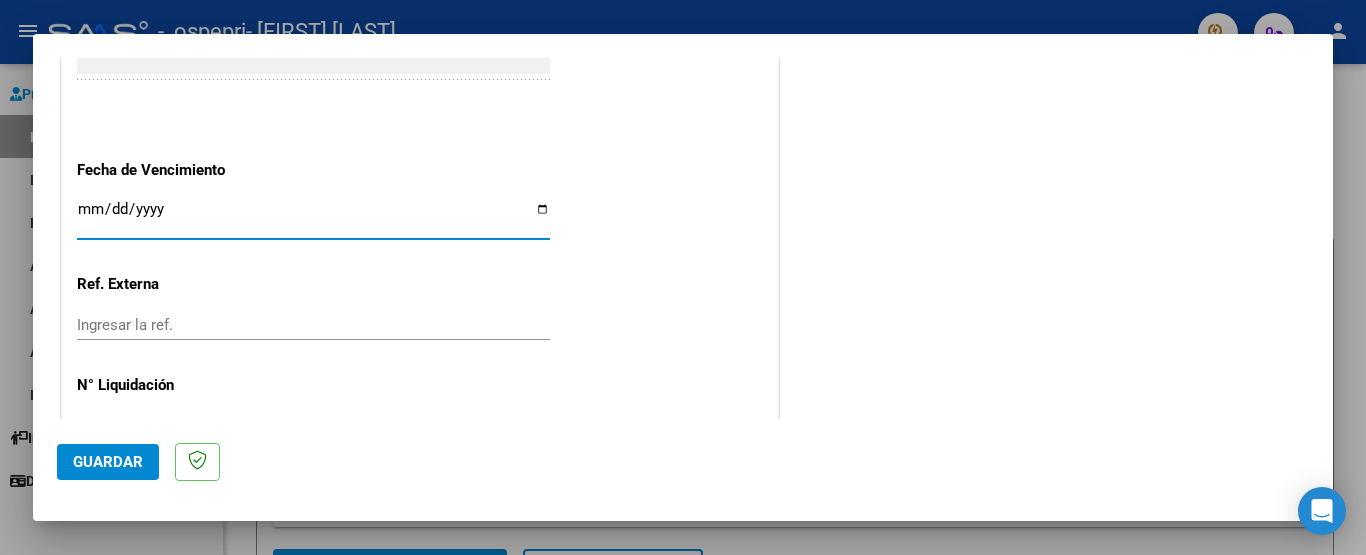 click on "Ingresar la fecha" at bounding box center [313, 217] 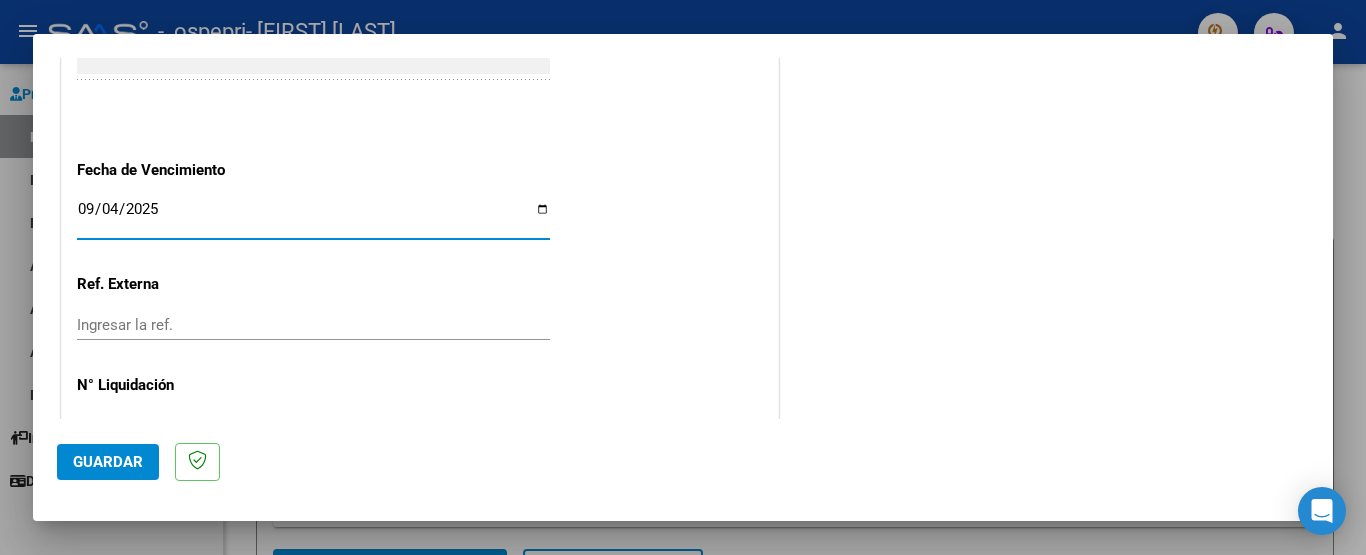 type on "2025-09-04" 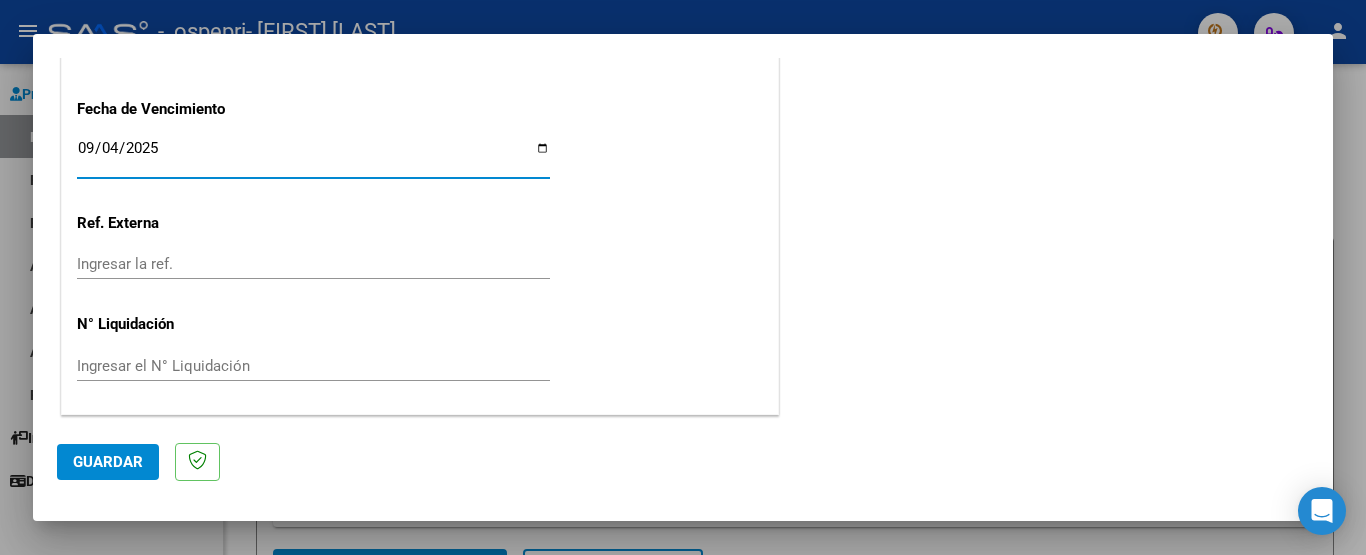 click on "Guardar" 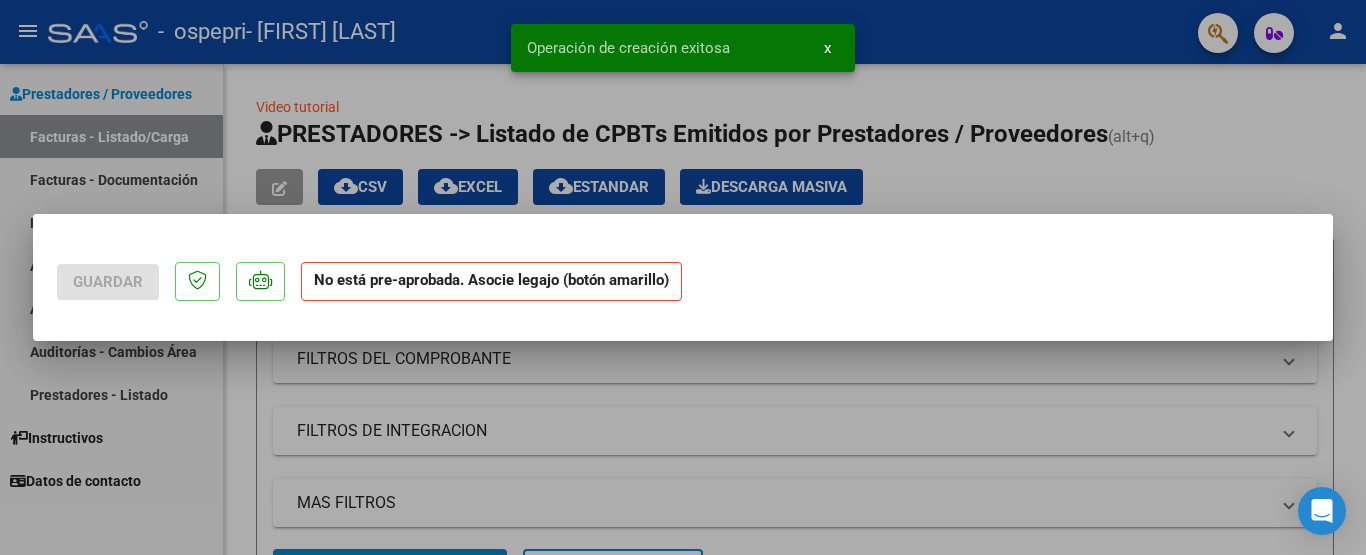 scroll, scrollTop: 0, scrollLeft: 0, axis: both 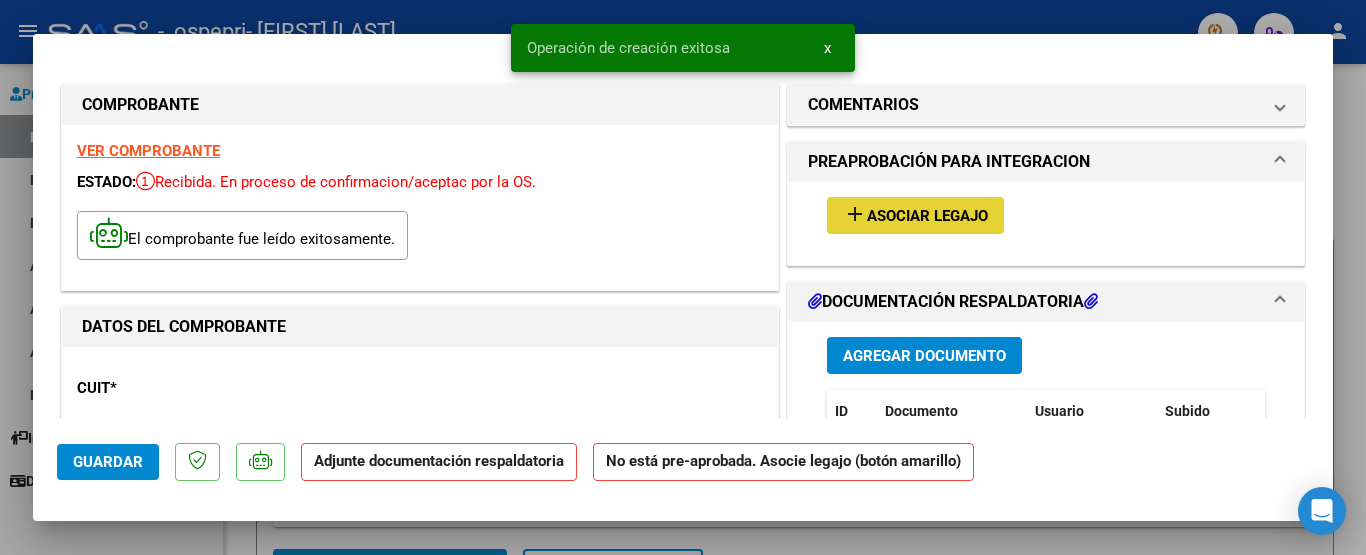 click on "add Asociar Legajo" at bounding box center [915, 215] 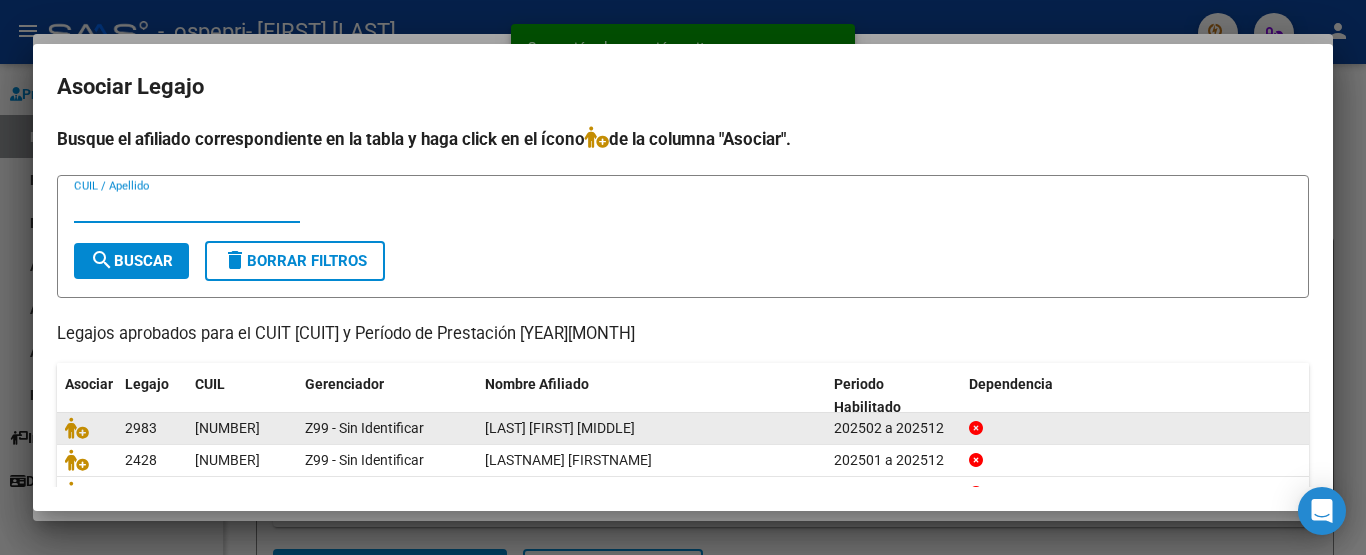 scroll, scrollTop: 165, scrollLeft: 0, axis: vertical 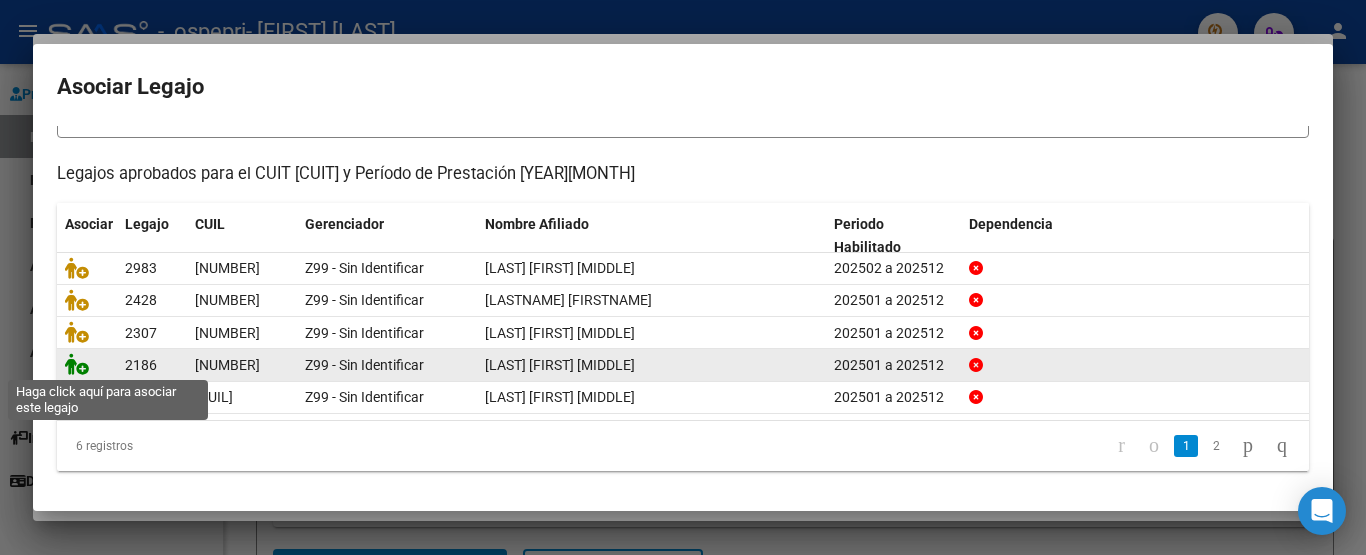 click 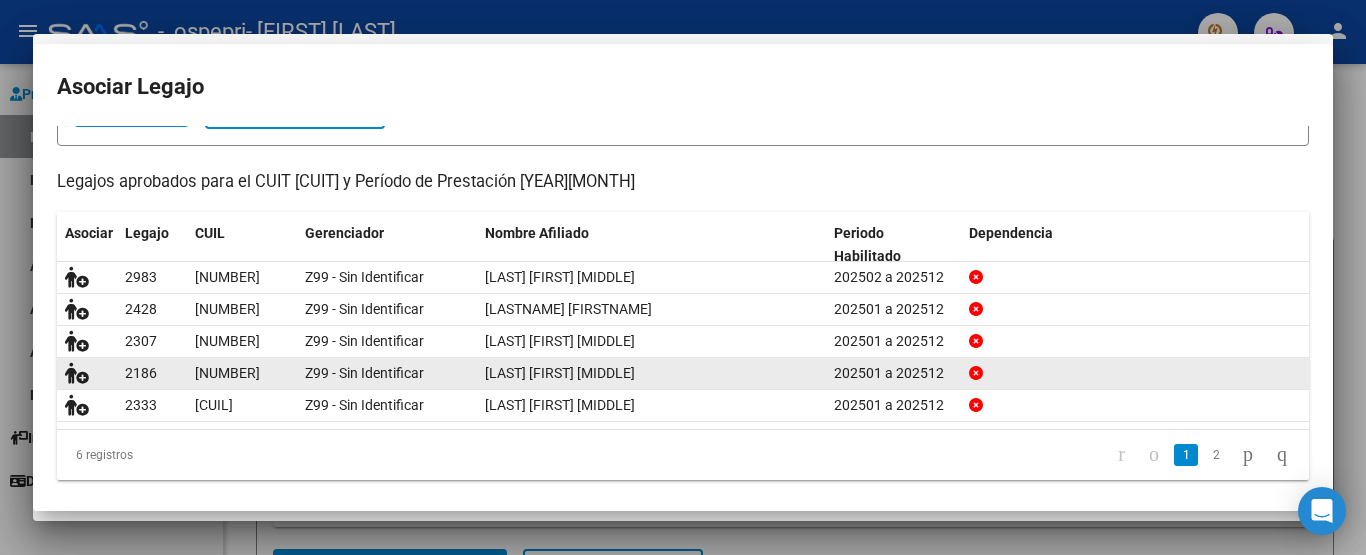 scroll, scrollTop: 0, scrollLeft: 0, axis: both 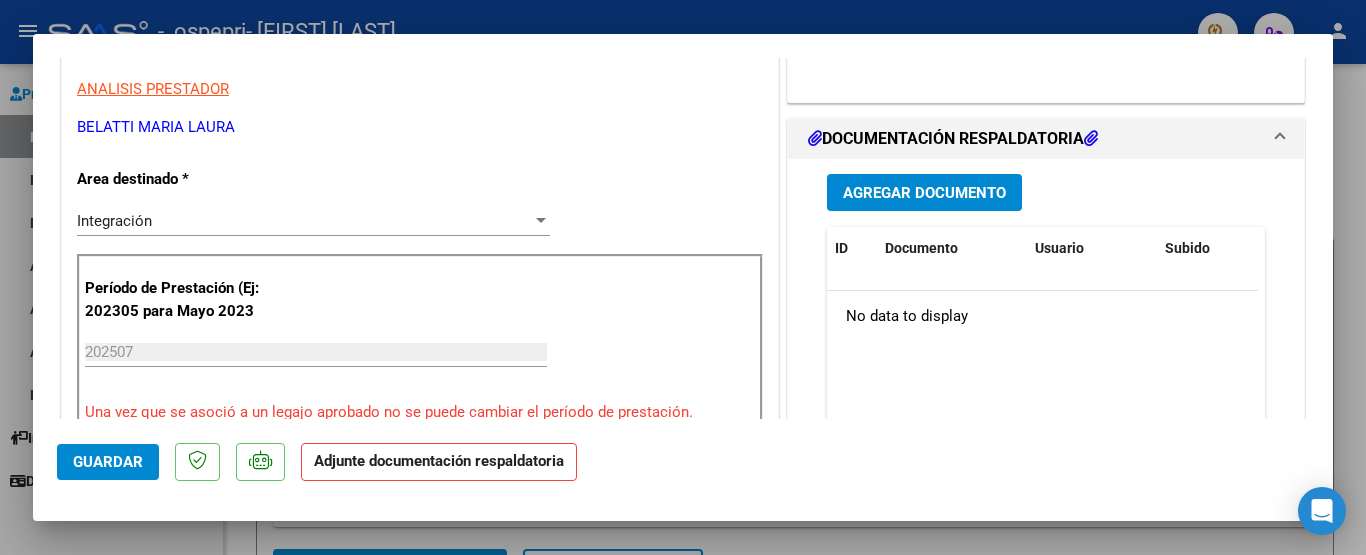 click on "Agregar Documento" at bounding box center (924, 193) 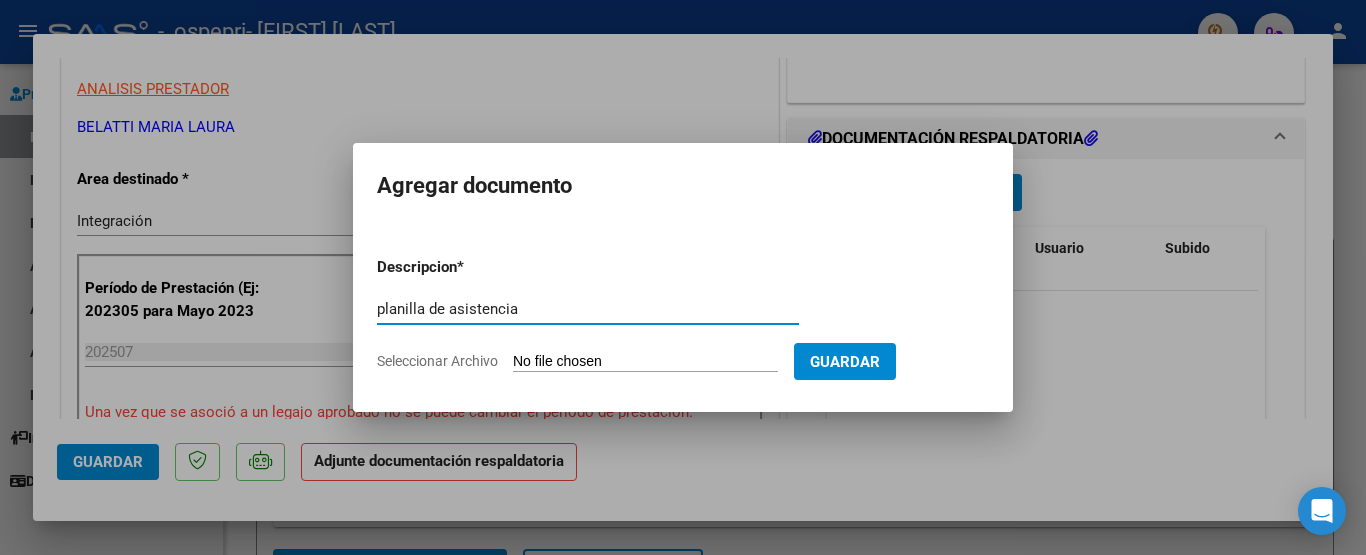 type on "planilla de asistencia" 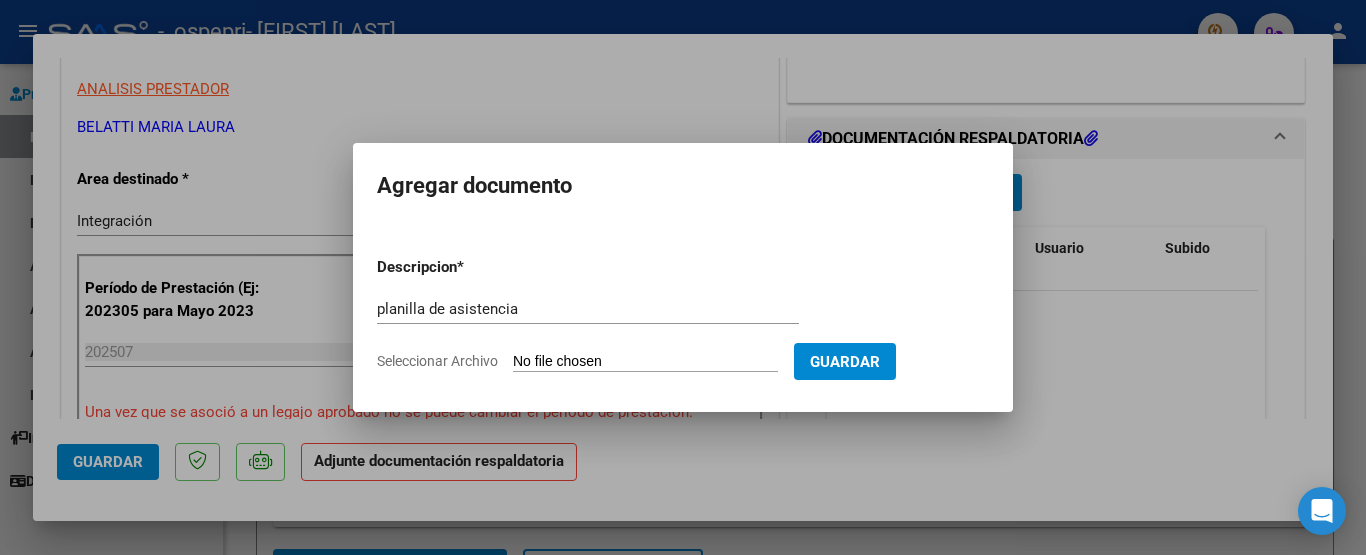 type on "C:\fakepath\[LAST] [MONTH] [YEAR].pdf" 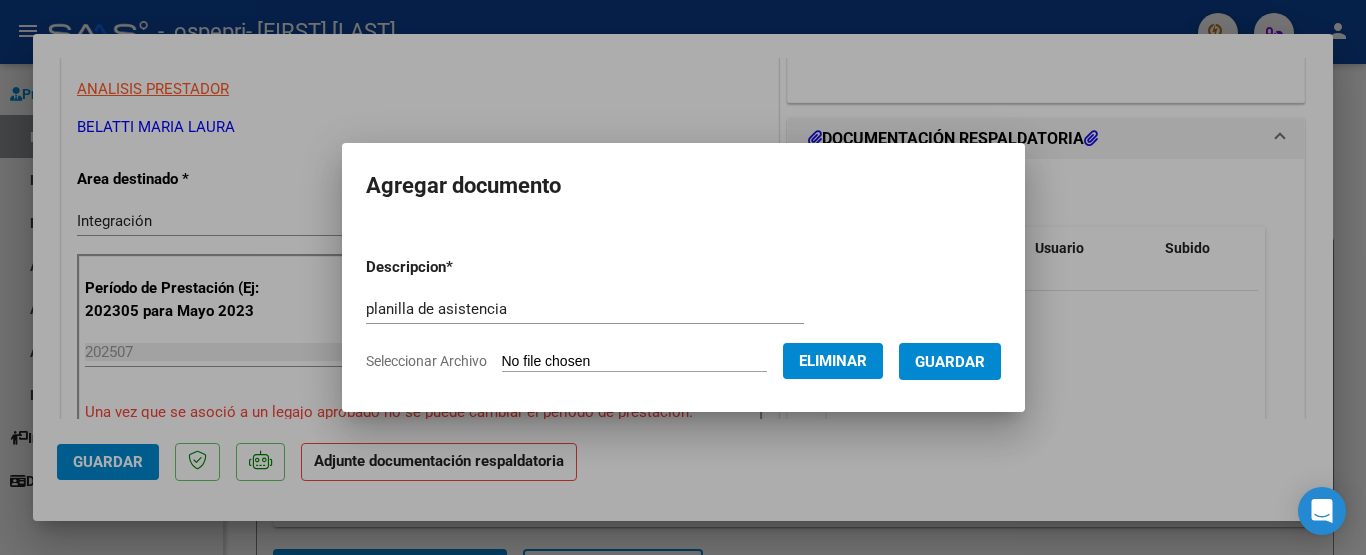 click on "Guardar" at bounding box center (950, 362) 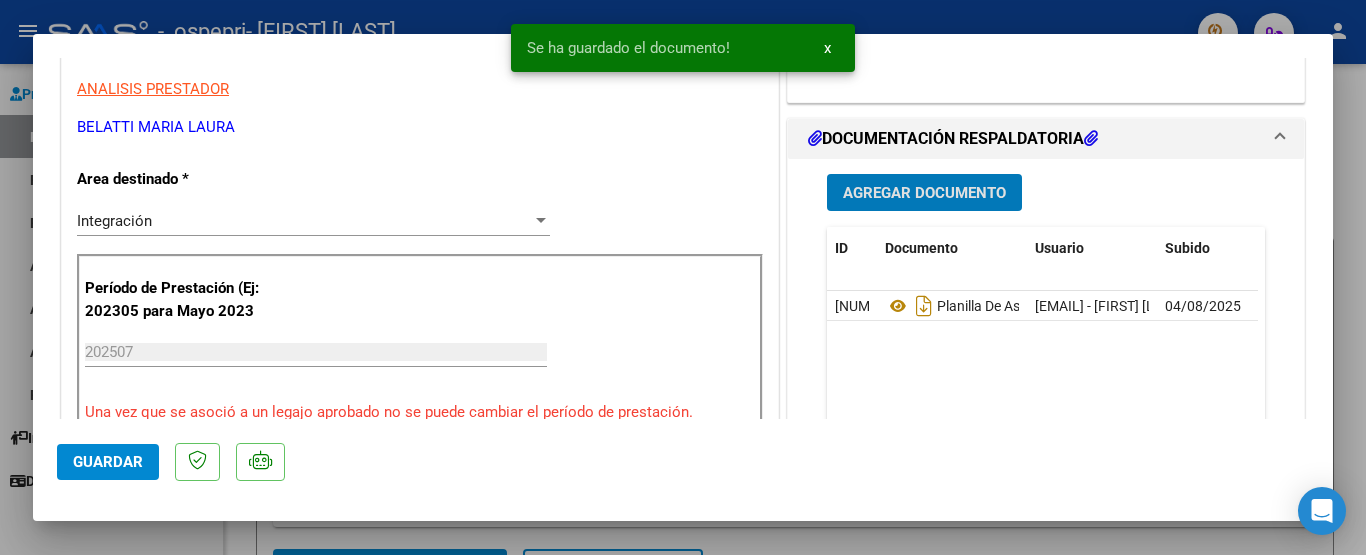 scroll, scrollTop: 900, scrollLeft: 0, axis: vertical 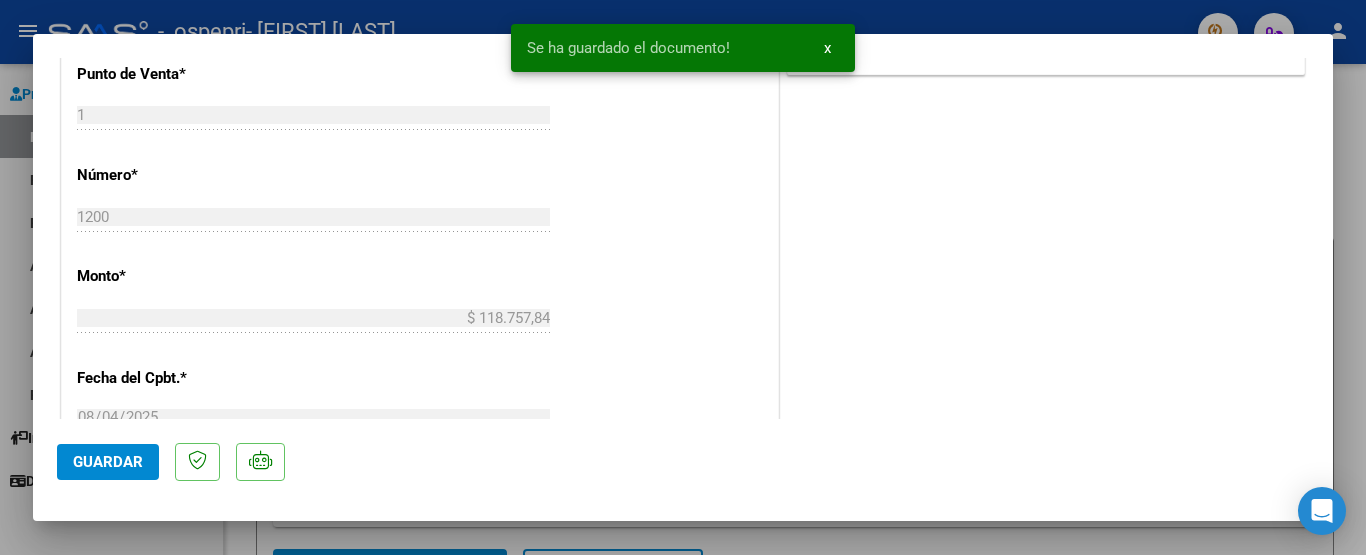 click on "Guardar" 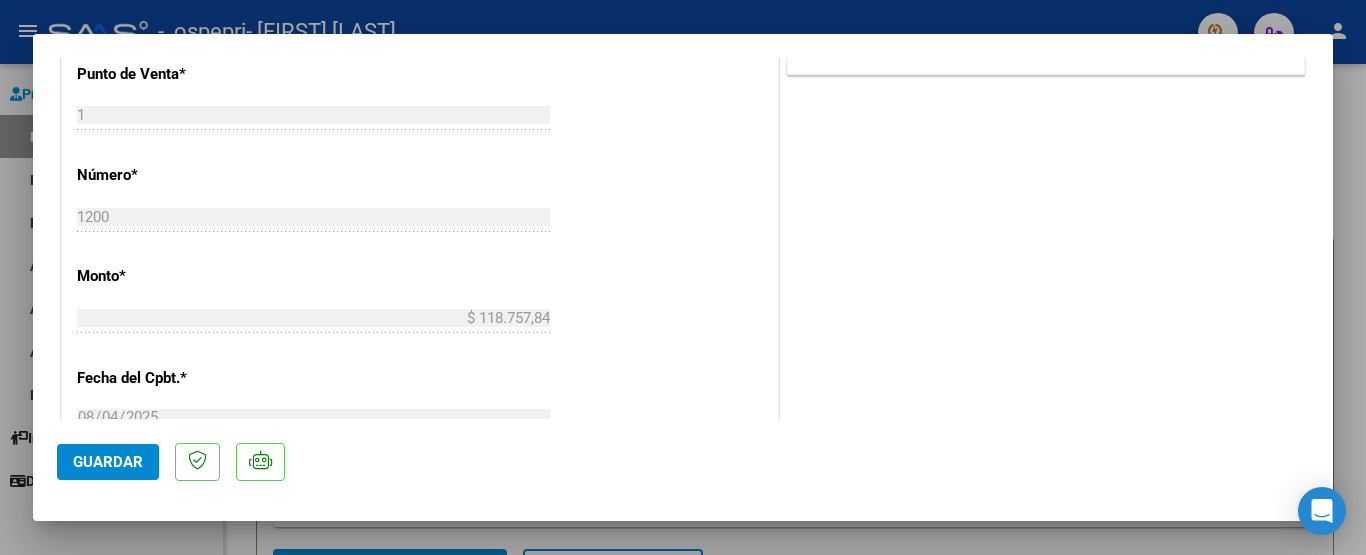 click at bounding box center (683, 277) 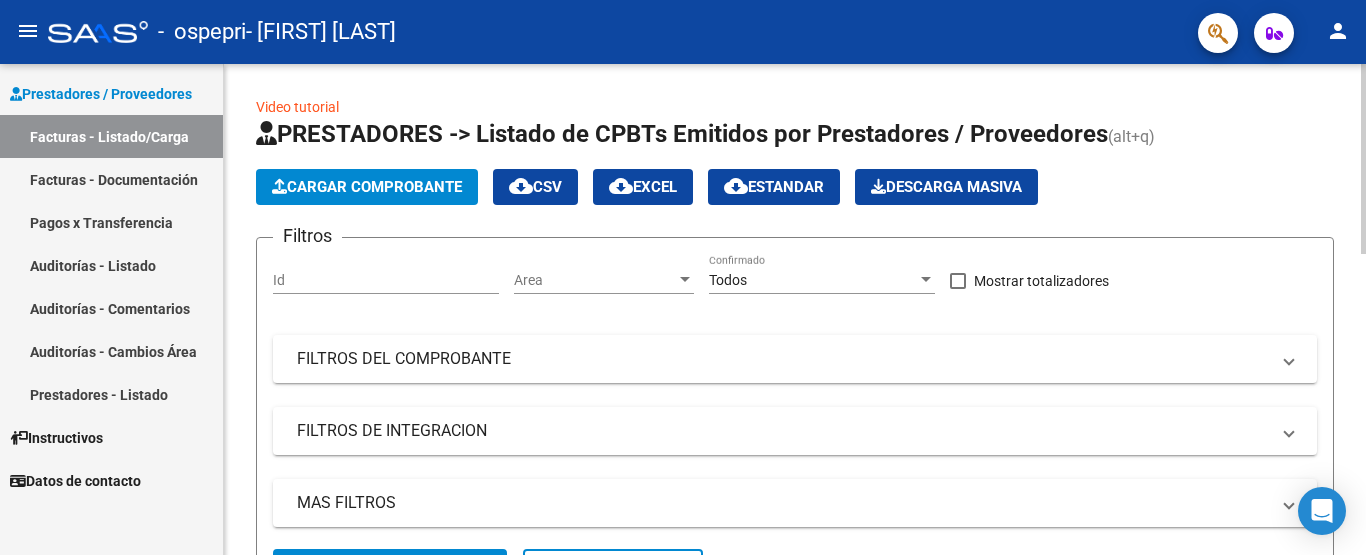 click on "Cargar Comprobante" 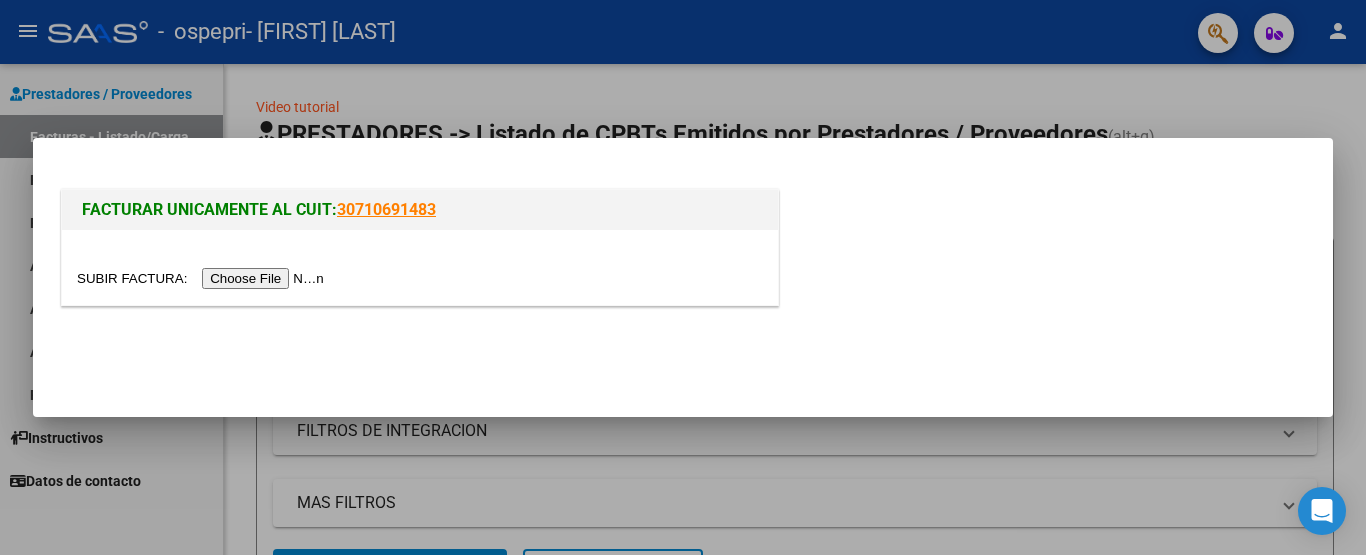 click at bounding box center [203, 278] 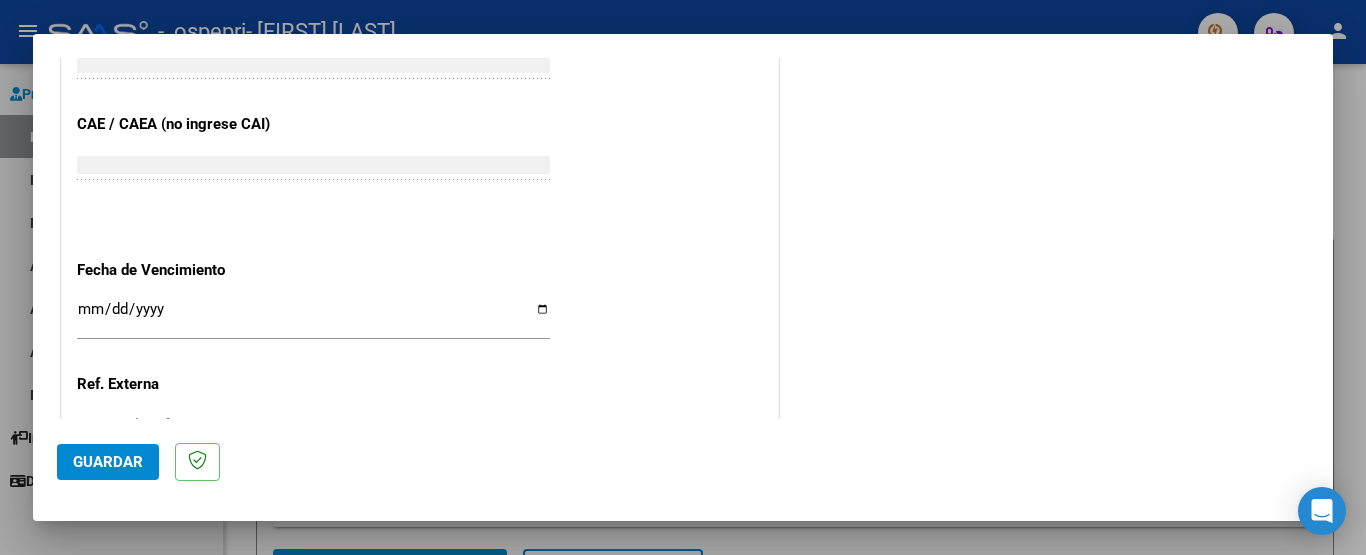 scroll, scrollTop: 1361, scrollLeft: 0, axis: vertical 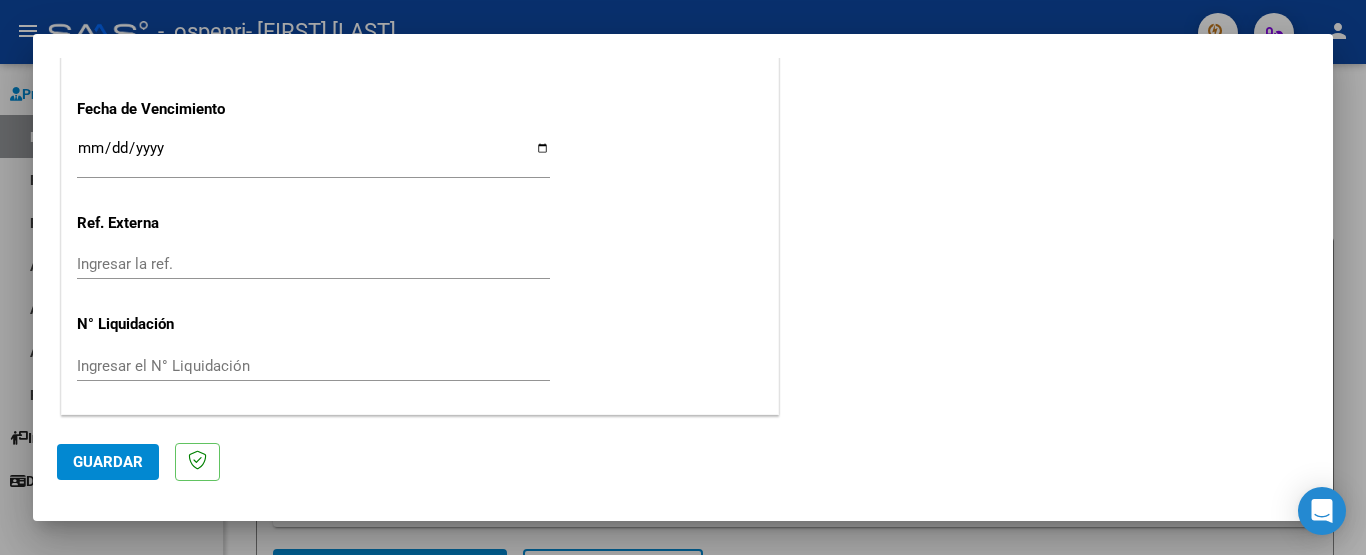 click on "Ingresar la fecha" at bounding box center (313, 156) 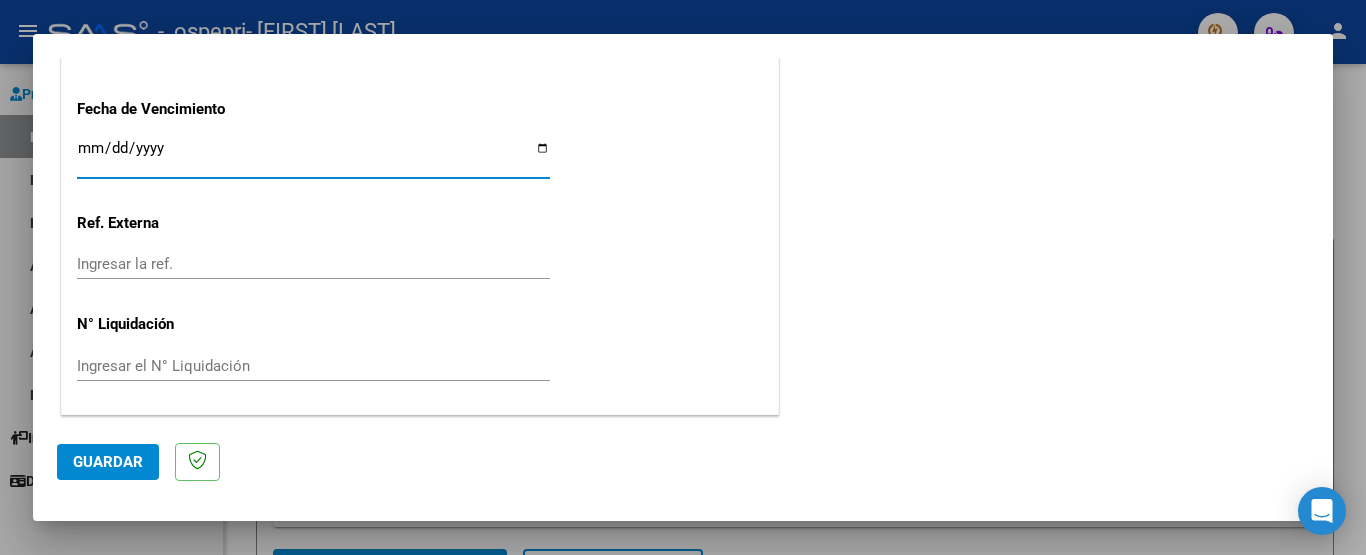 click on "Ingresar la fecha" at bounding box center (313, 156) 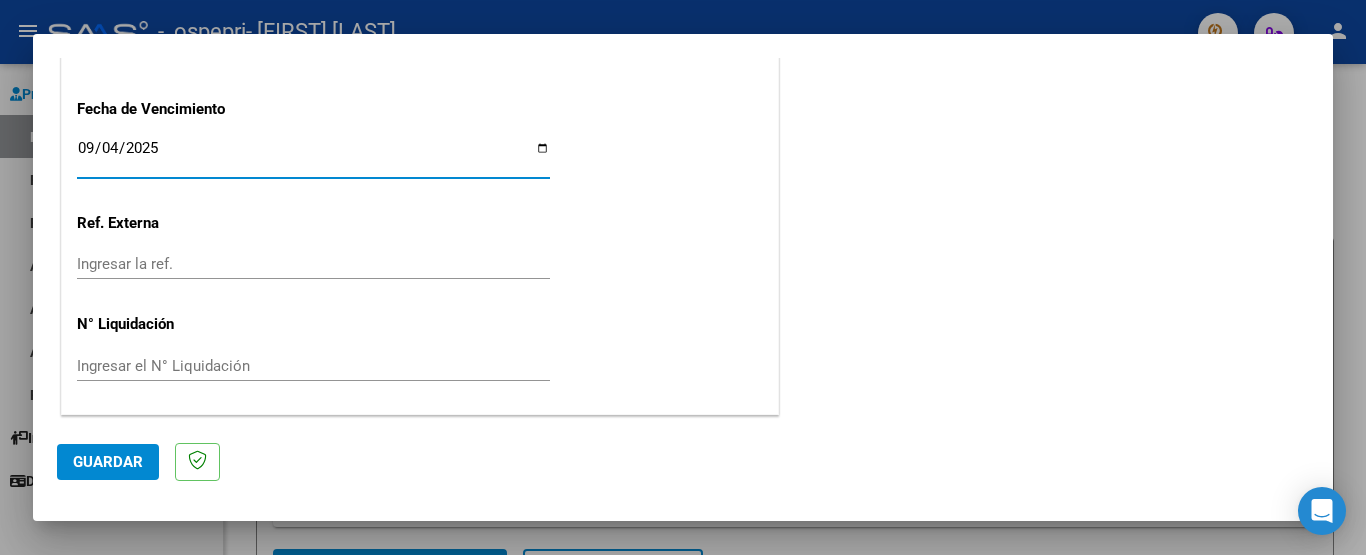 type on "2025-09-04" 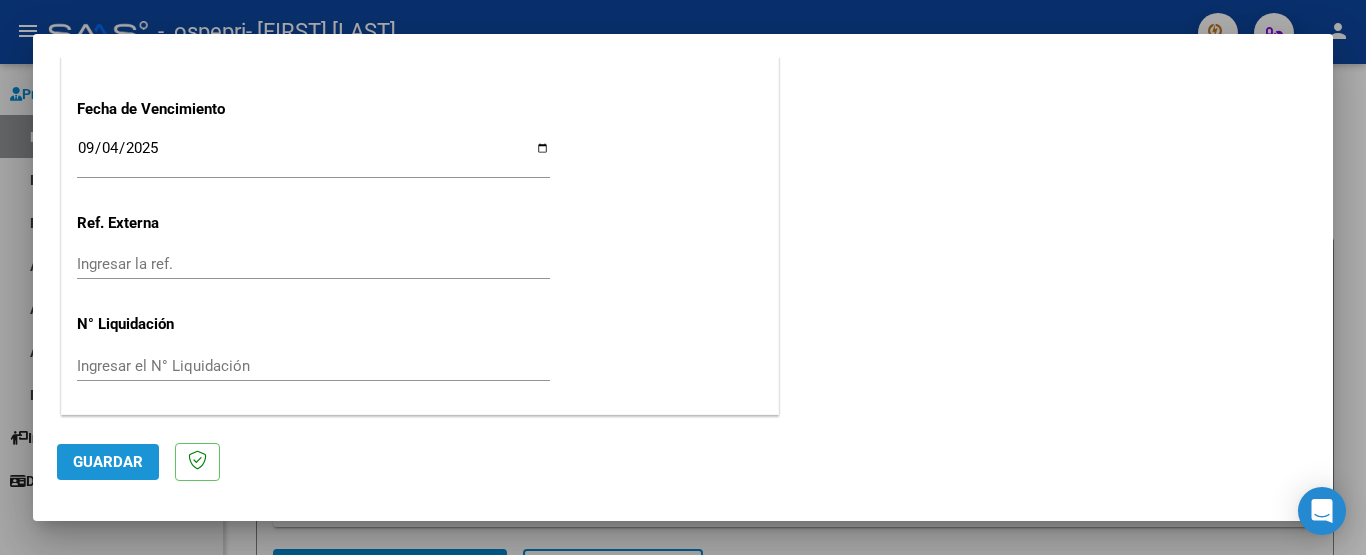 click on "Guardar" 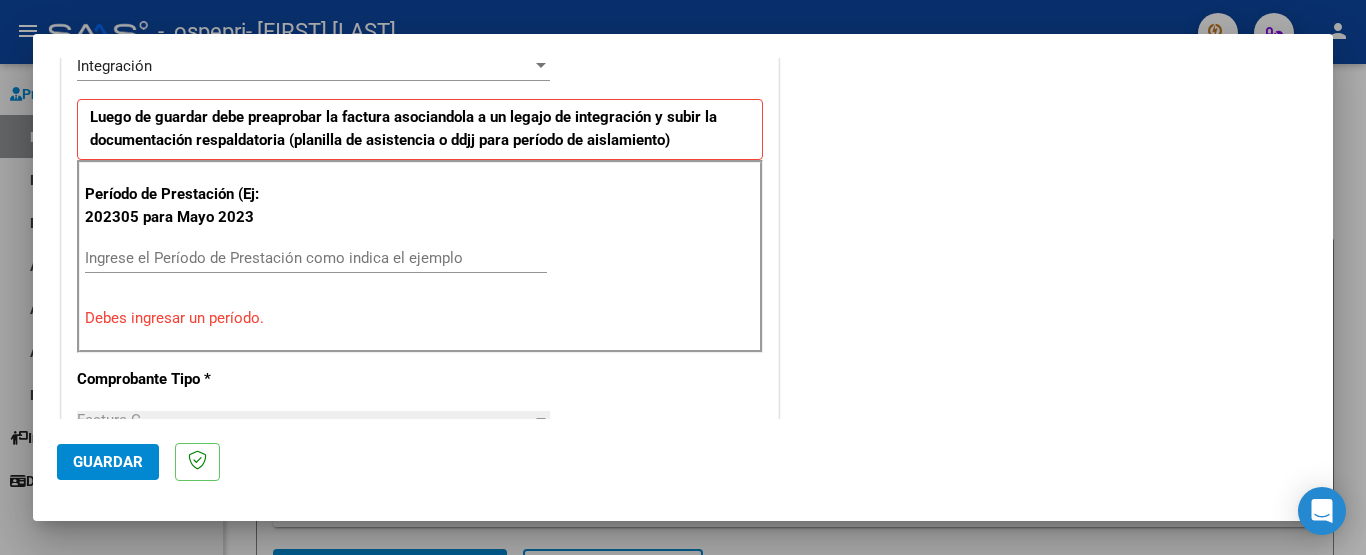 click on "Ingrese el Período de Prestación como indica el ejemplo" at bounding box center [316, 258] 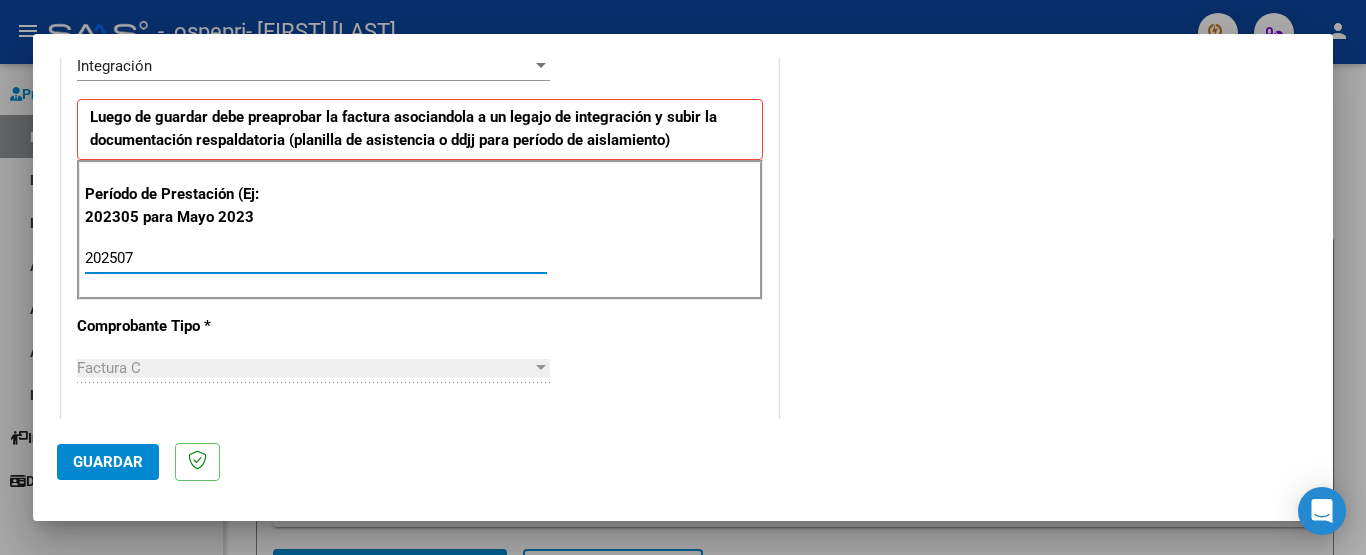 type on "202507" 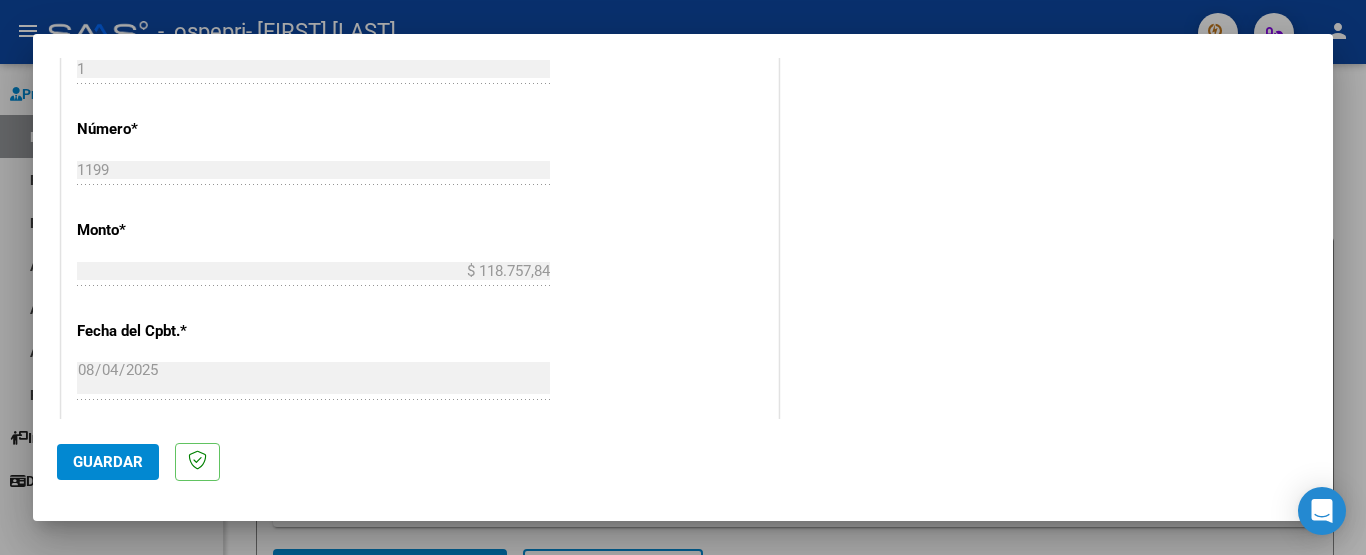scroll, scrollTop: 1361, scrollLeft: 0, axis: vertical 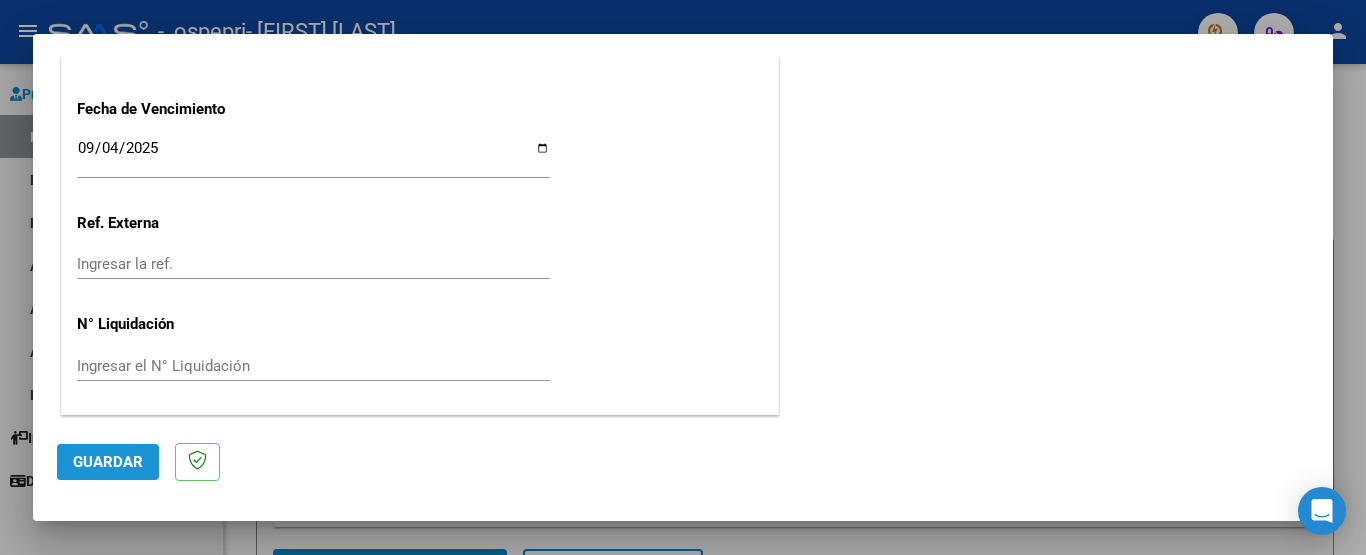 click on "Guardar" 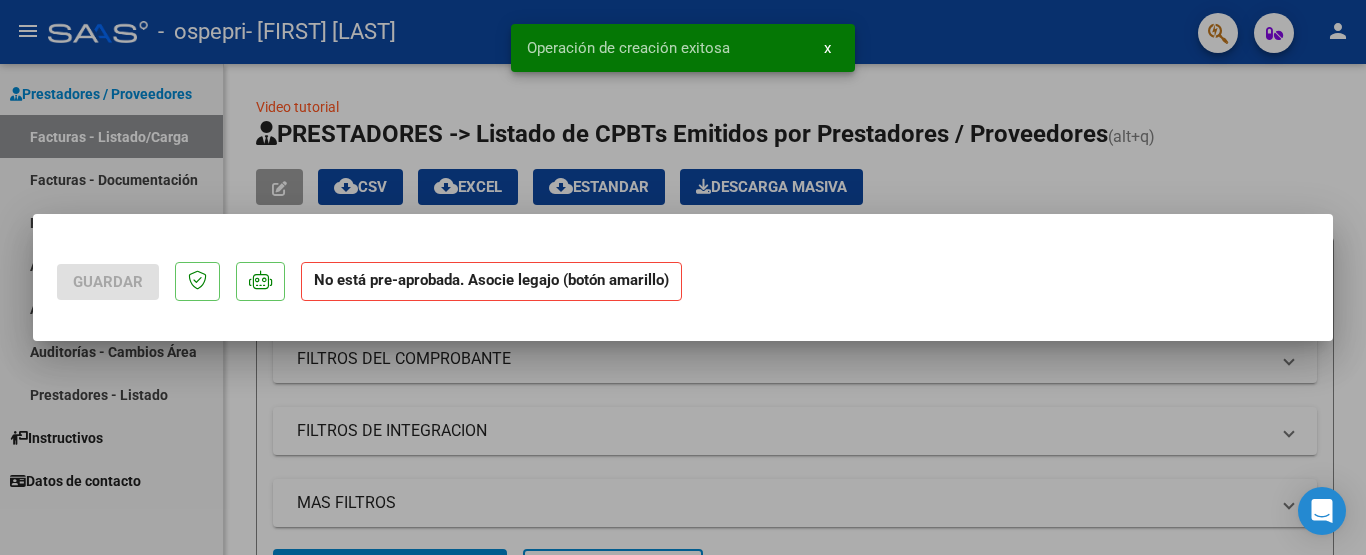 scroll, scrollTop: 0, scrollLeft: 0, axis: both 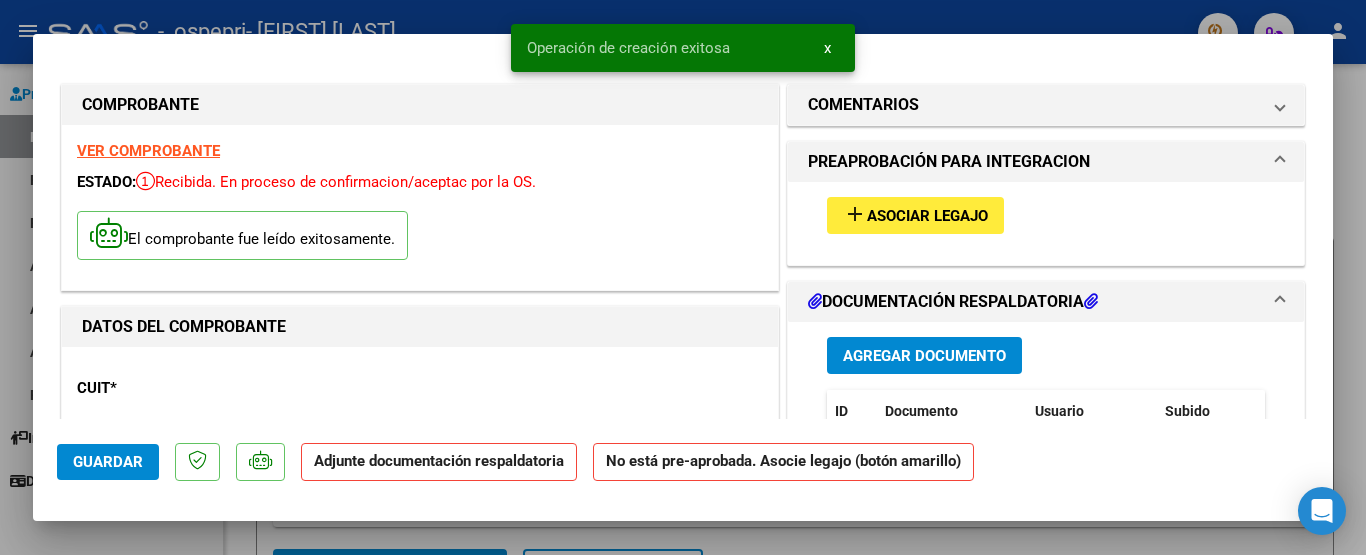 click on "add Asociar Legajo" at bounding box center [915, 215] 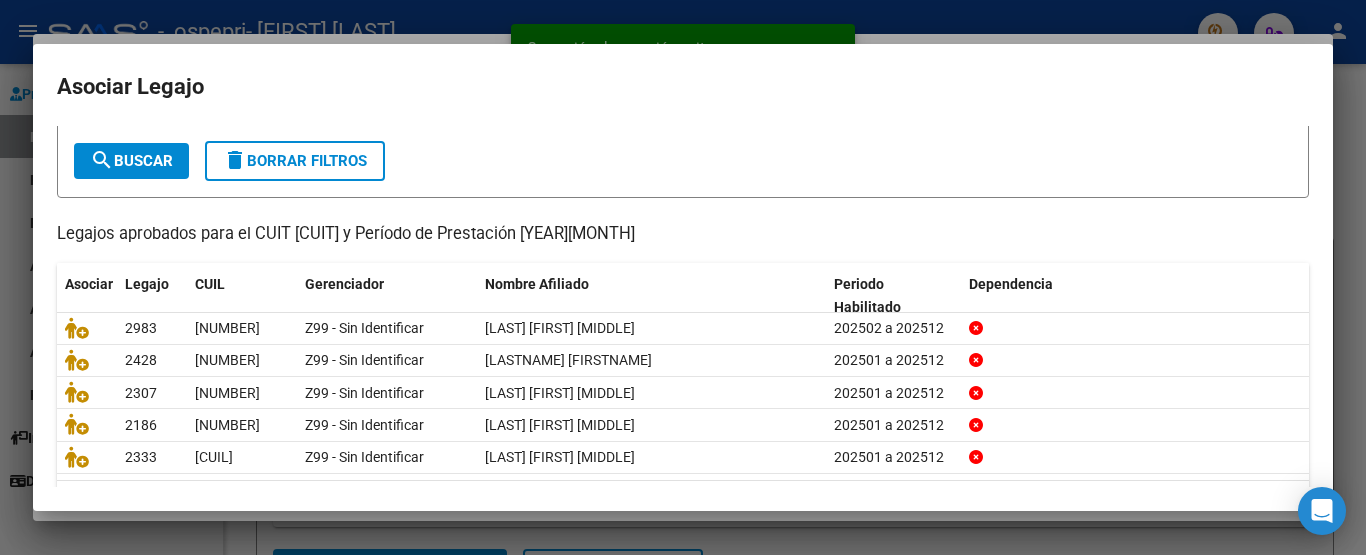 scroll, scrollTop: 165, scrollLeft: 0, axis: vertical 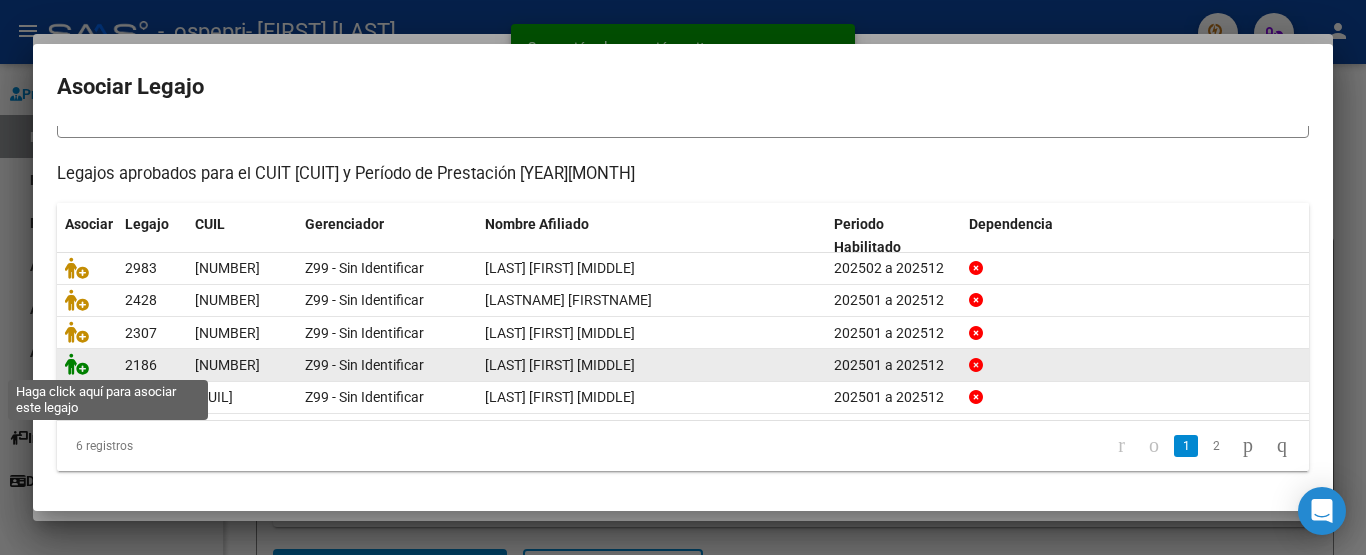 click 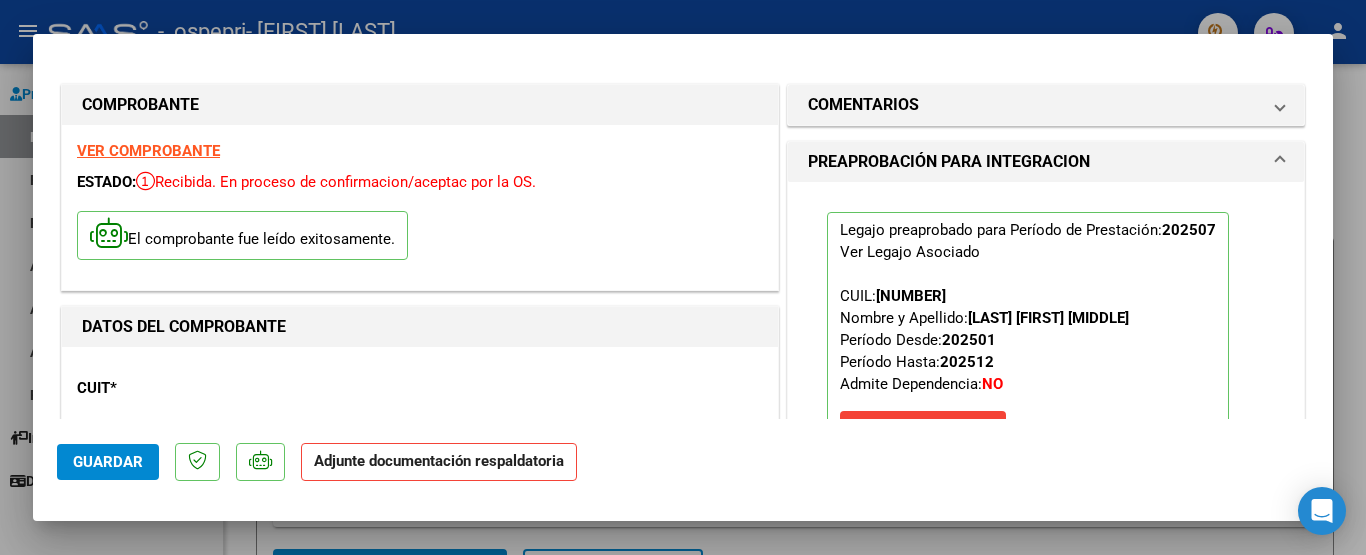 scroll, scrollTop: 400, scrollLeft: 0, axis: vertical 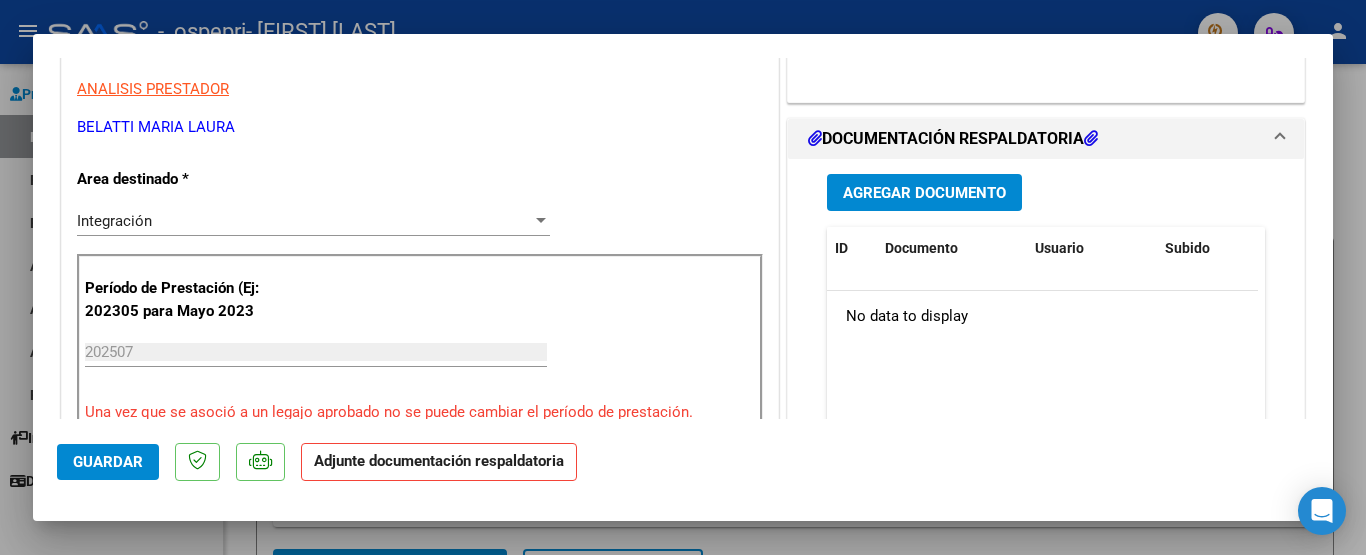 click on "Agregar Documento" at bounding box center [924, 193] 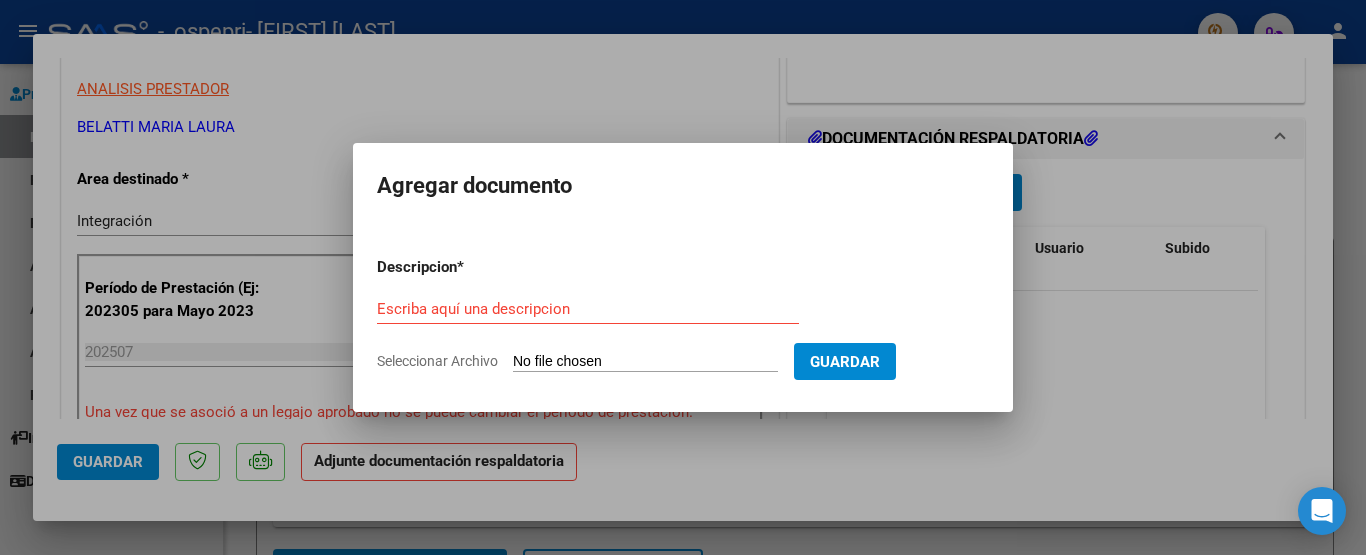 click at bounding box center (683, 277) 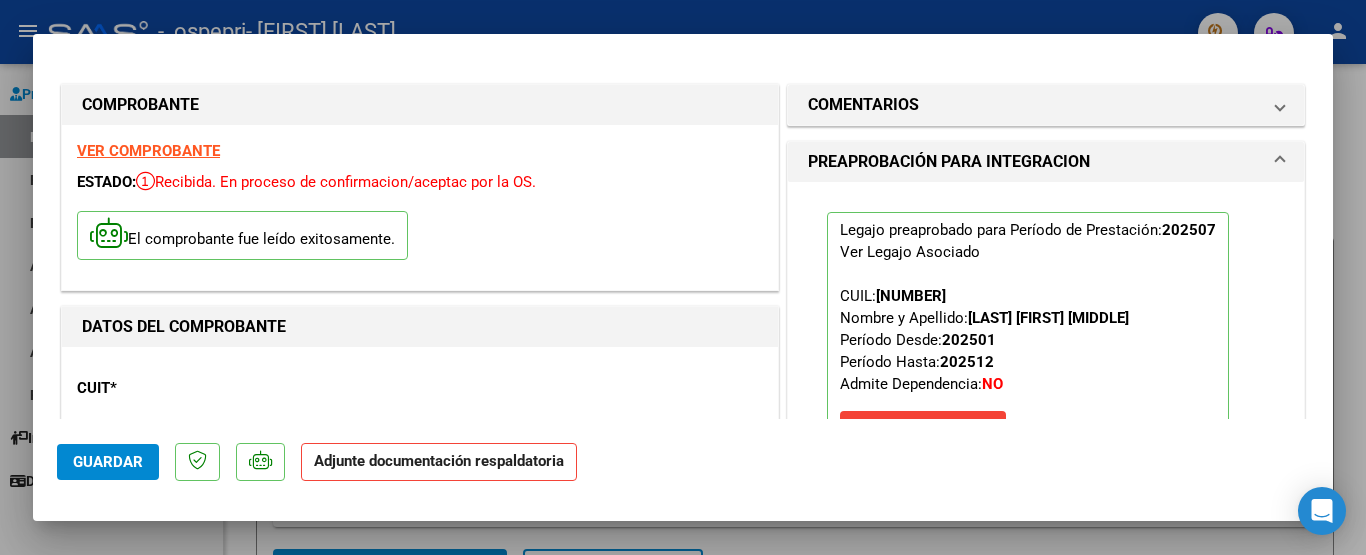 scroll, scrollTop: 200, scrollLeft: 0, axis: vertical 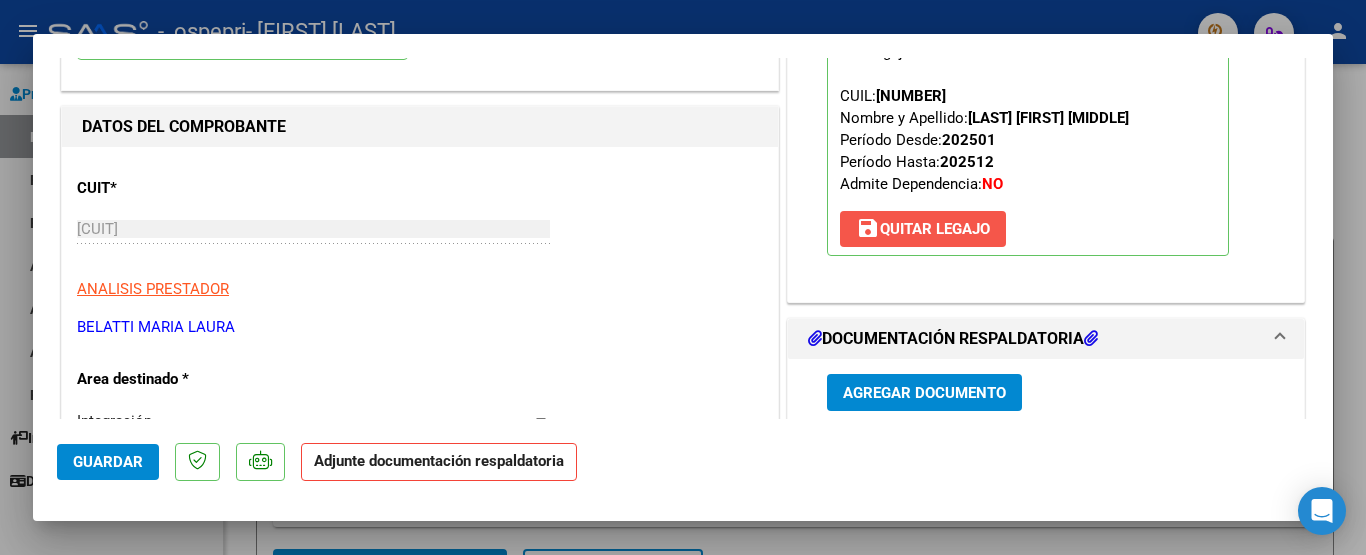 click on "save  Quitar Legajo" at bounding box center (923, 229) 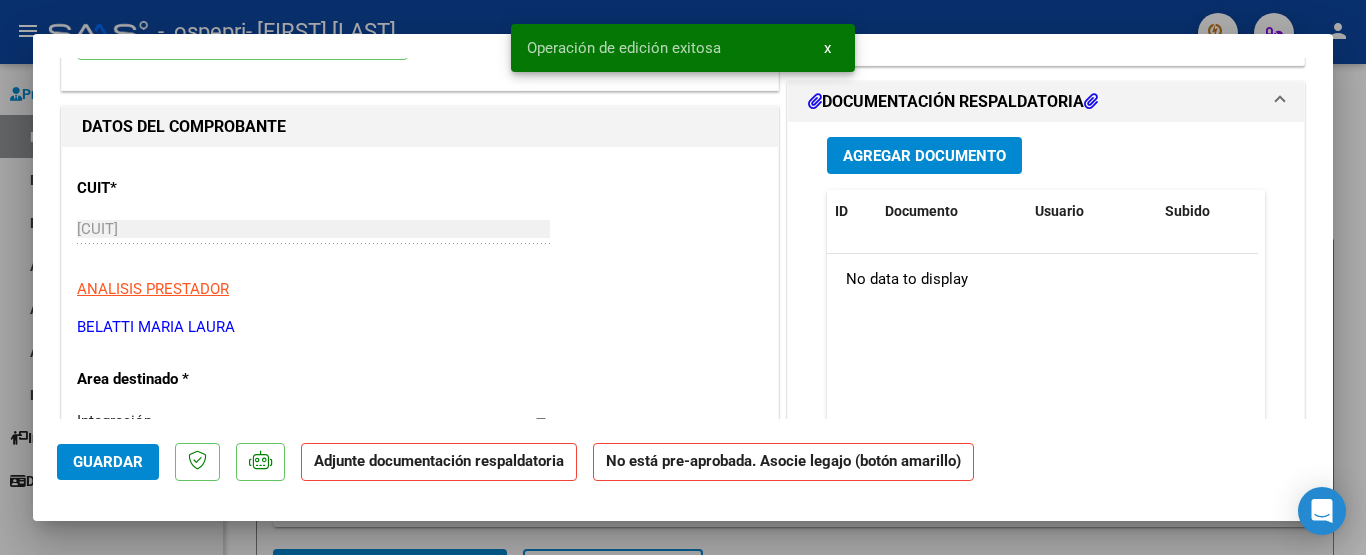 click on "Agregar Documento" at bounding box center [924, 156] 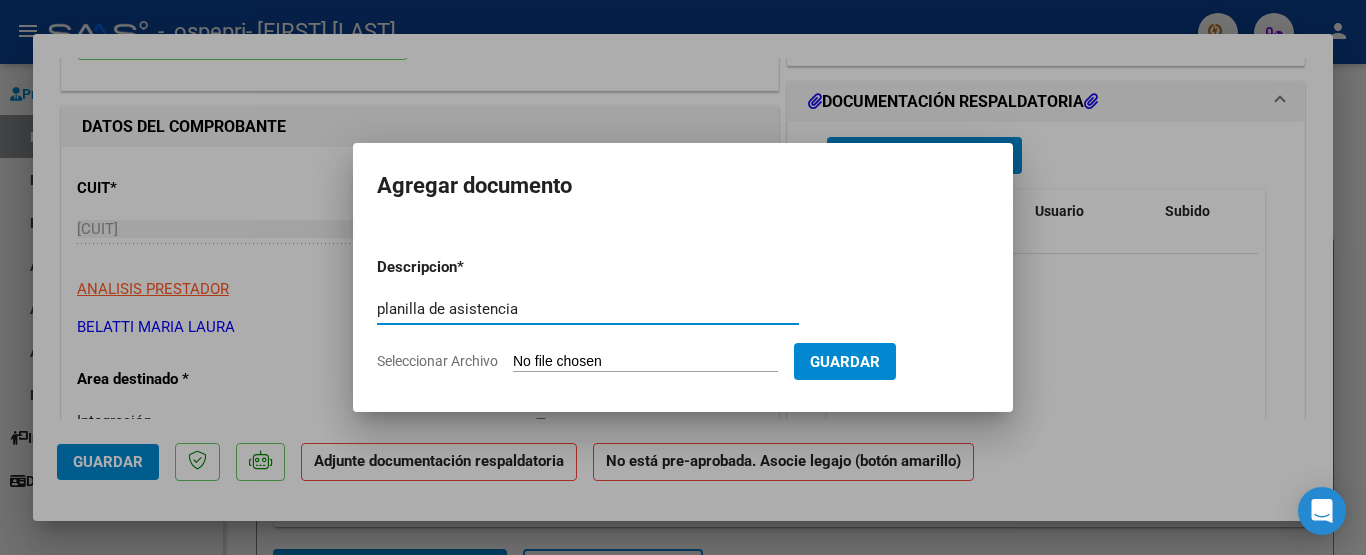 type on "planilla de asistencia" 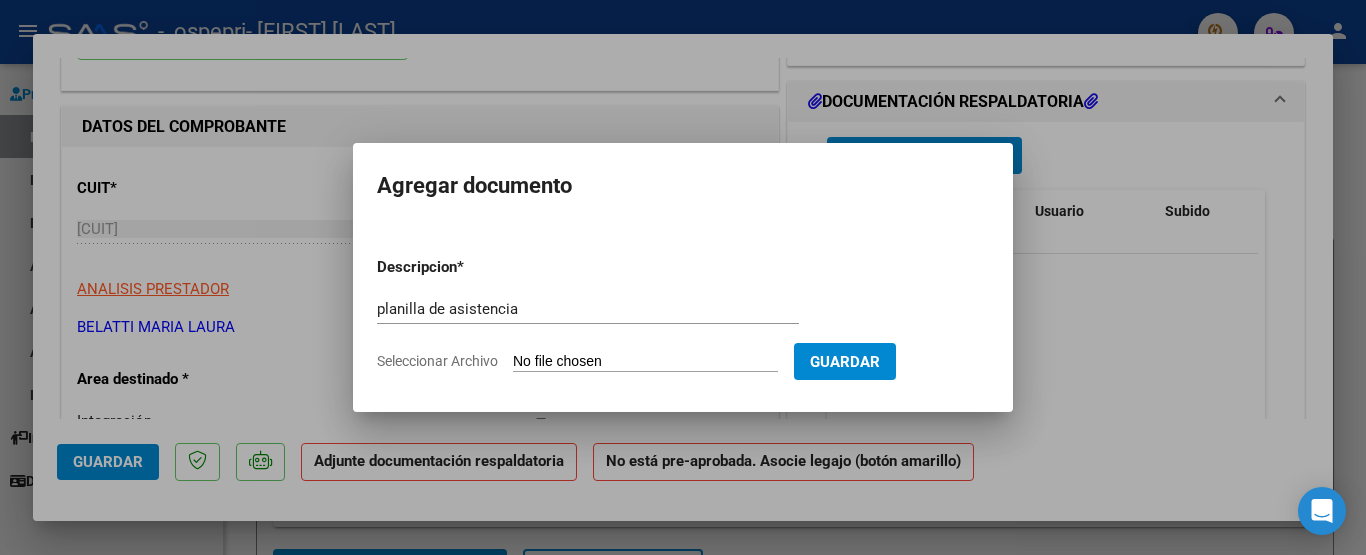 click on "Seleccionar Archivo" at bounding box center (645, 362) 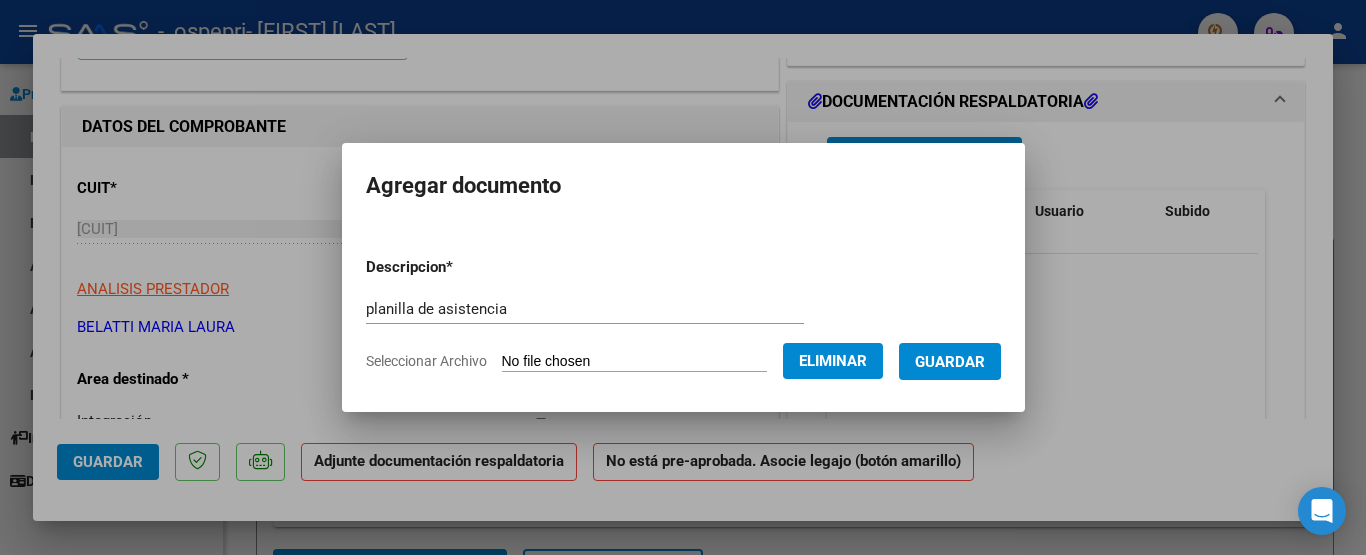 click on "Guardar" at bounding box center (950, 362) 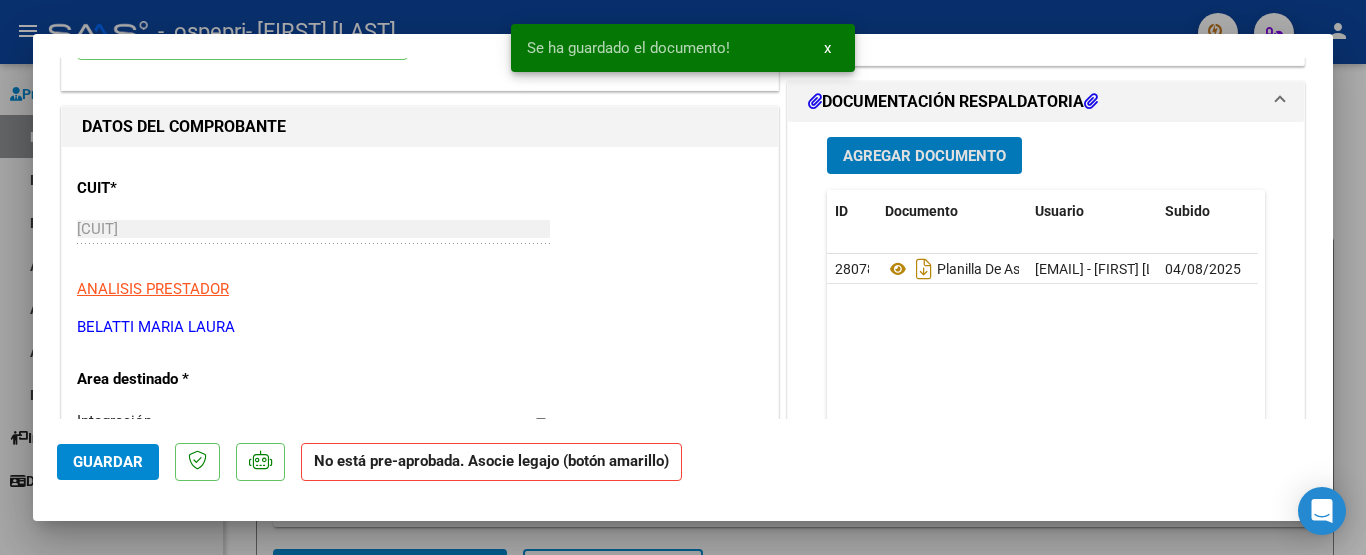scroll, scrollTop: 0, scrollLeft: 0, axis: both 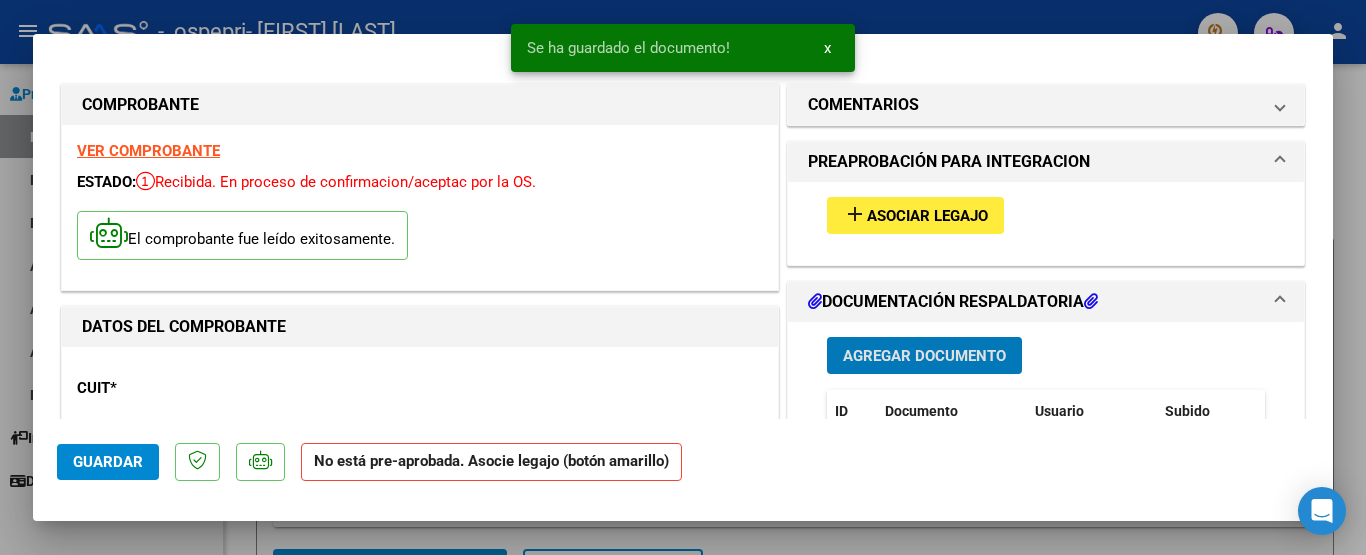 click on "Asociar Legajo" at bounding box center (927, 216) 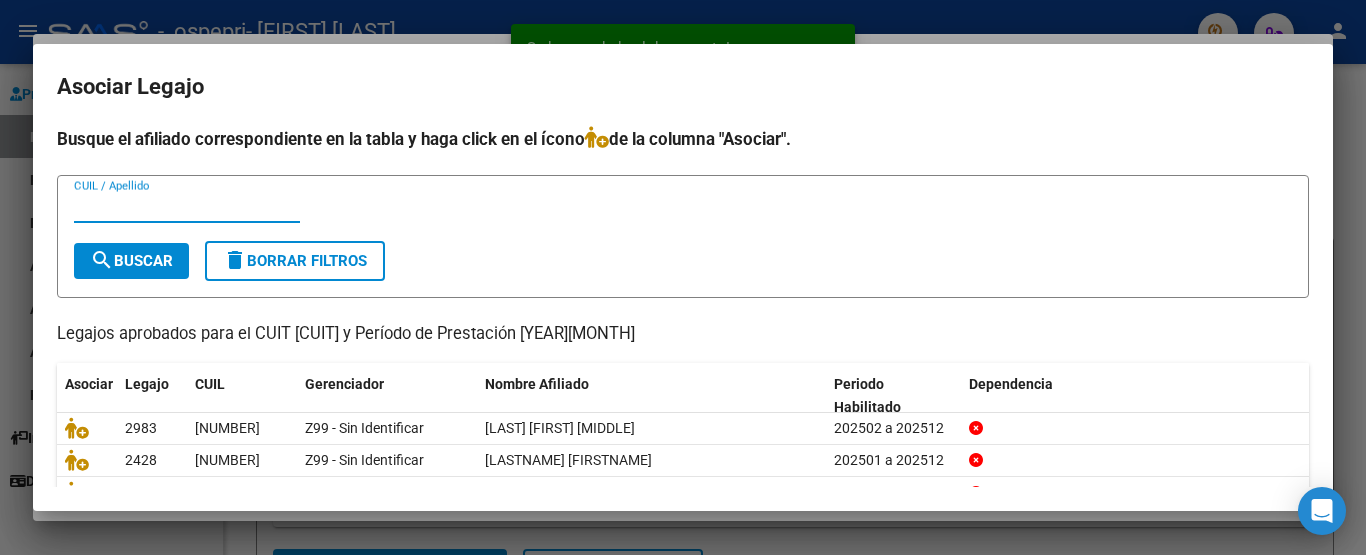 scroll, scrollTop: 165, scrollLeft: 0, axis: vertical 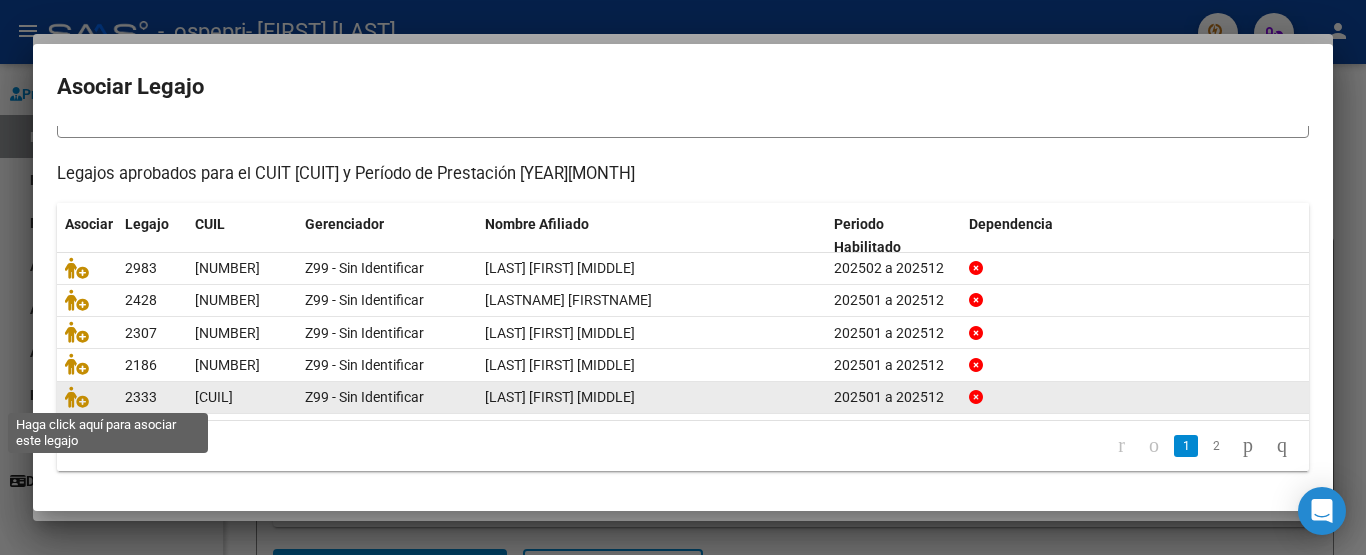 click 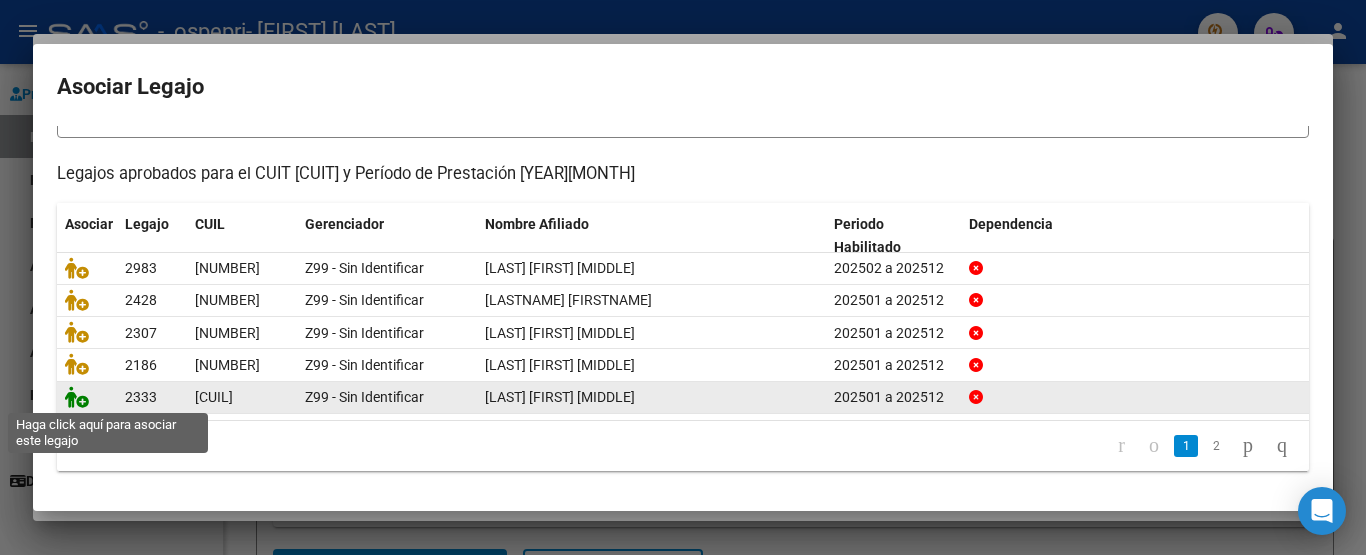 click 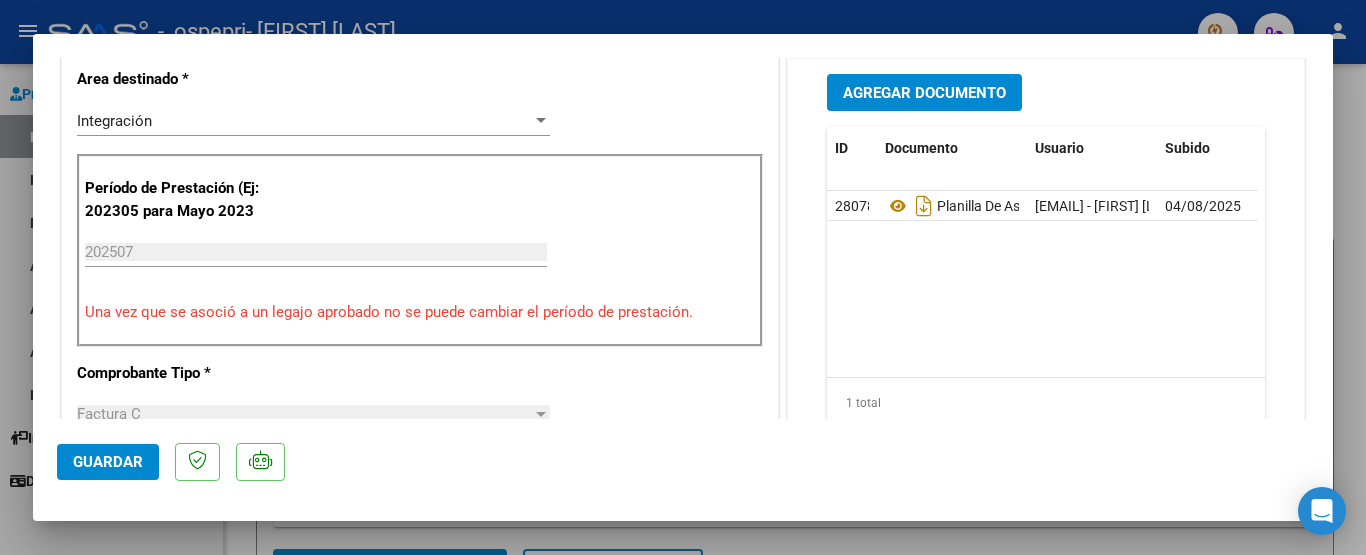 scroll, scrollTop: 600, scrollLeft: 0, axis: vertical 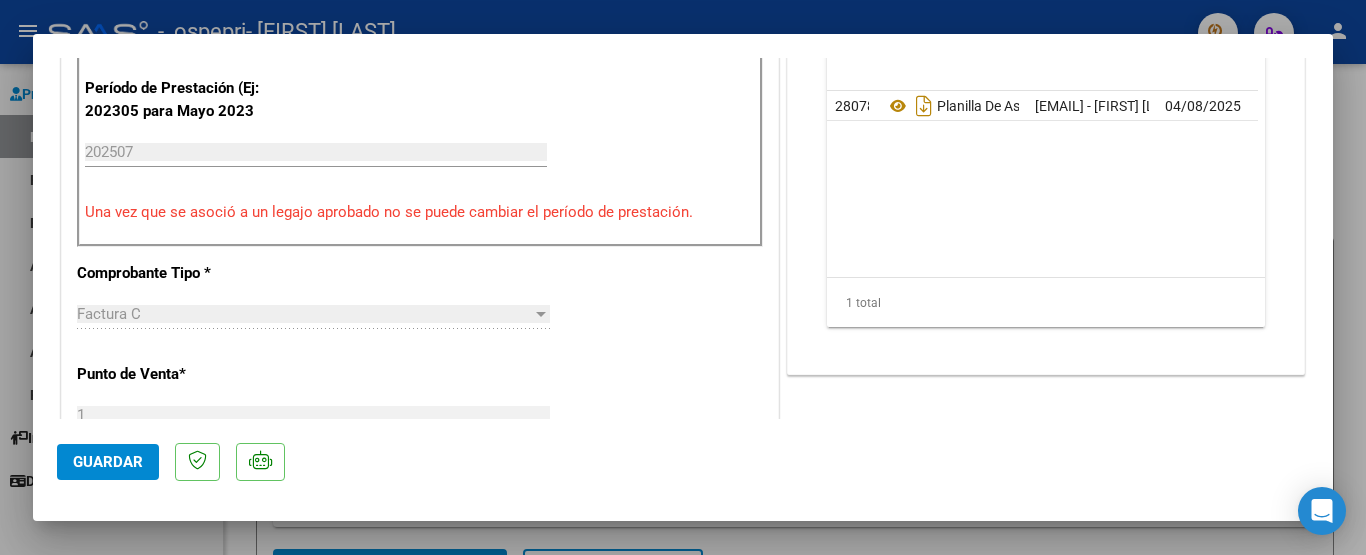 click on "Guardar" 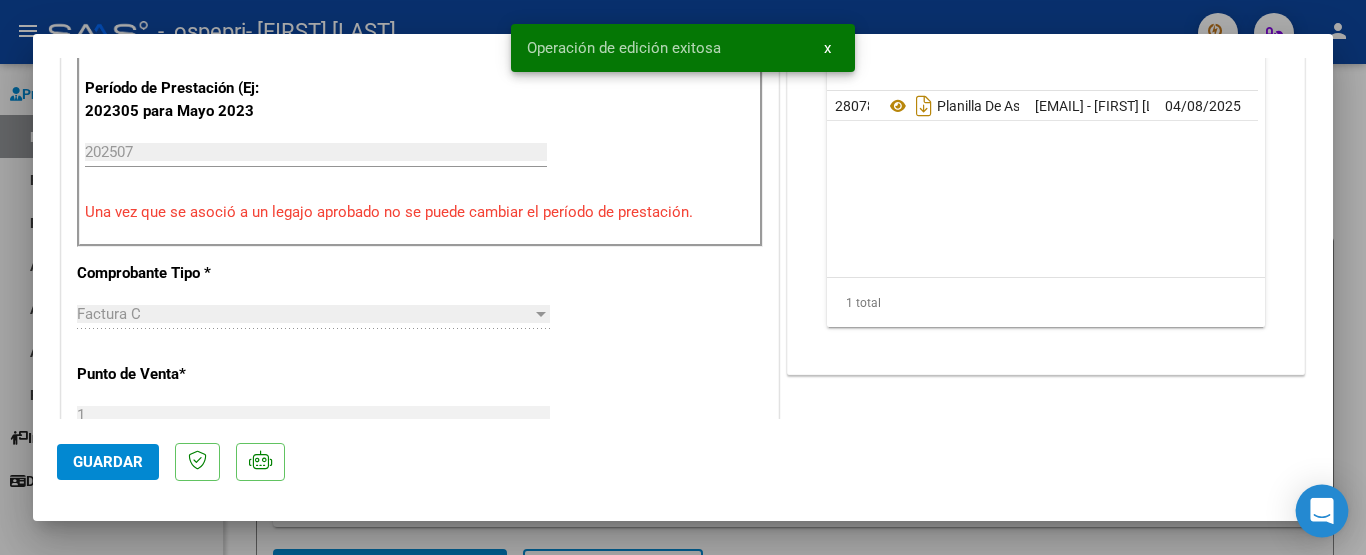 click 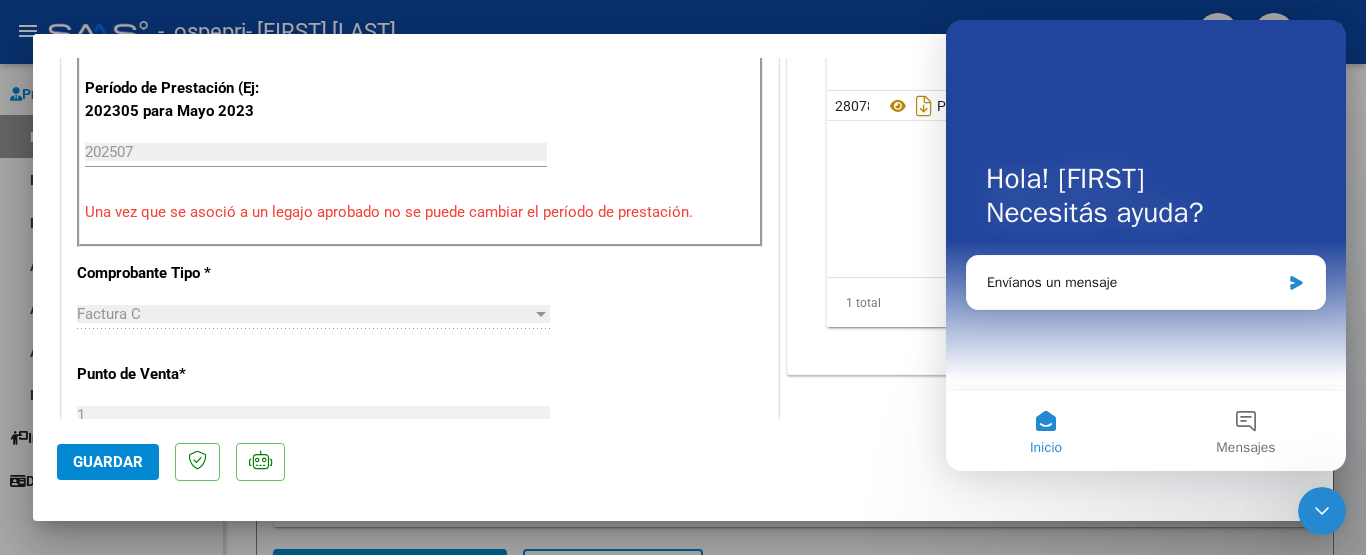 scroll, scrollTop: 0, scrollLeft: 0, axis: both 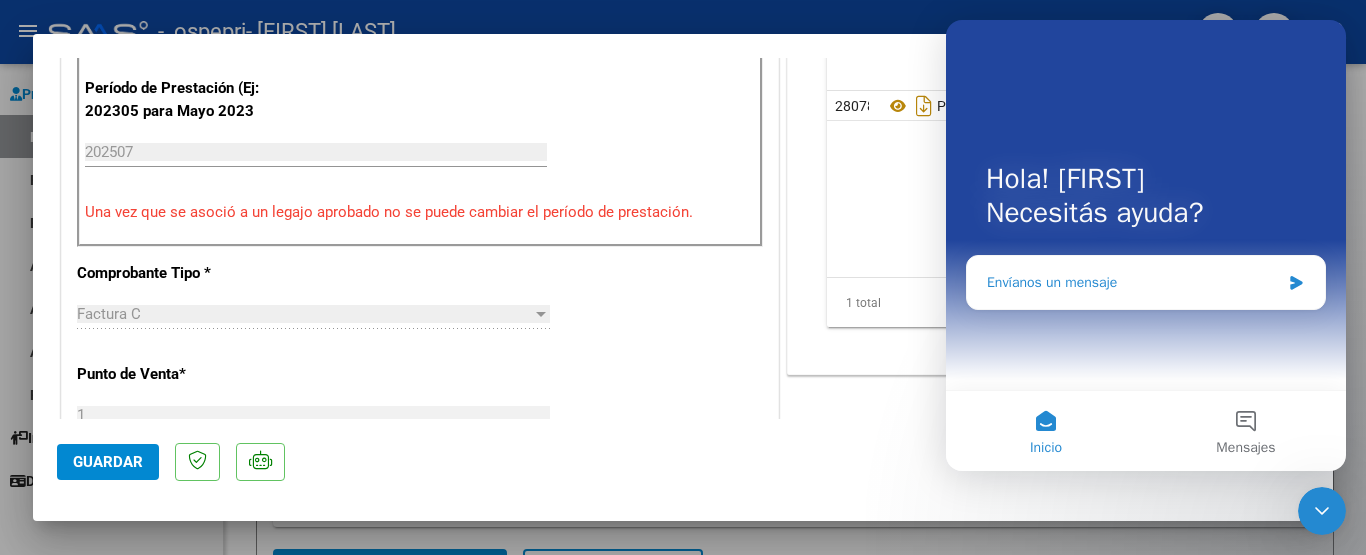 click on "Envíanos un mensaje" at bounding box center [1133, 282] 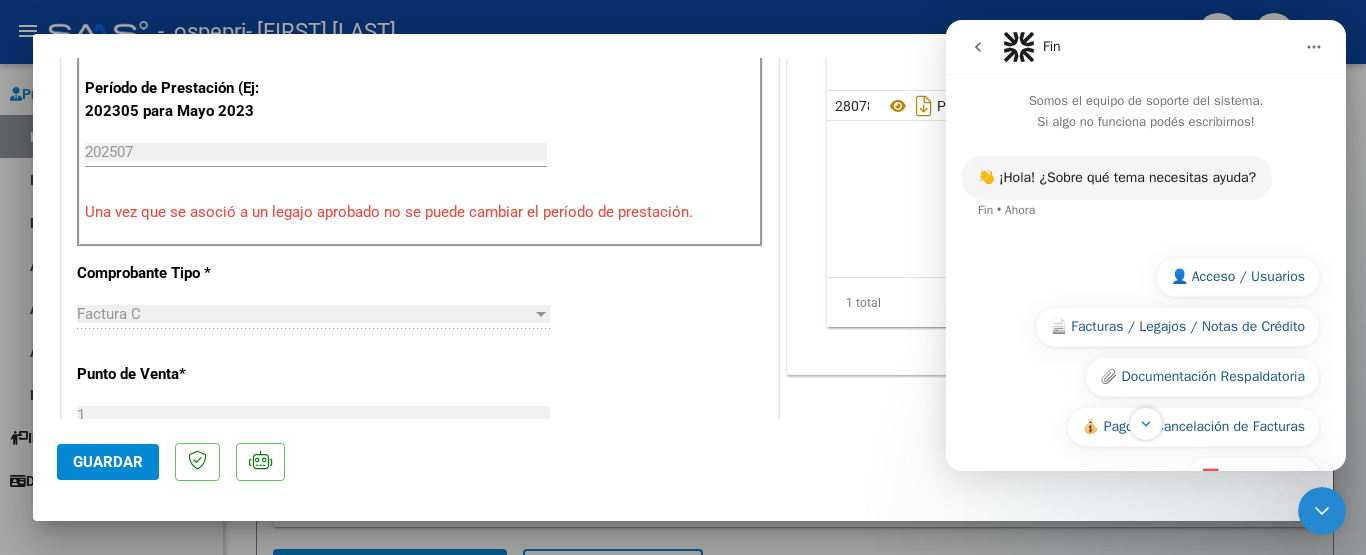 scroll, scrollTop: 59, scrollLeft: 0, axis: vertical 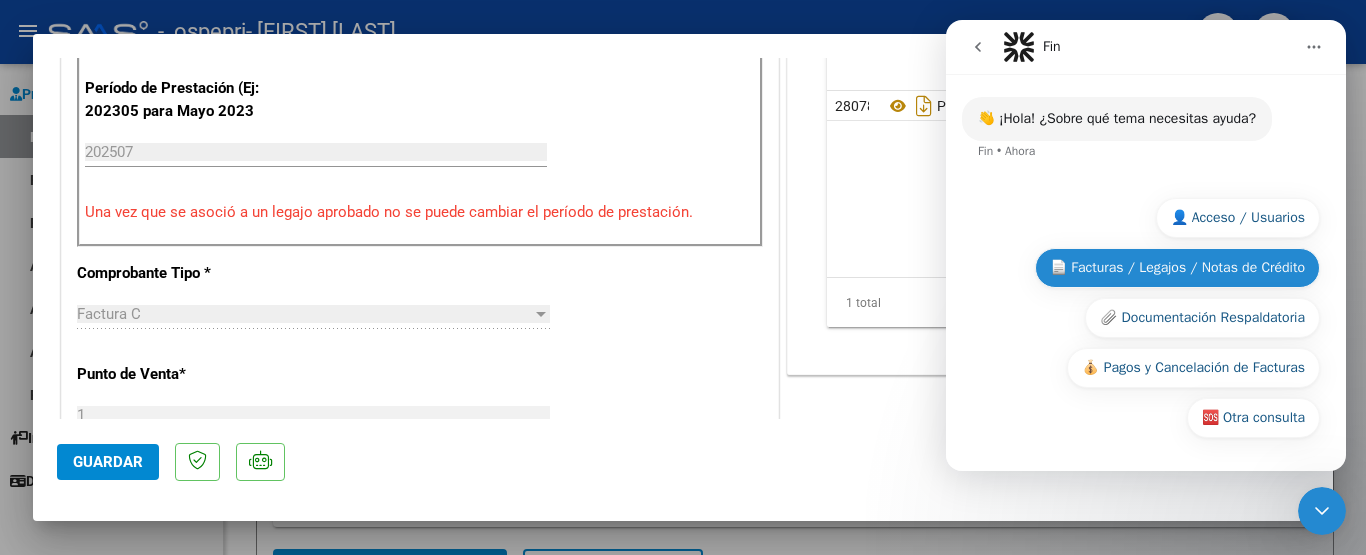 click on "📄 Facturas / Legajos / Notas de Crédito" at bounding box center [1177, 268] 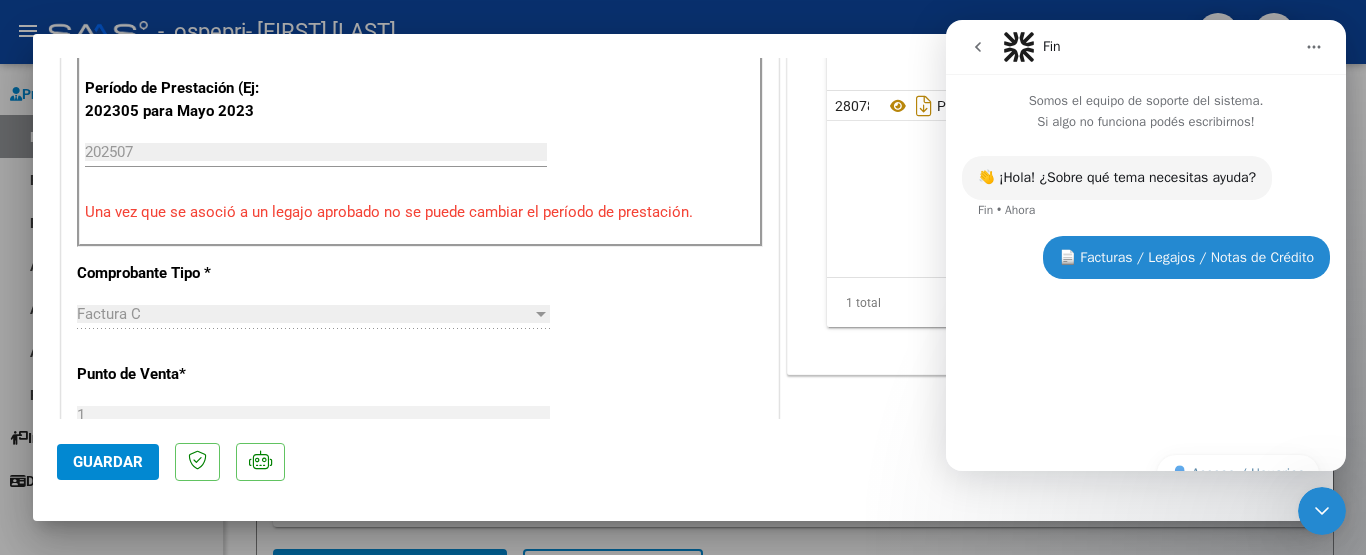 scroll, scrollTop: 0, scrollLeft: 0, axis: both 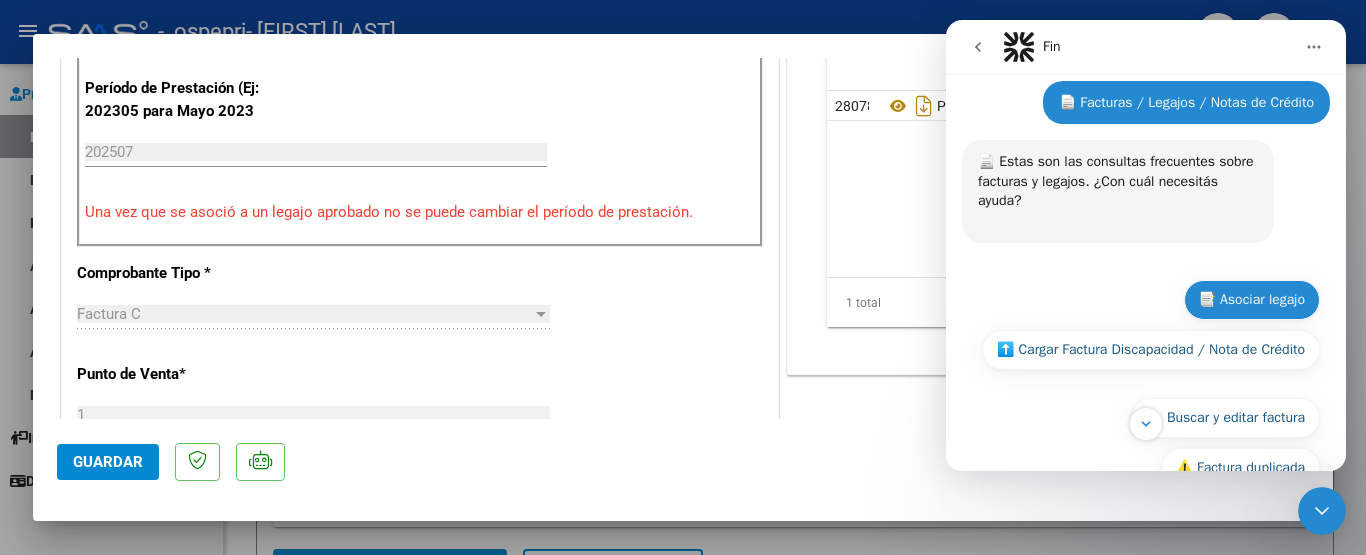 click on "📑 Asociar legajo" at bounding box center [1252, 300] 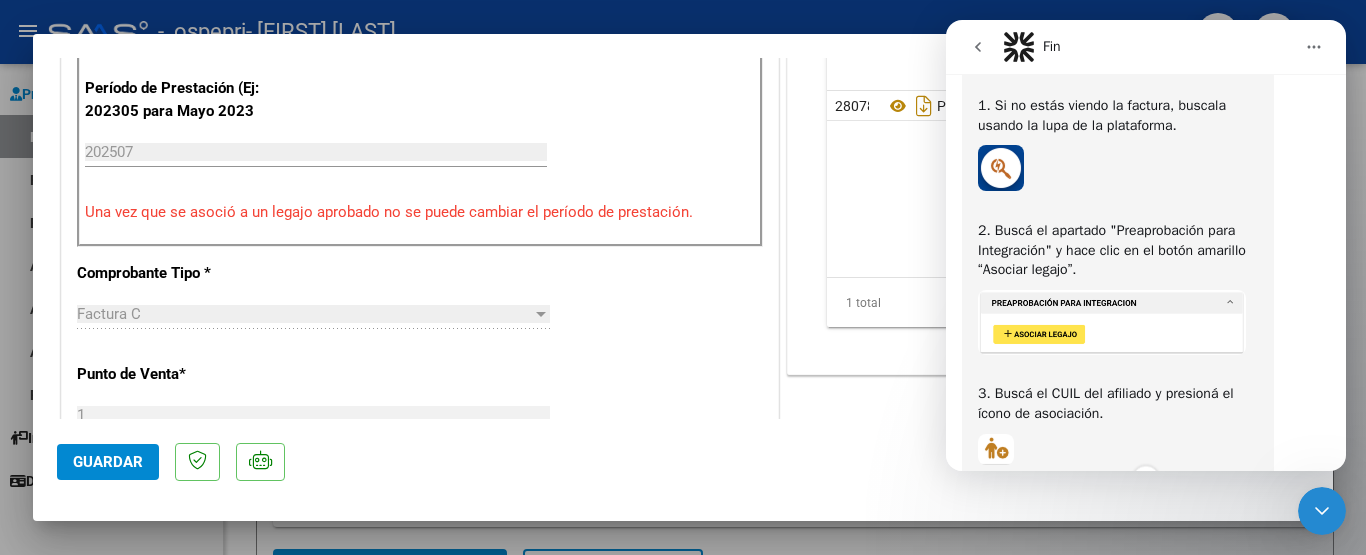 scroll, scrollTop: 767, scrollLeft: 0, axis: vertical 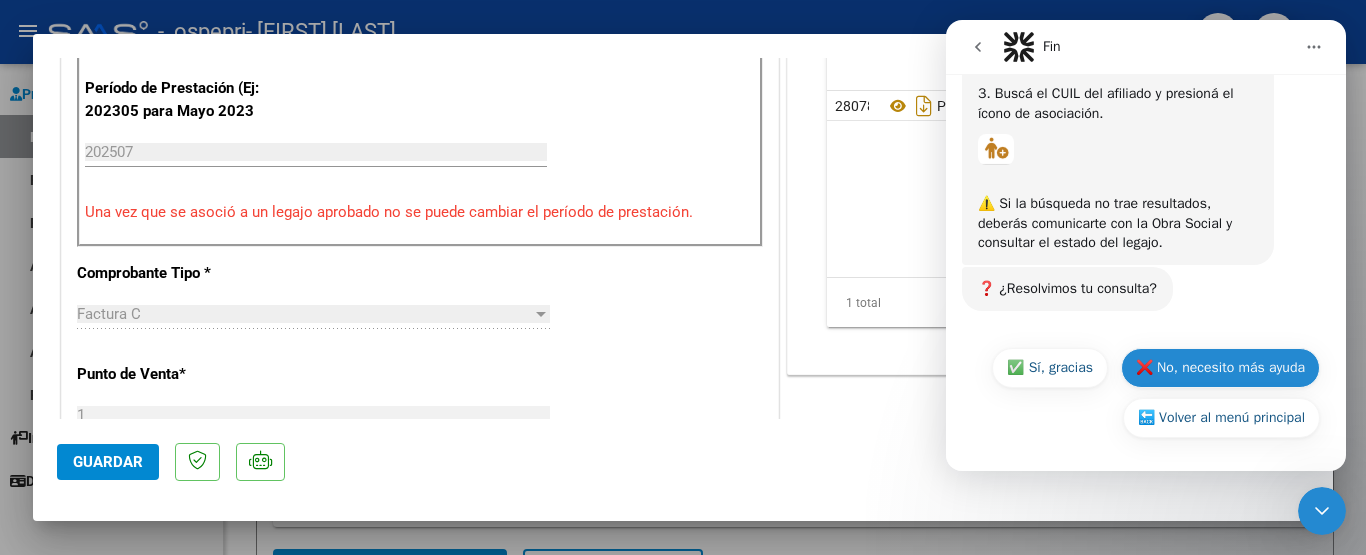 click on "❌ No, necesito más ayuda" at bounding box center [1220, 368] 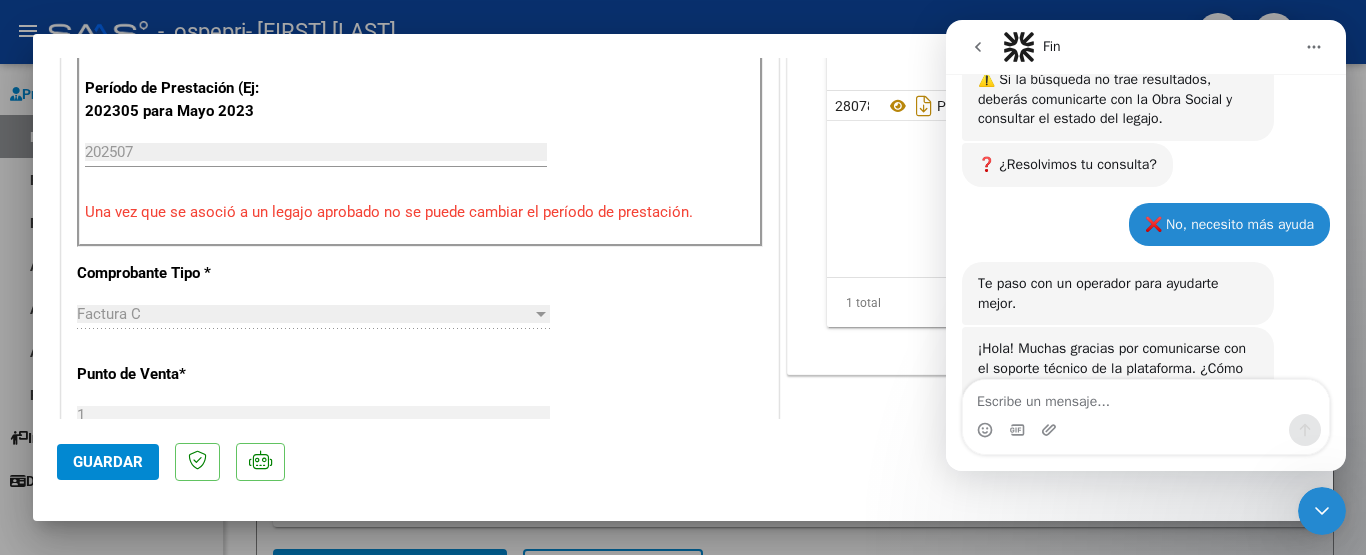 scroll, scrollTop: 963, scrollLeft: 0, axis: vertical 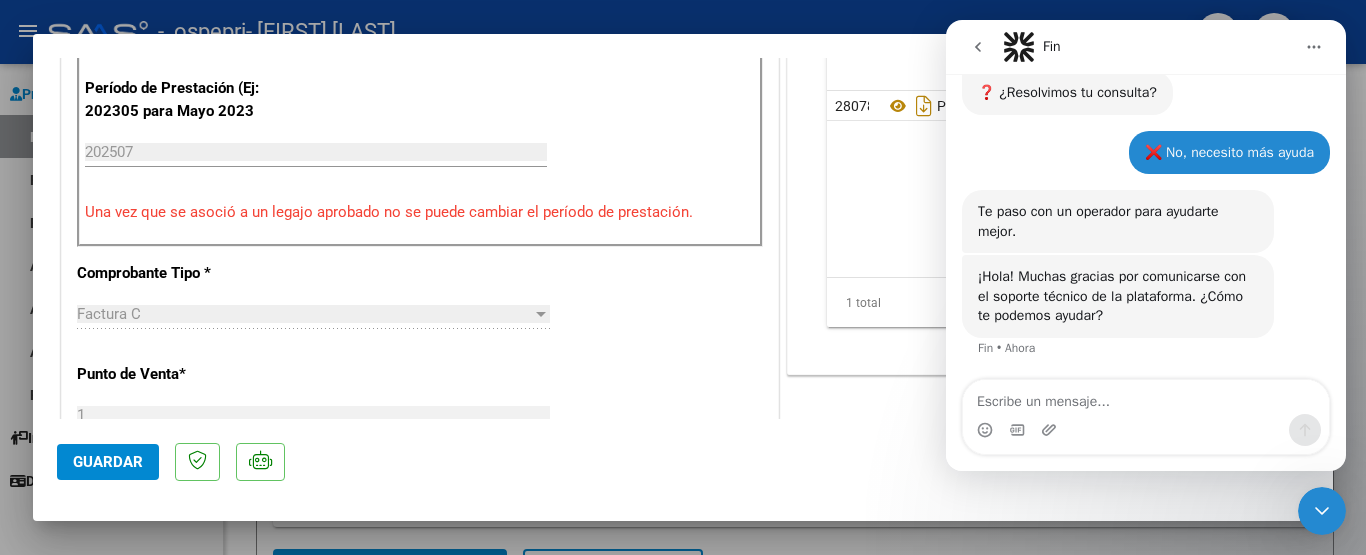 click at bounding box center [1146, 397] 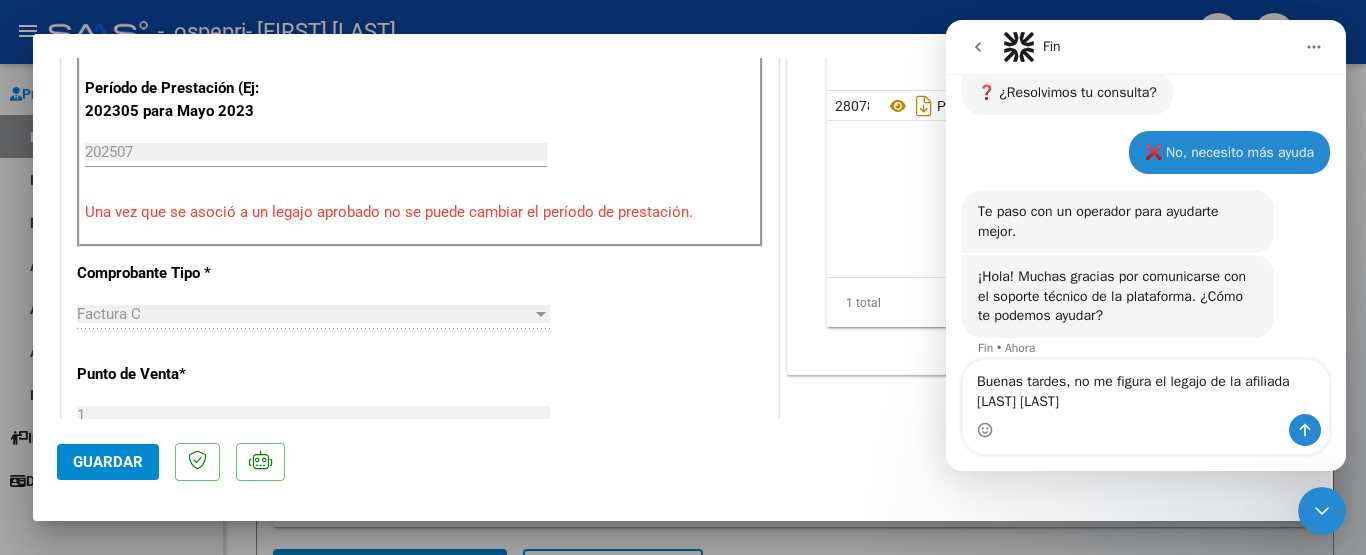 scroll, scrollTop: 983, scrollLeft: 0, axis: vertical 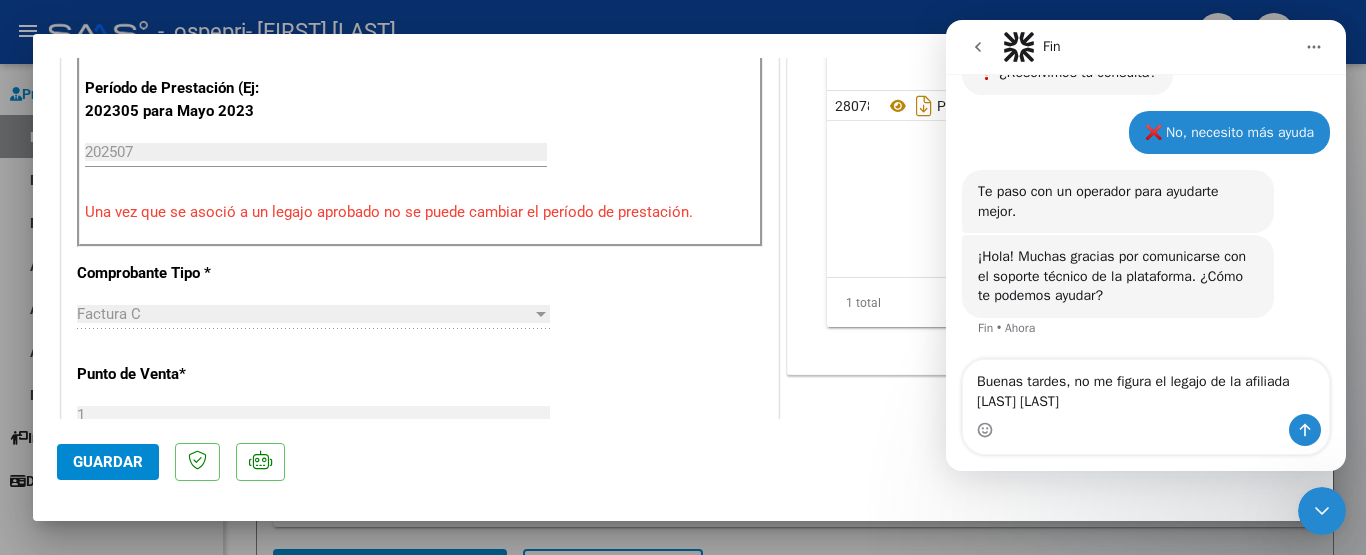 type on "Buenas tardes, no me figura el legajo de la afiliada [LAST] [LAST]" 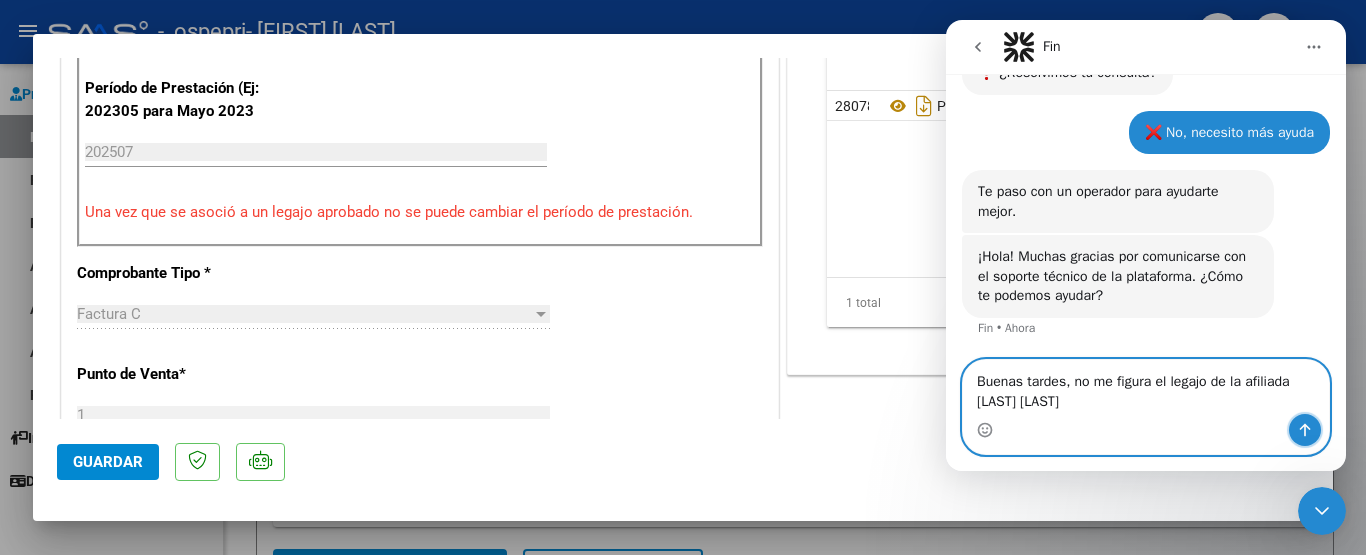 click at bounding box center (1305, 430) 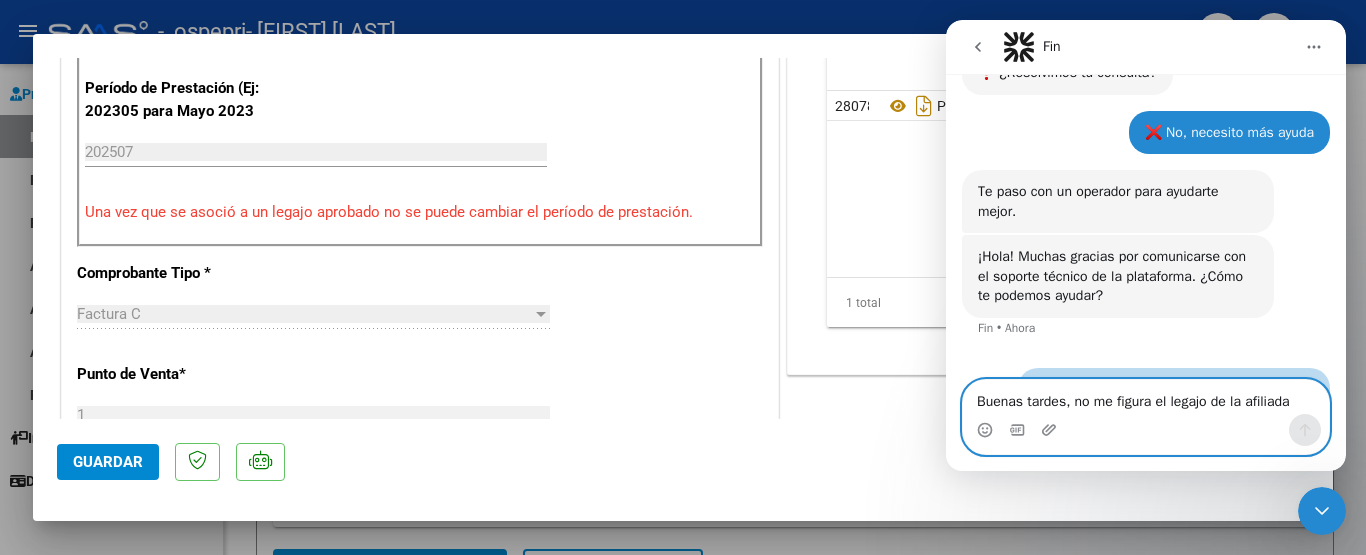type 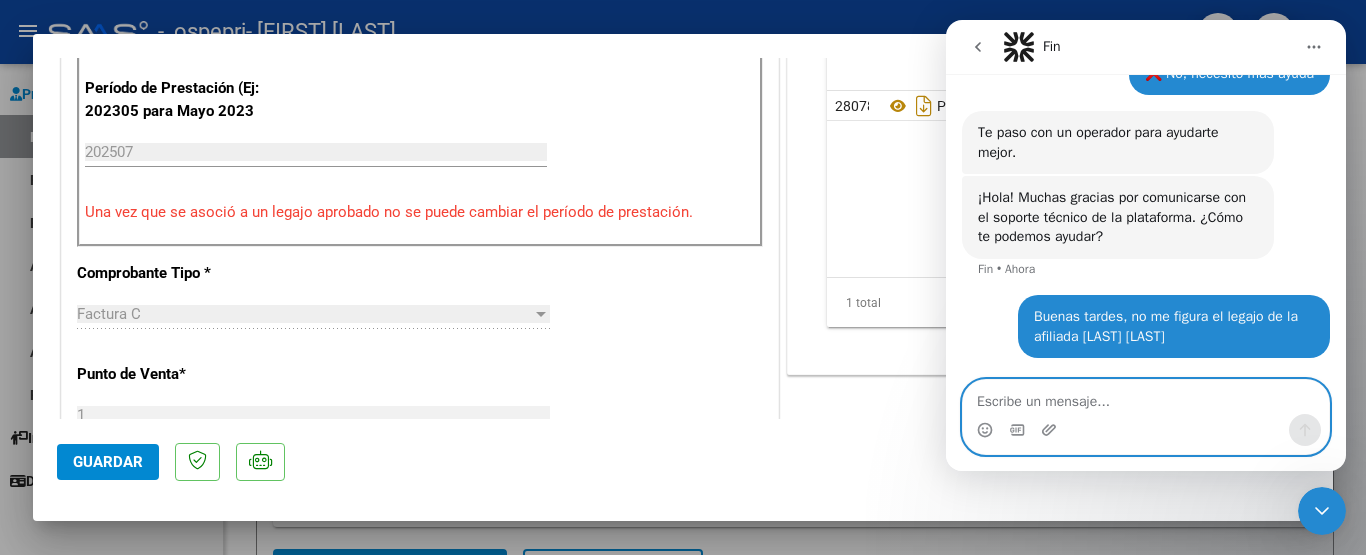 scroll, scrollTop: 1119, scrollLeft: 0, axis: vertical 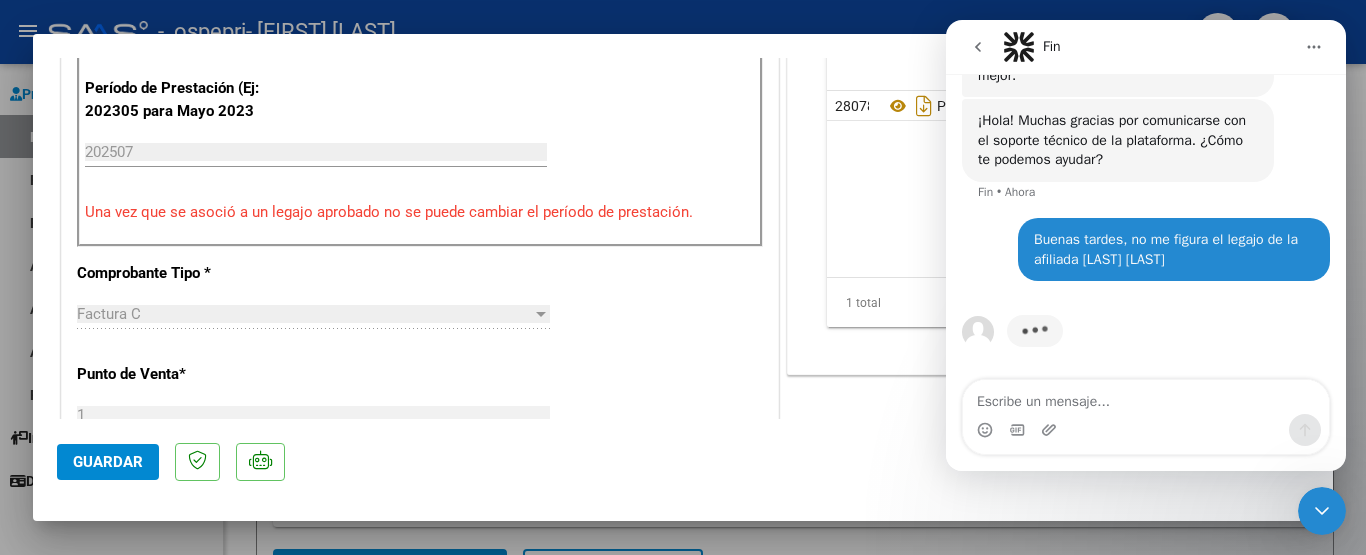click on "CUIT * [CUIT] Ingresar CUIT ANALISIS PRESTADOR [FIRST] [LAST] ARCA Padrón Area destinado * Integración Seleccionar Area Período de Prestación (Ej: 202305 para Mayo 2023 [YEAR][MONTH] Ingrese el Período de Prestación como indica el ejemplo Una vez que se asoció a un legajo aprobado no se puede cambiar el período de prestación. Comprobante Tipo * Factura C Seleccionar Tipo Punto de Venta * 1 Ingresar el Nro. Número * 1199 Ingresar el Nro. Monto * $ 118.757,84 Ingresar el monto Fecha del Cpbt. * [YEAR]-[MONTH]-[DAY] Ingresar la fecha CAE / CAEA (no ingrese CAI) [CAE] Ingresar el CAE o CAEA (no ingrese CAI) Fecha de Vencimiento [YEAR]-[MONTH]-[DAY] Ingresar la fecha Ref. Externa Ingresar la ref. N° Liquidación Ingresar el N° Liquidación" at bounding box center (420, 495) 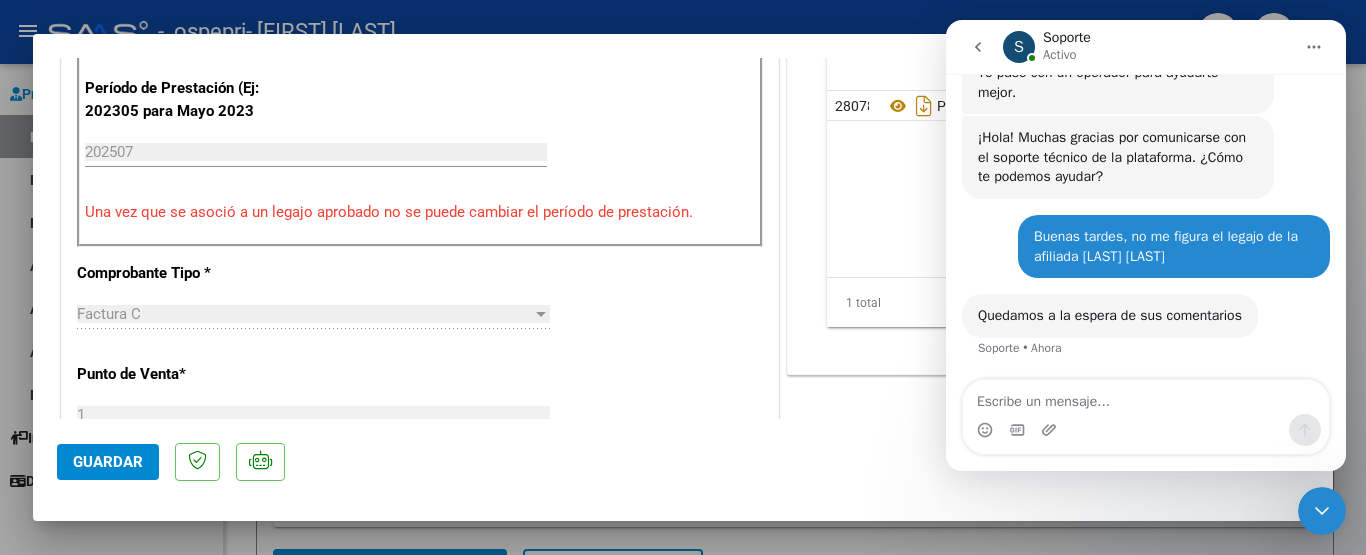 scroll, scrollTop: 1102, scrollLeft: 0, axis: vertical 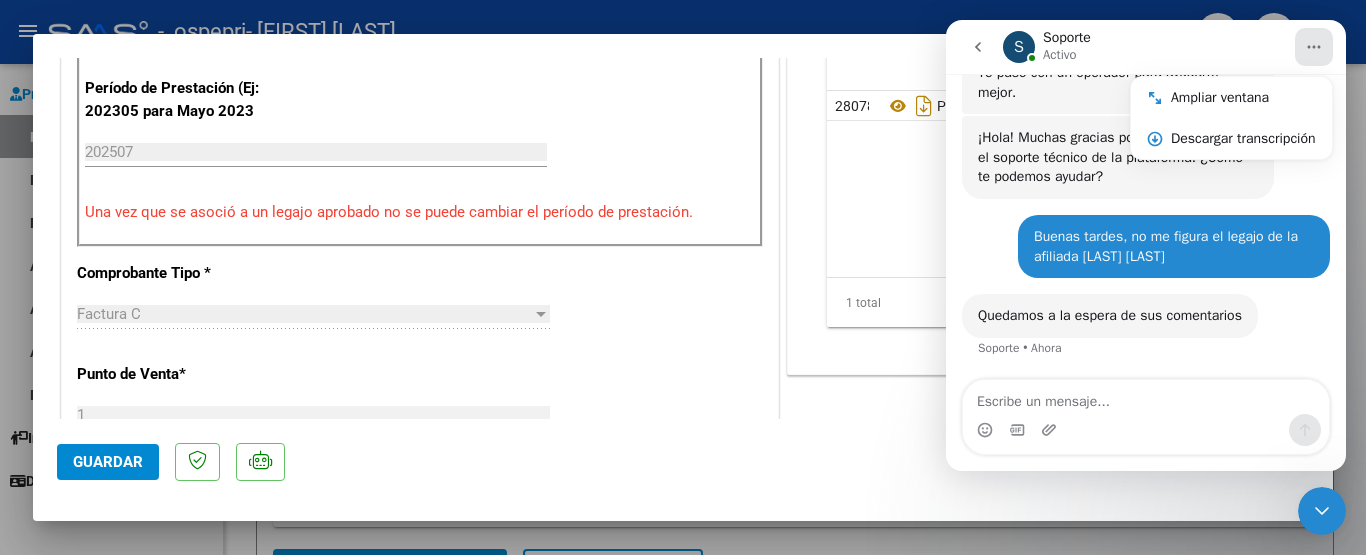 drag, startPoint x: 1365, startPoint y: 185, endPoint x: 393, endPoint y: 247, distance: 973.97534 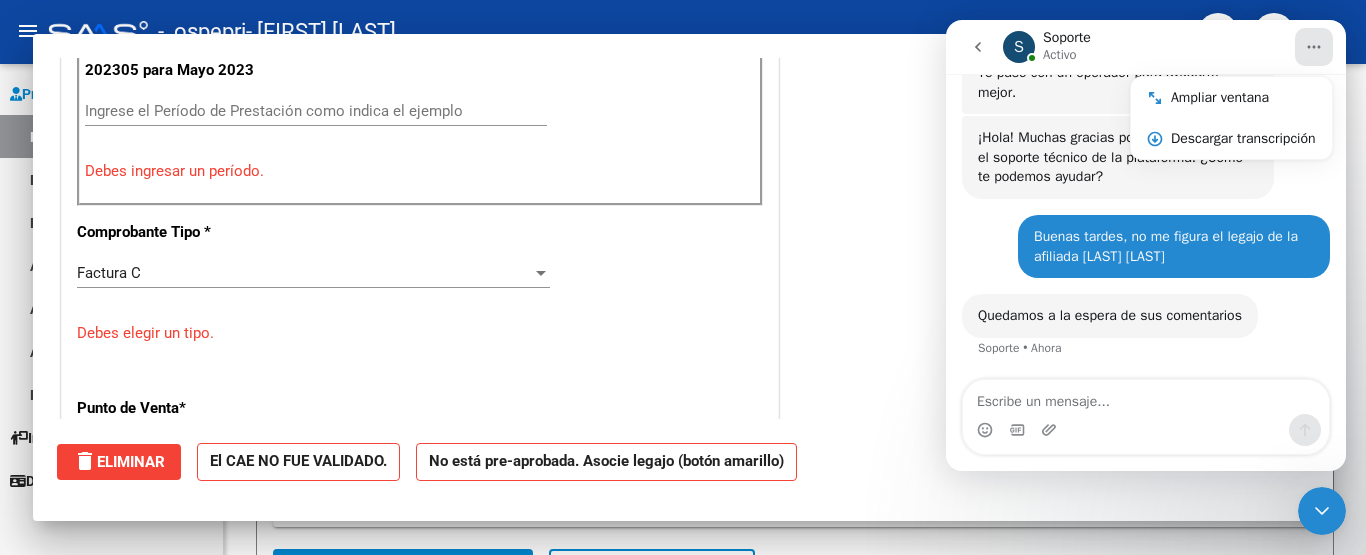 click 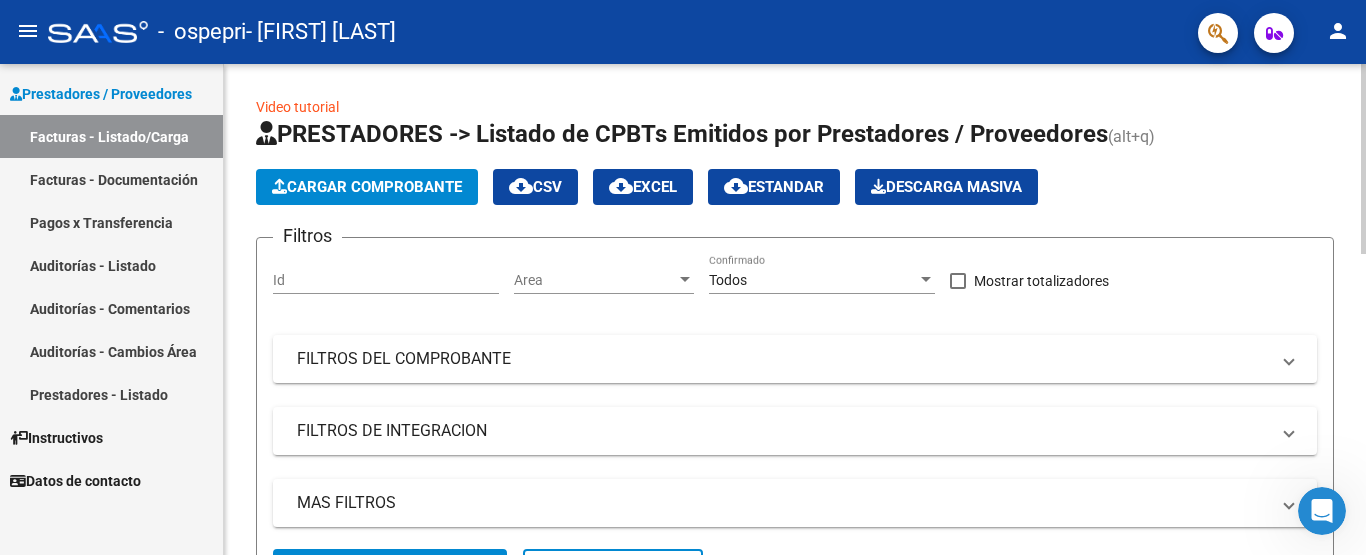 scroll, scrollTop: 0, scrollLeft: 0, axis: both 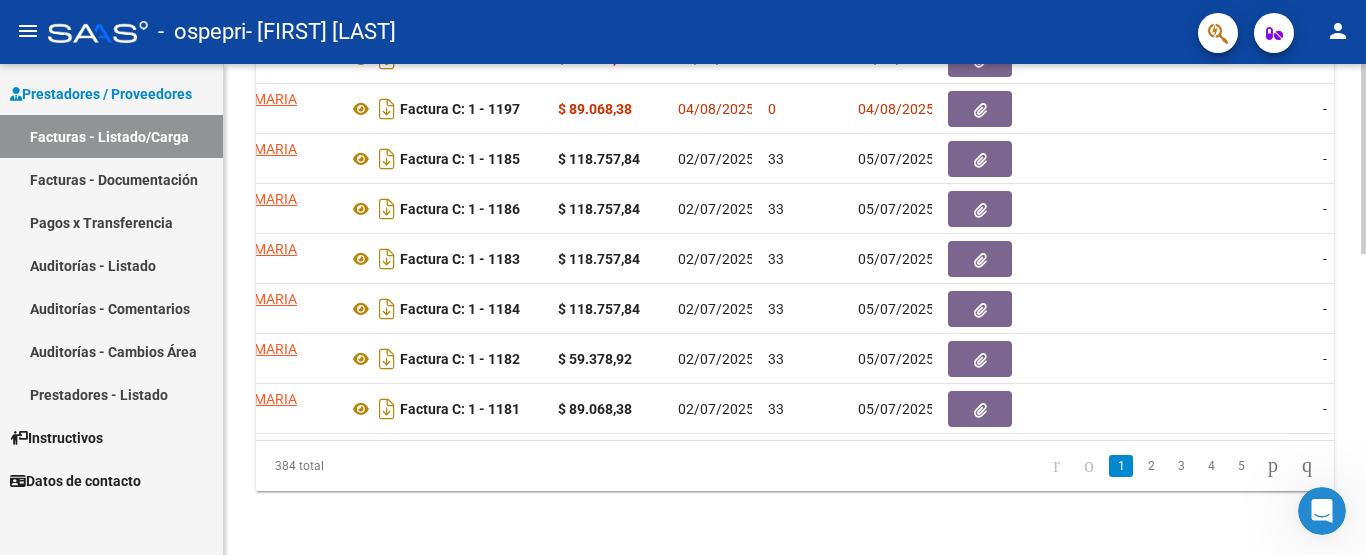 drag, startPoint x: 647, startPoint y: 424, endPoint x: 552, endPoint y: 271, distance: 180.09442 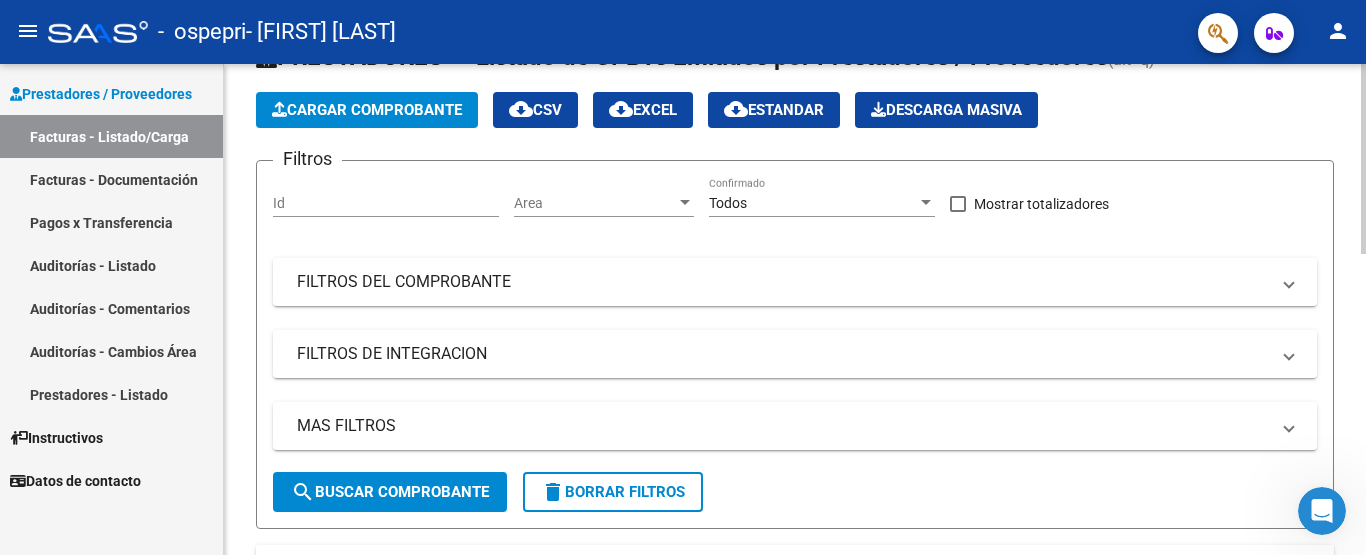 scroll, scrollTop: 0, scrollLeft: 0, axis: both 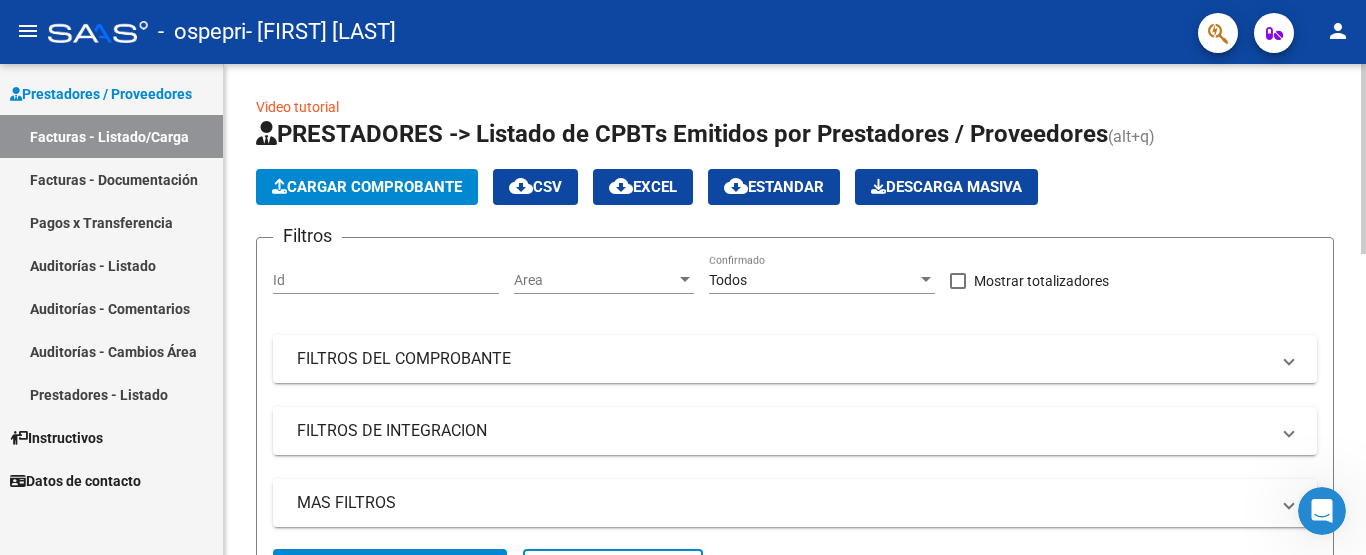 click on "Cargar Comprobante" 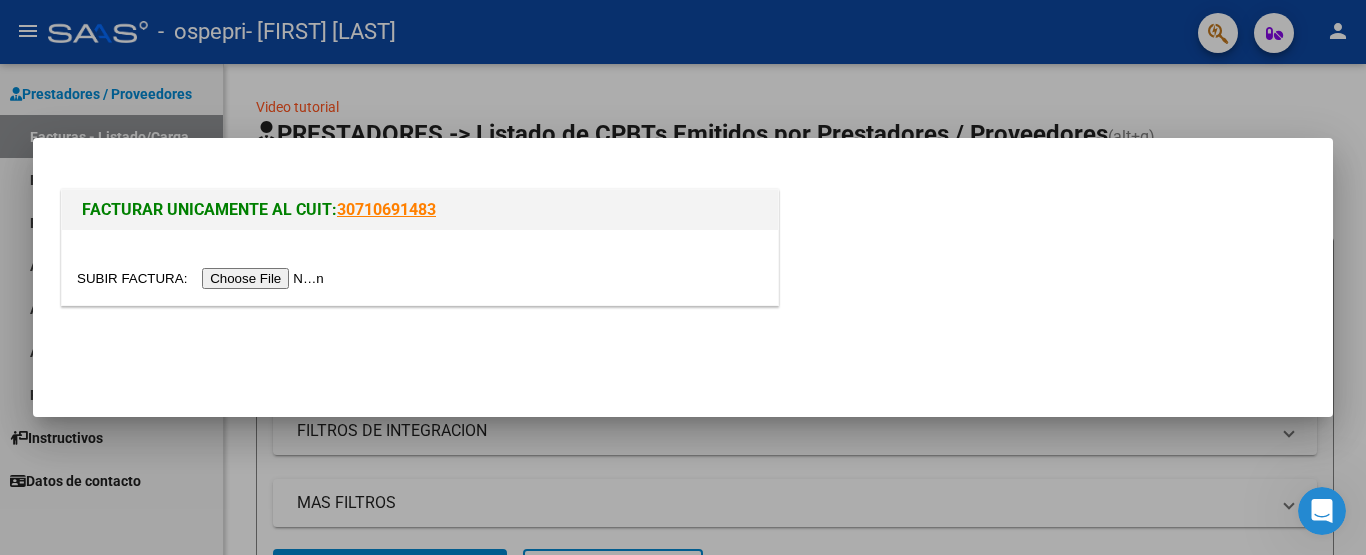 click at bounding box center [203, 278] 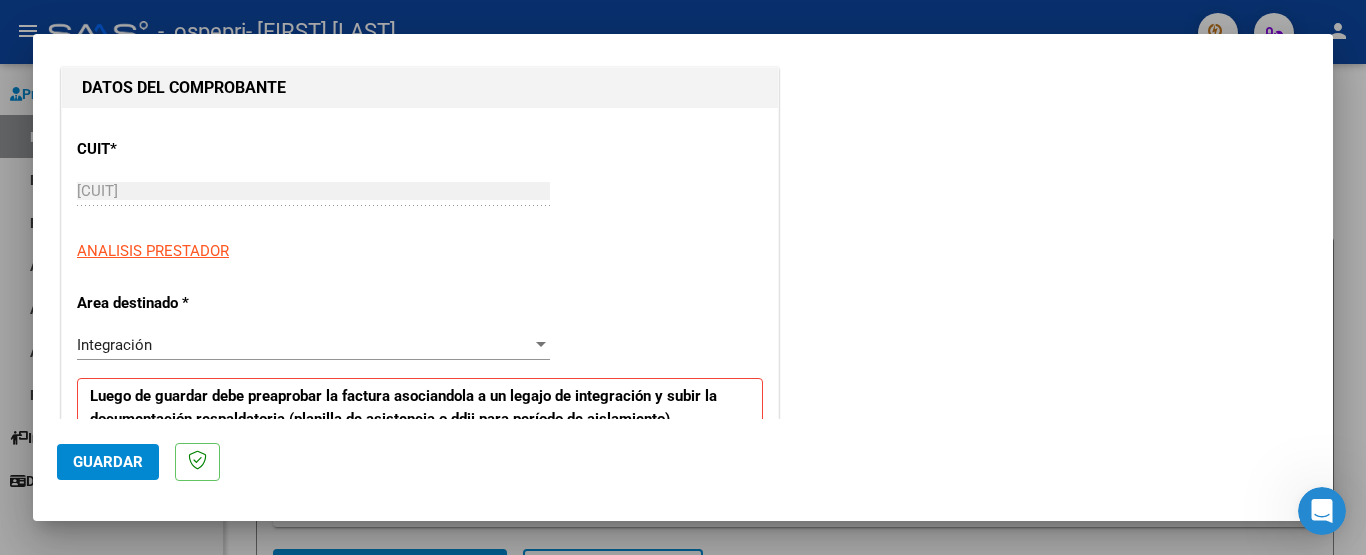 scroll, scrollTop: 400, scrollLeft: 0, axis: vertical 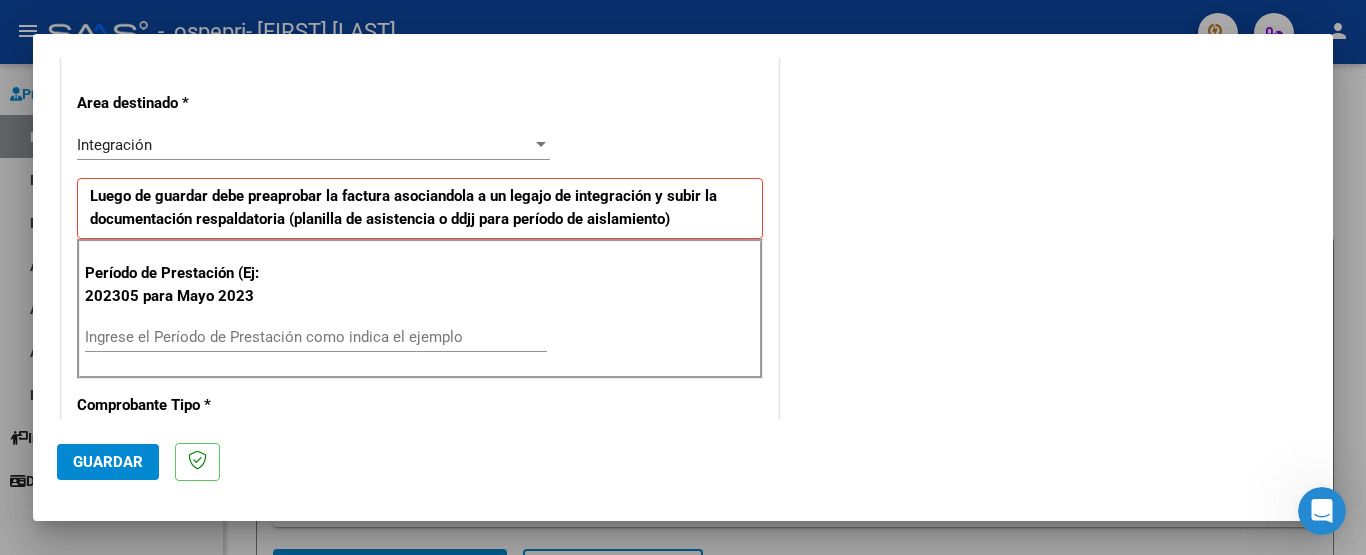 click on "Ingrese el Período de Prestación como indica el ejemplo" at bounding box center [316, 337] 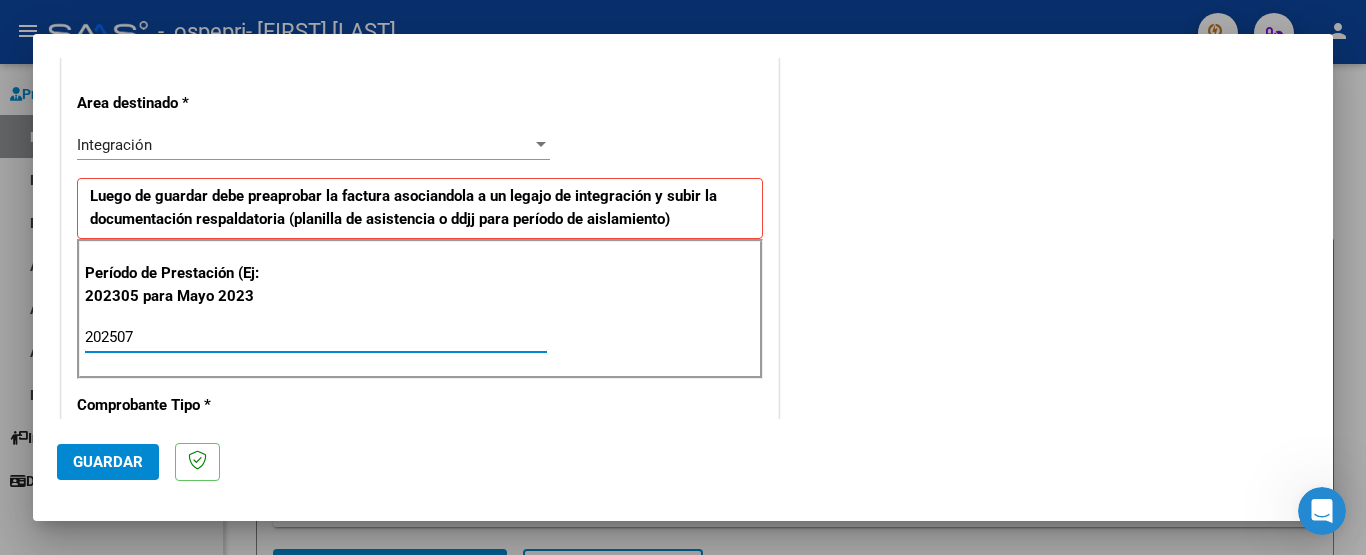 type on "202507" 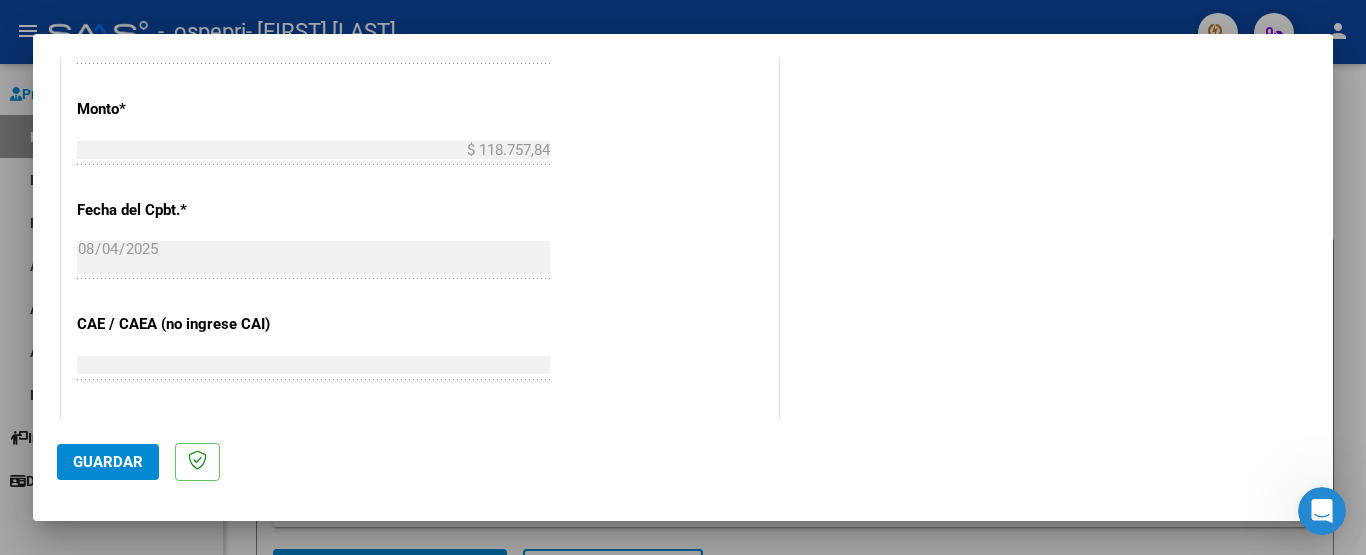 scroll, scrollTop: 1200, scrollLeft: 0, axis: vertical 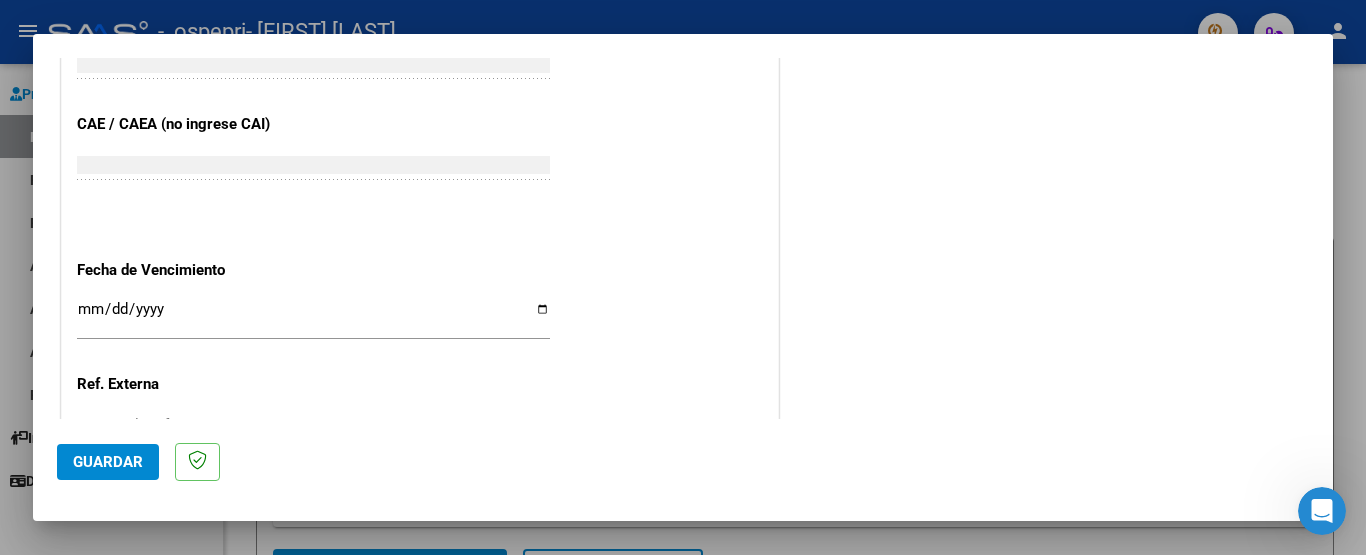 click on "Ingresar la fecha" at bounding box center [313, 317] 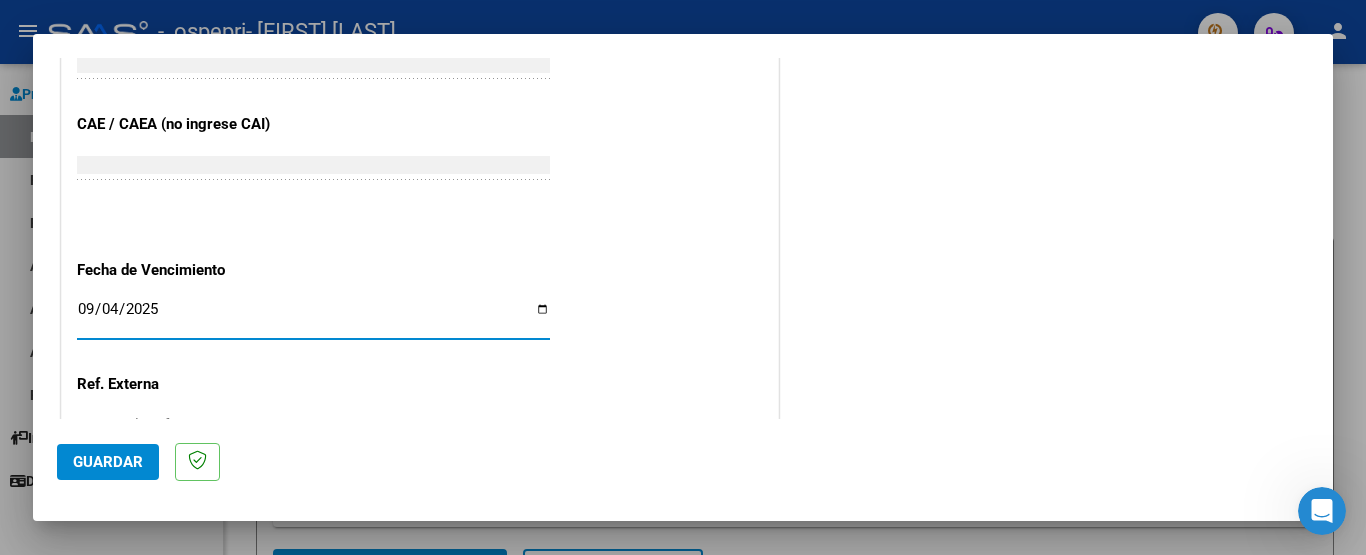 type on "2025-09-04" 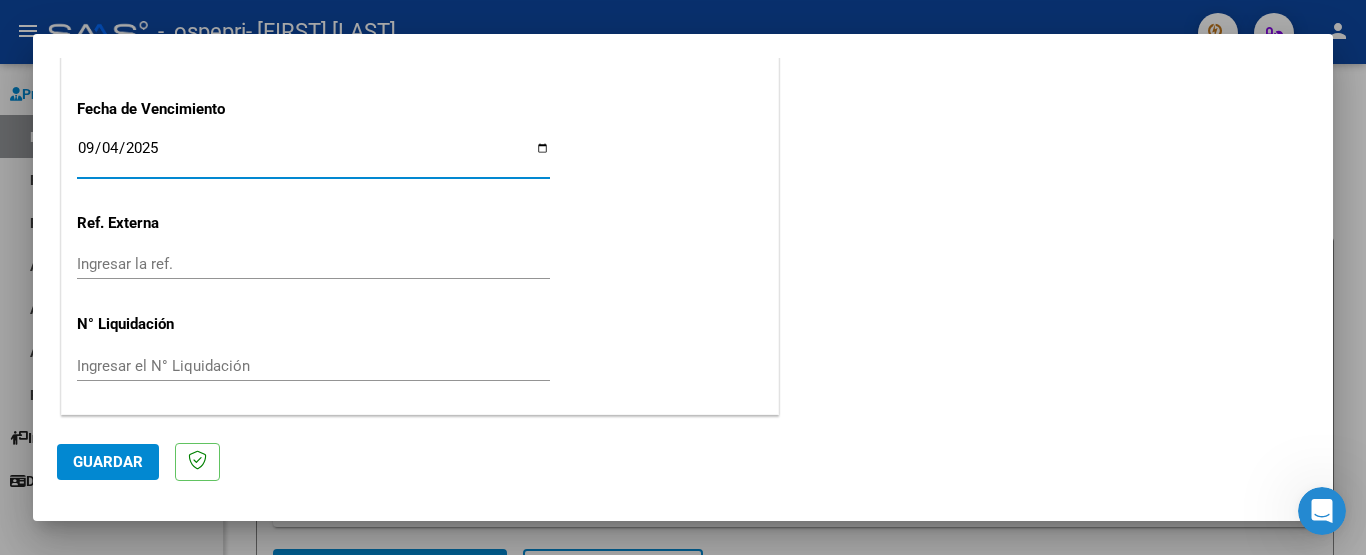 click on "Guardar" 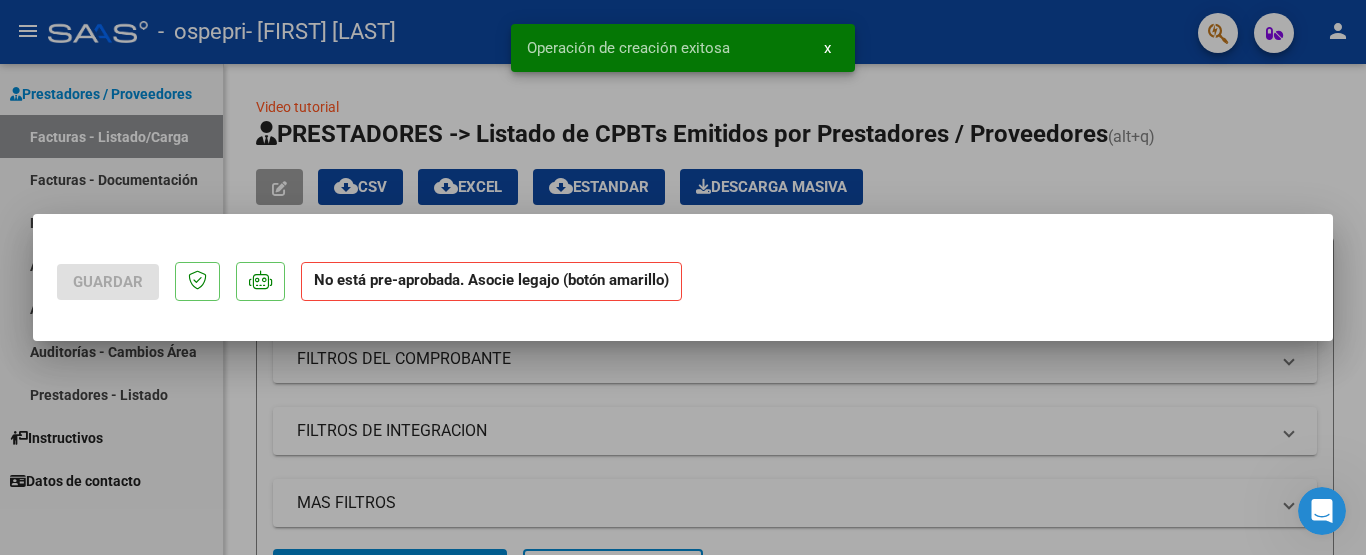 scroll, scrollTop: 0, scrollLeft: 0, axis: both 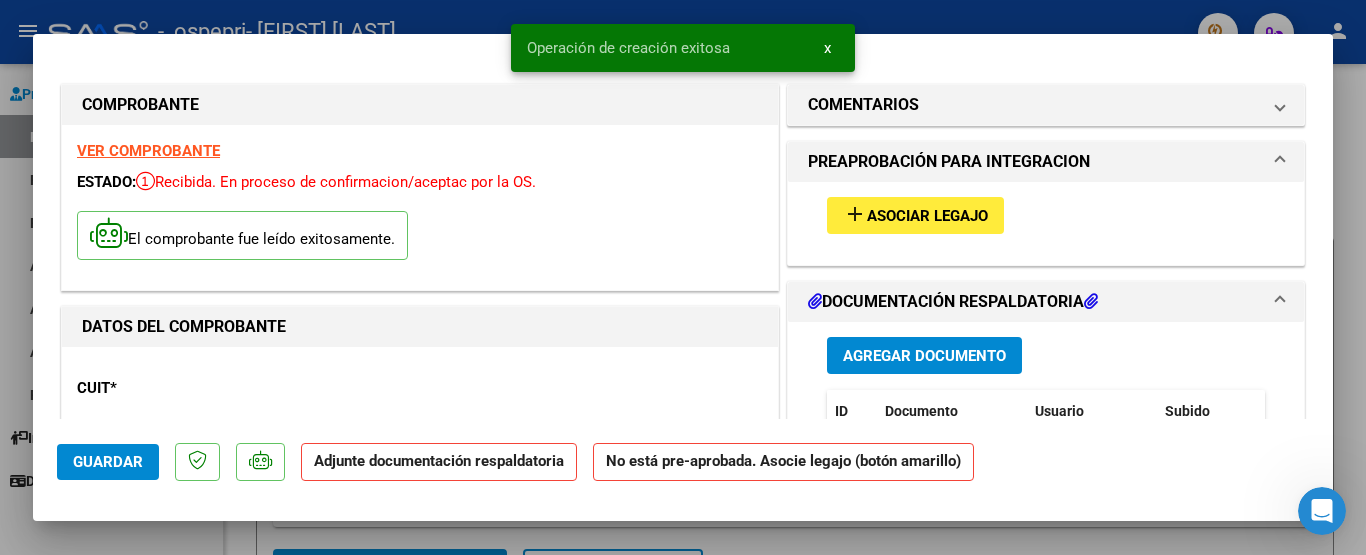 click on "add Asociar Legajo" at bounding box center [915, 215] 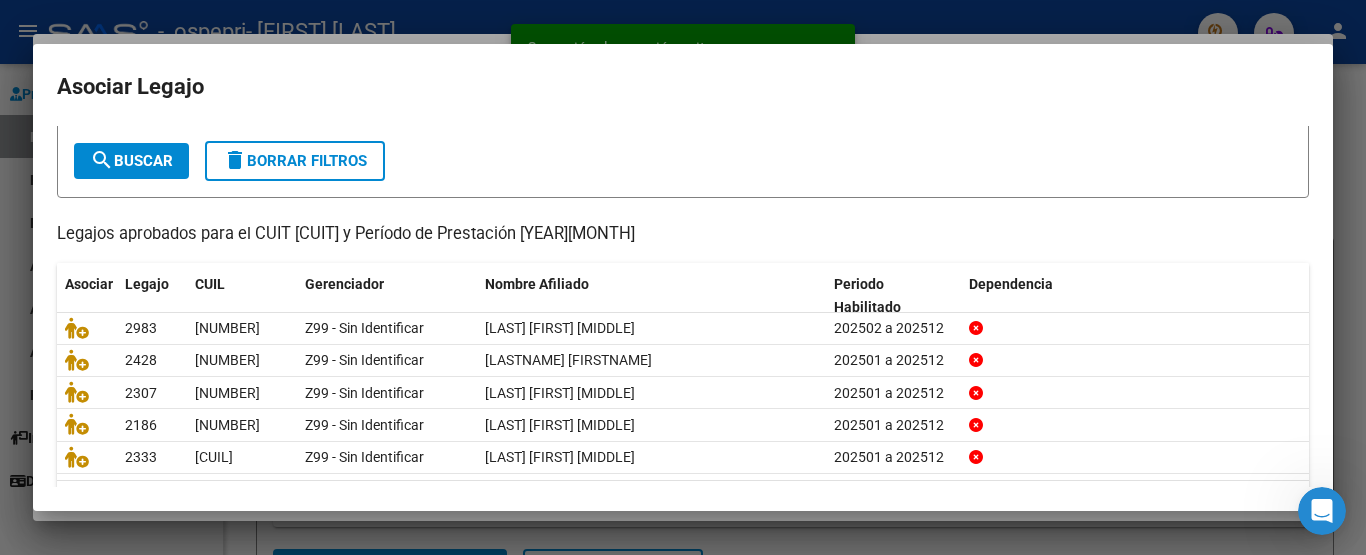 scroll, scrollTop: 165, scrollLeft: 0, axis: vertical 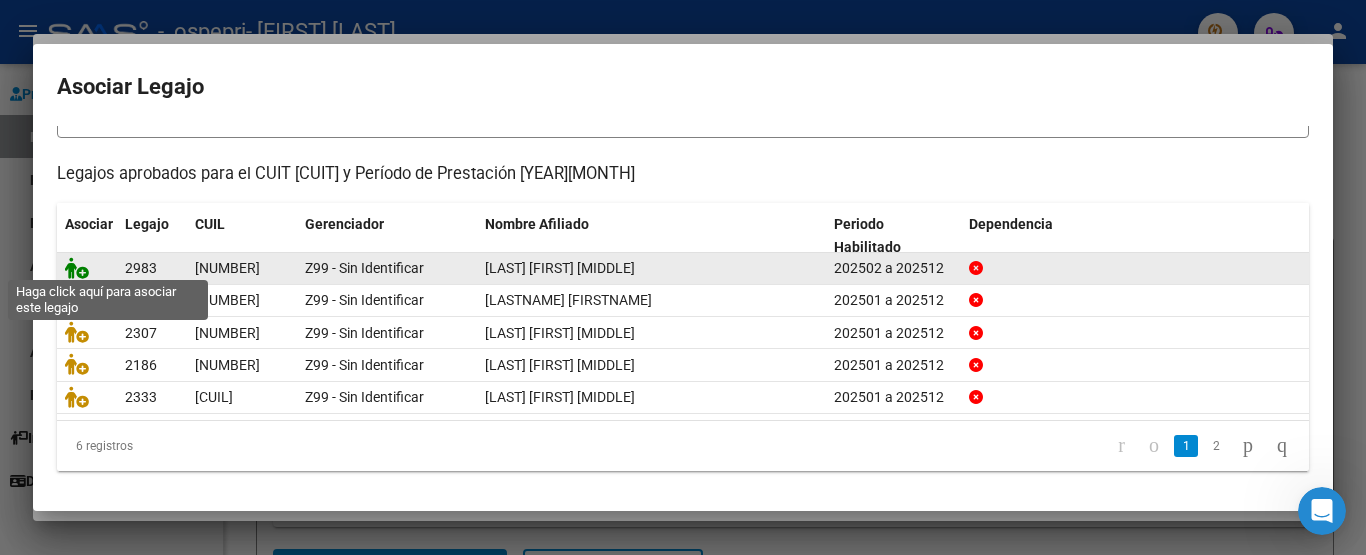 click 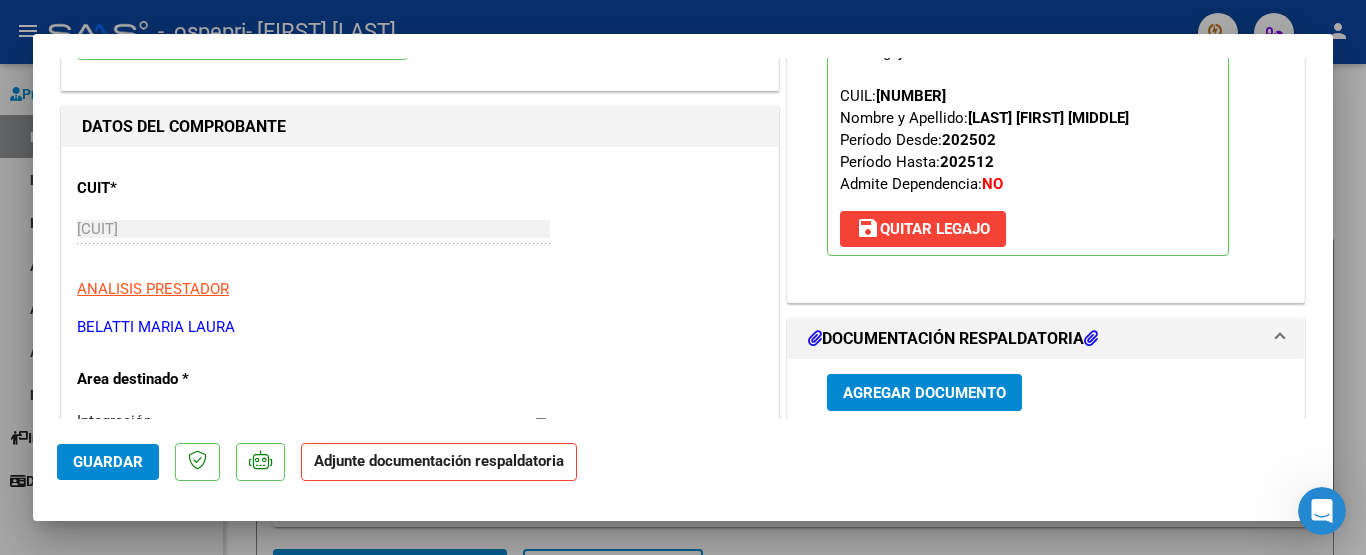 scroll, scrollTop: 300, scrollLeft: 0, axis: vertical 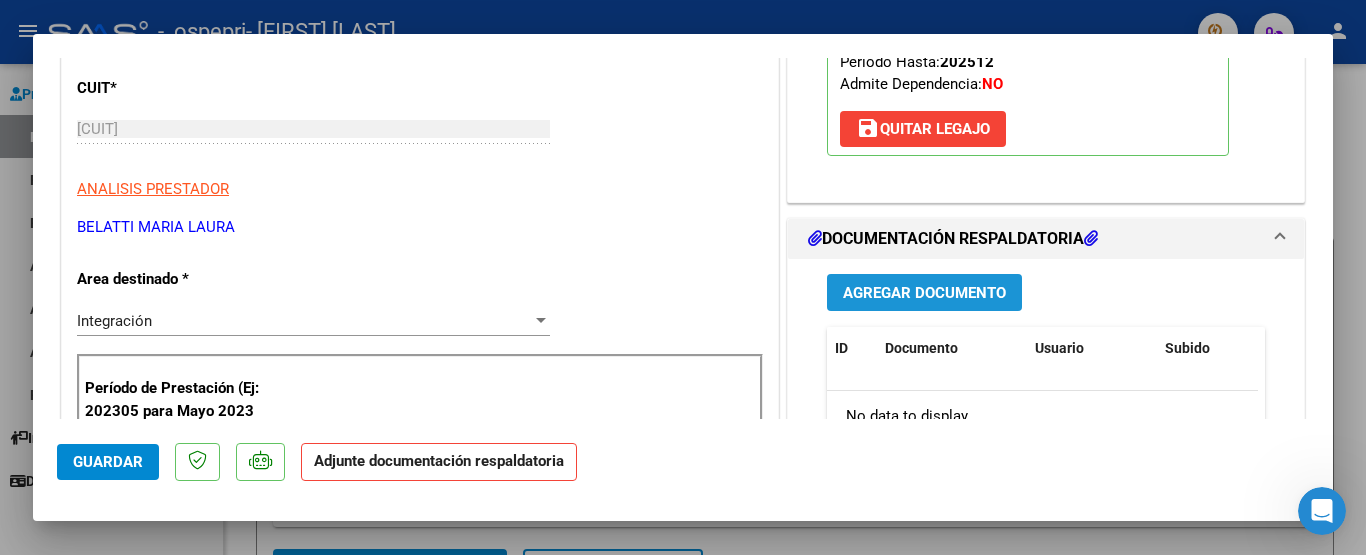 click on "Agregar Documento" at bounding box center (924, 293) 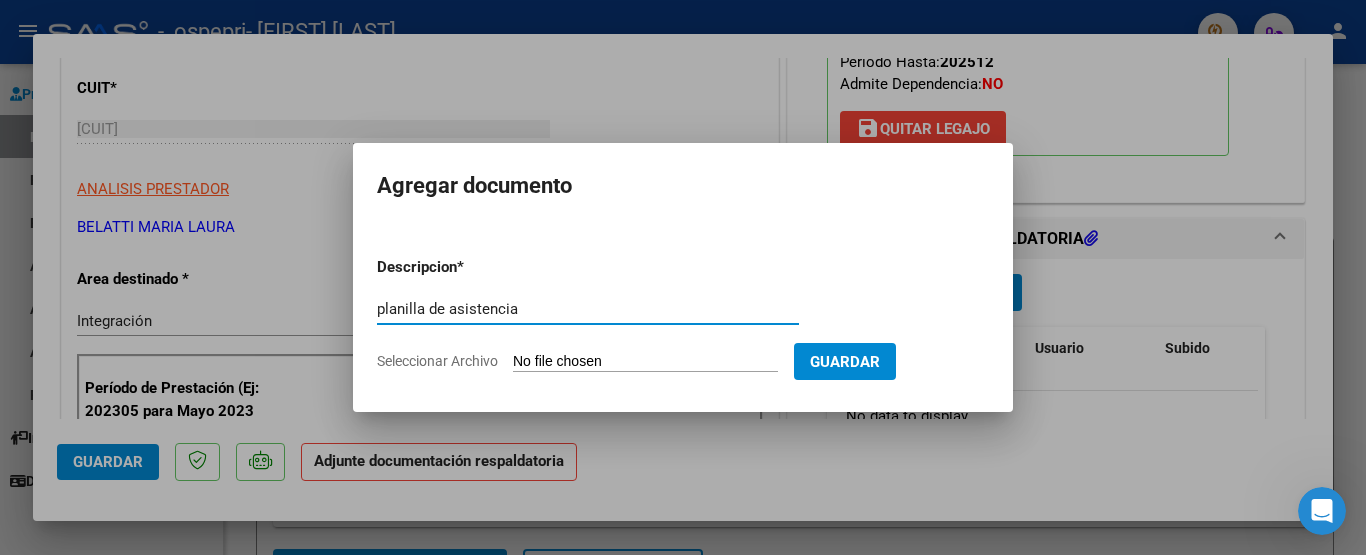 type on "planilla de asistencia" 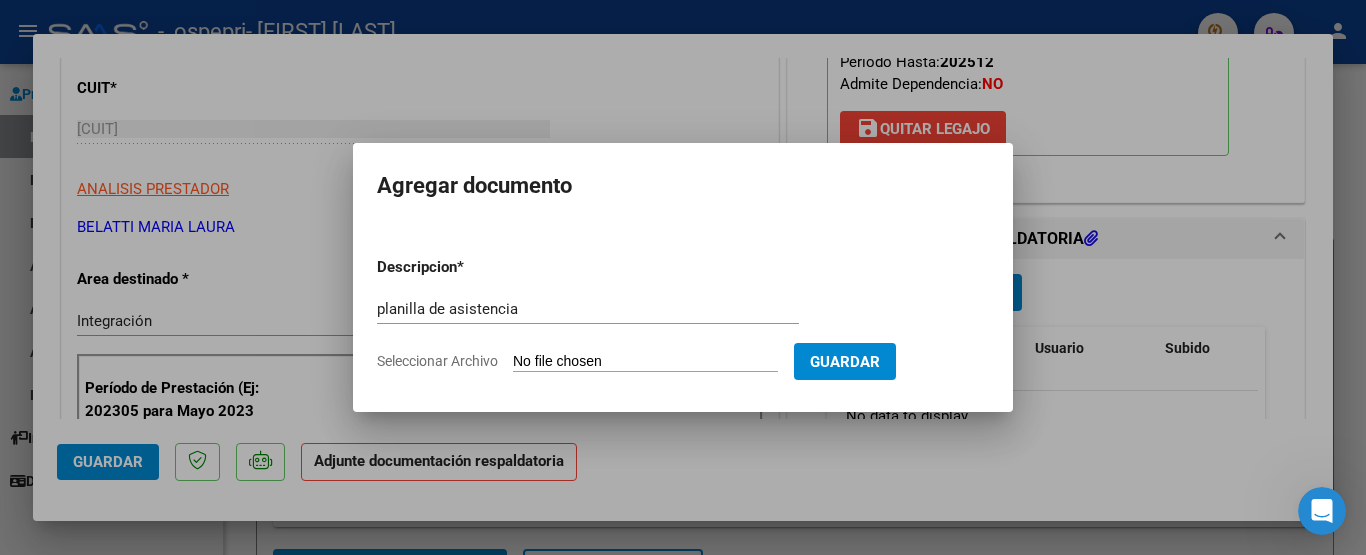 type on "C:\fakepath\[LAST] [MONTH] [YEAR].pdf" 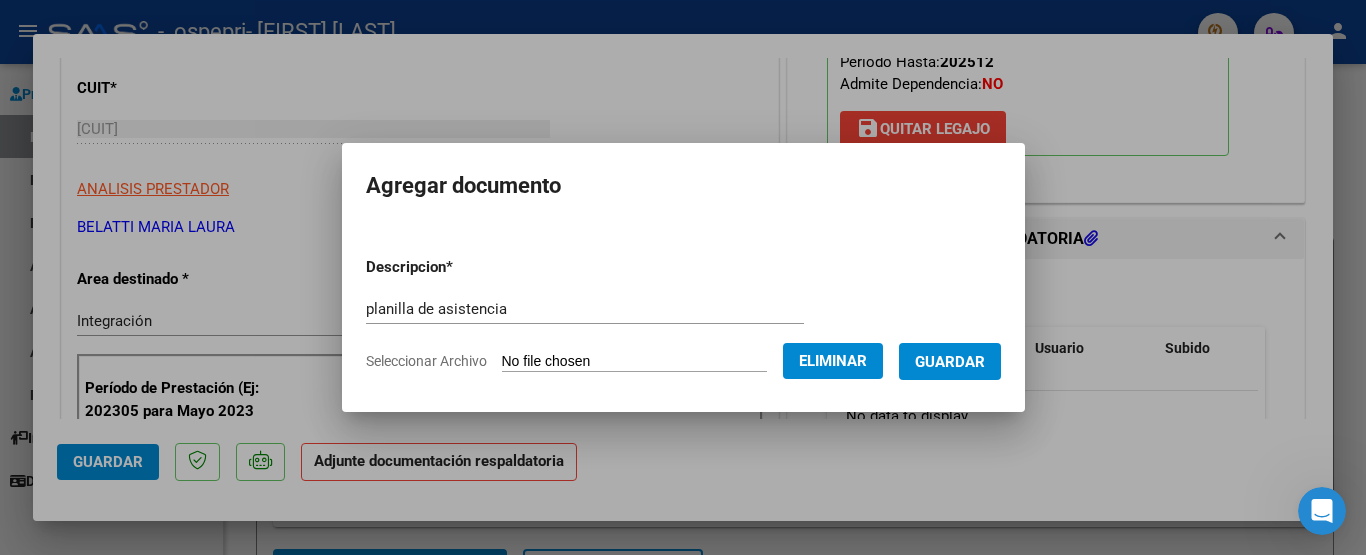 click on "Guardar" at bounding box center [950, 362] 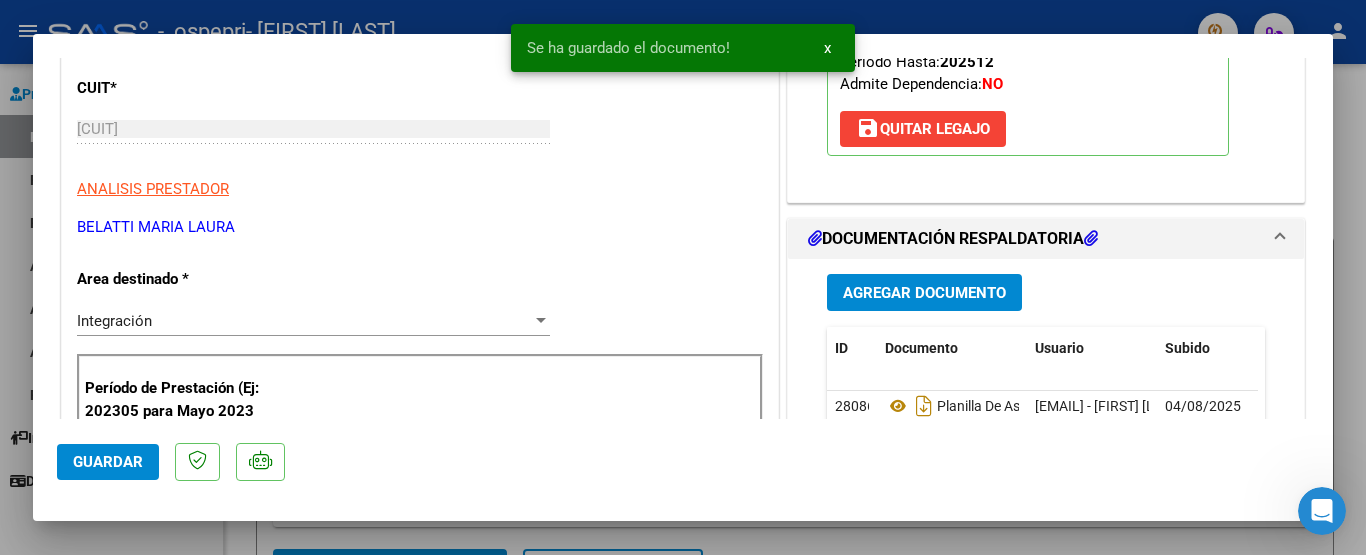 click at bounding box center (683, 277) 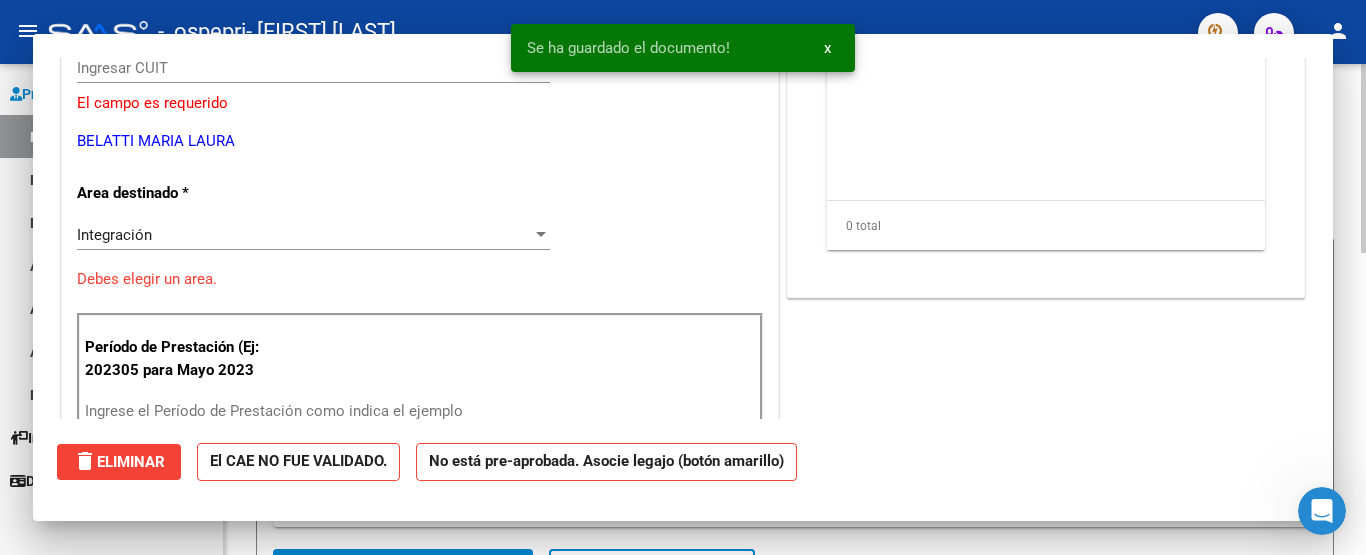 scroll, scrollTop: 0, scrollLeft: 0, axis: both 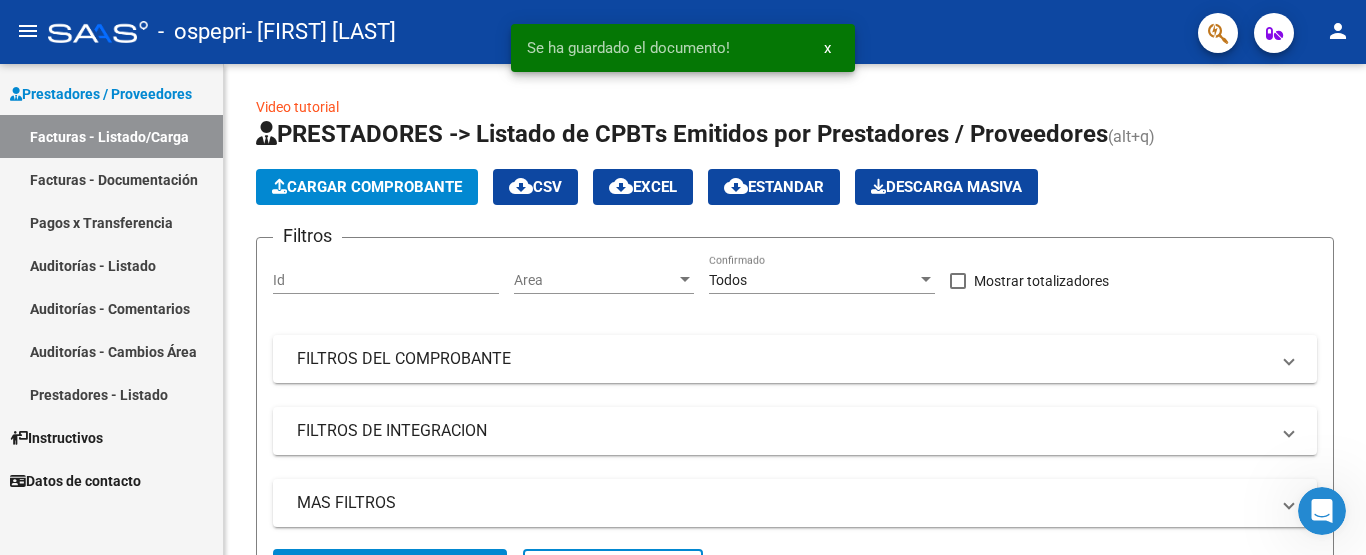 click at bounding box center (1322, 511) 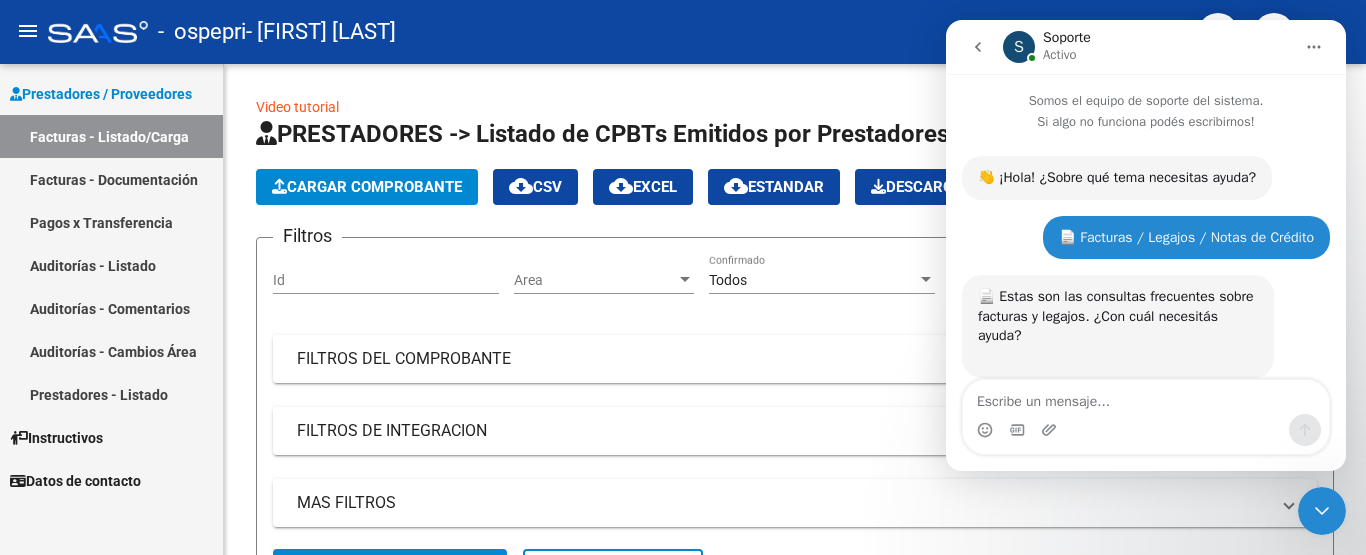 scroll, scrollTop: 1102, scrollLeft: 0, axis: vertical 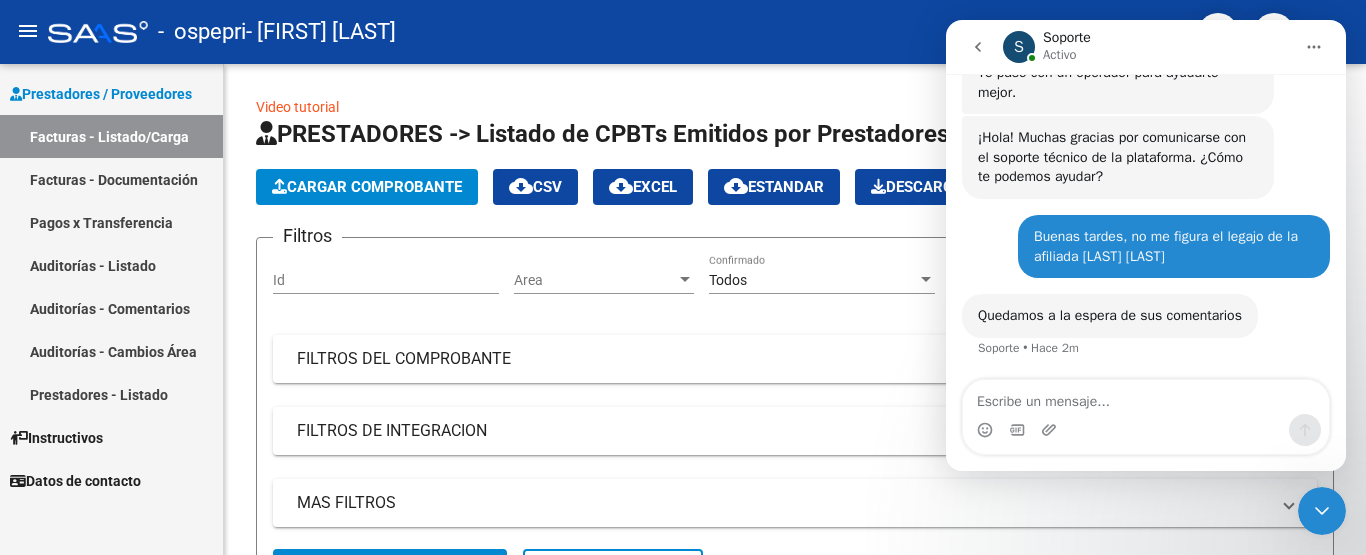 click on "Buenas tardes, no me figura el legajo de la afiliada [LAST] [LAST]" at bounding box center [1174, 246] 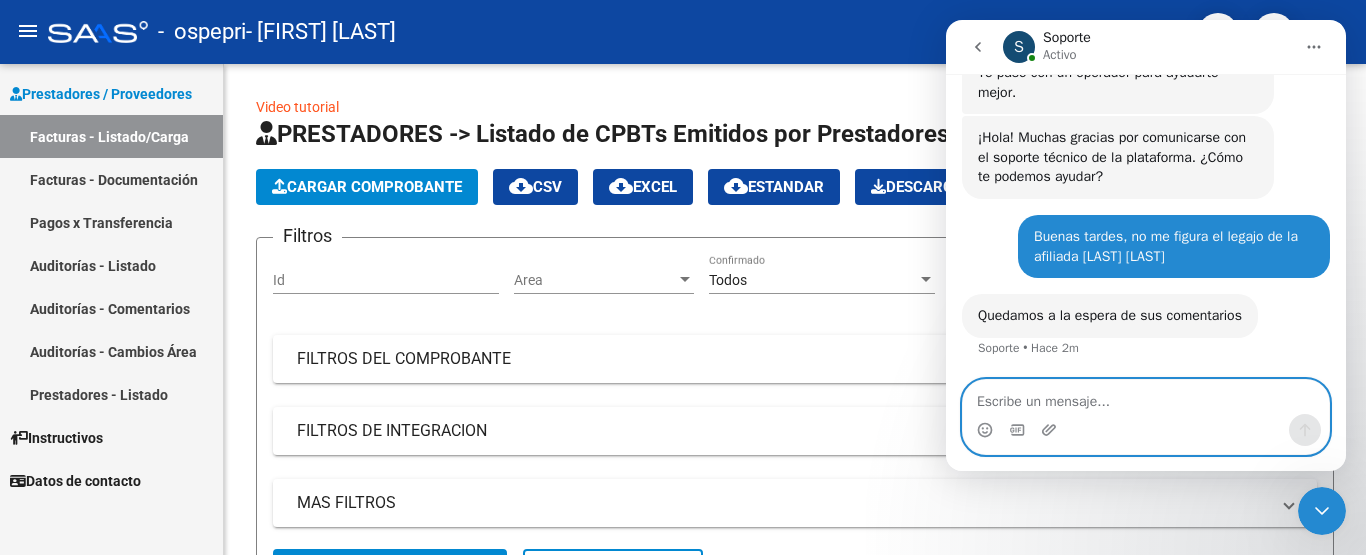 click at bounding box center (1146, 397) 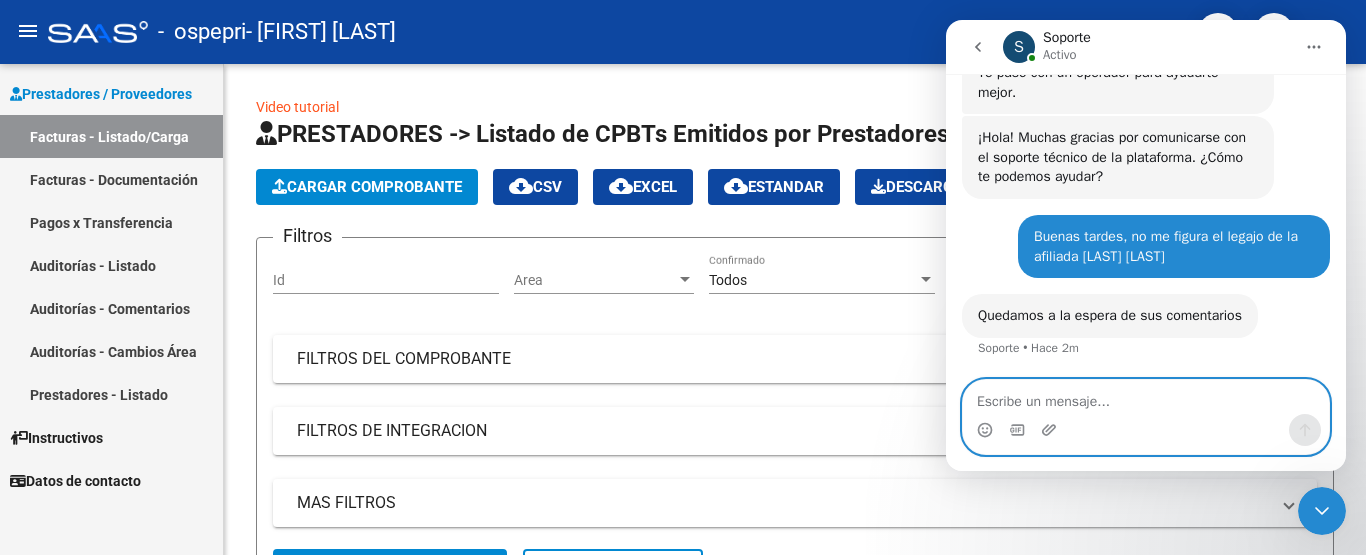 paste on "Buenas tardes, no me figura el legajo de la afiliada [LAST] [LAST]" 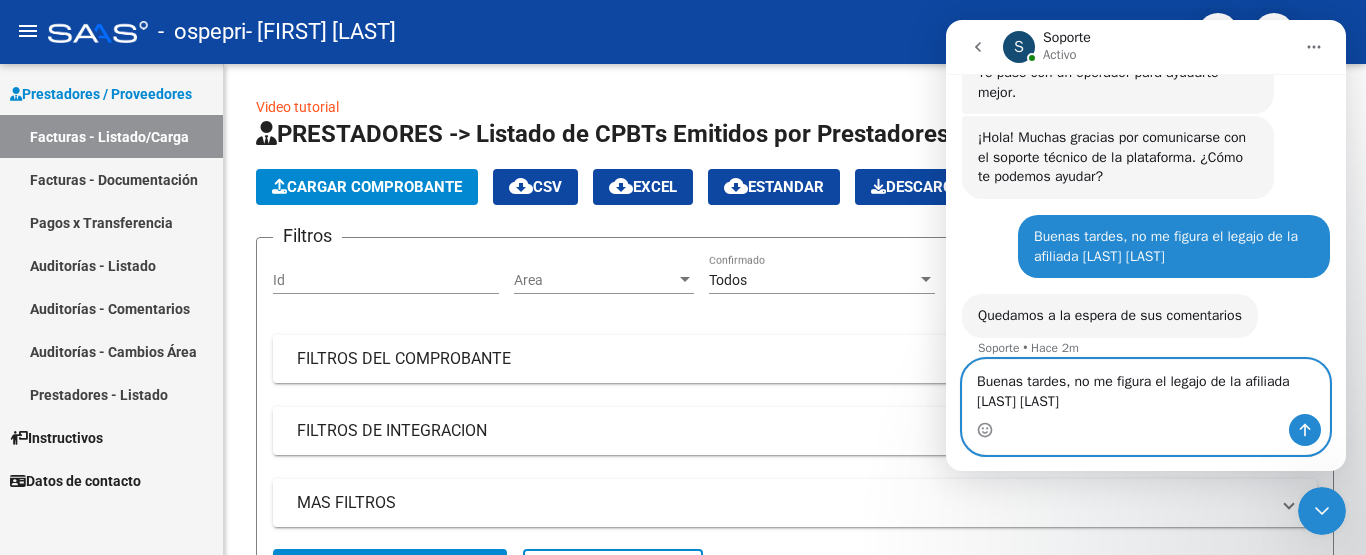 scroll, scrollTop: 1122, scrollLeft: 0, axis: vertical 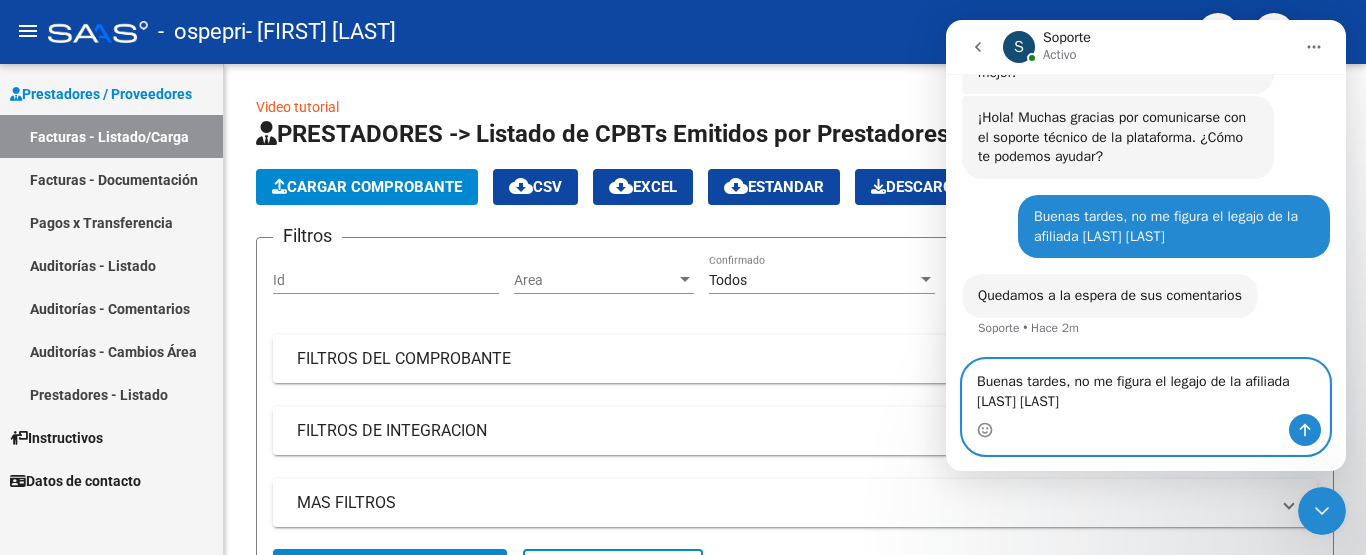 type on "Buenas tardes, no me figura el legajo de la afiliada [LAST] [LAST]" 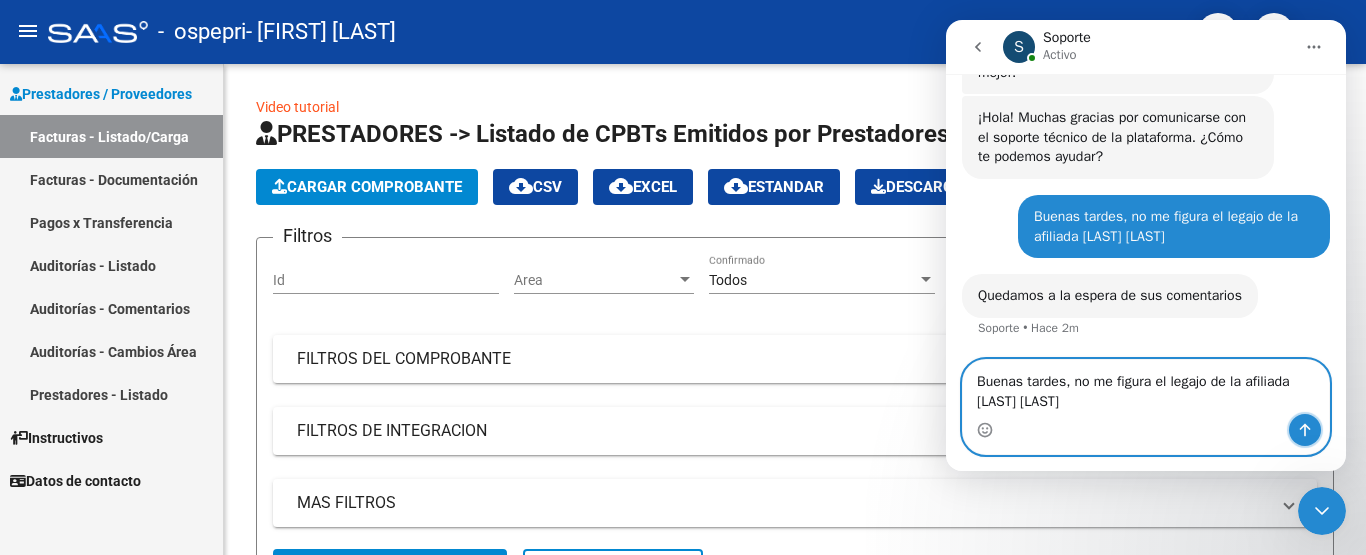 click at bounding box center [1305, 430] 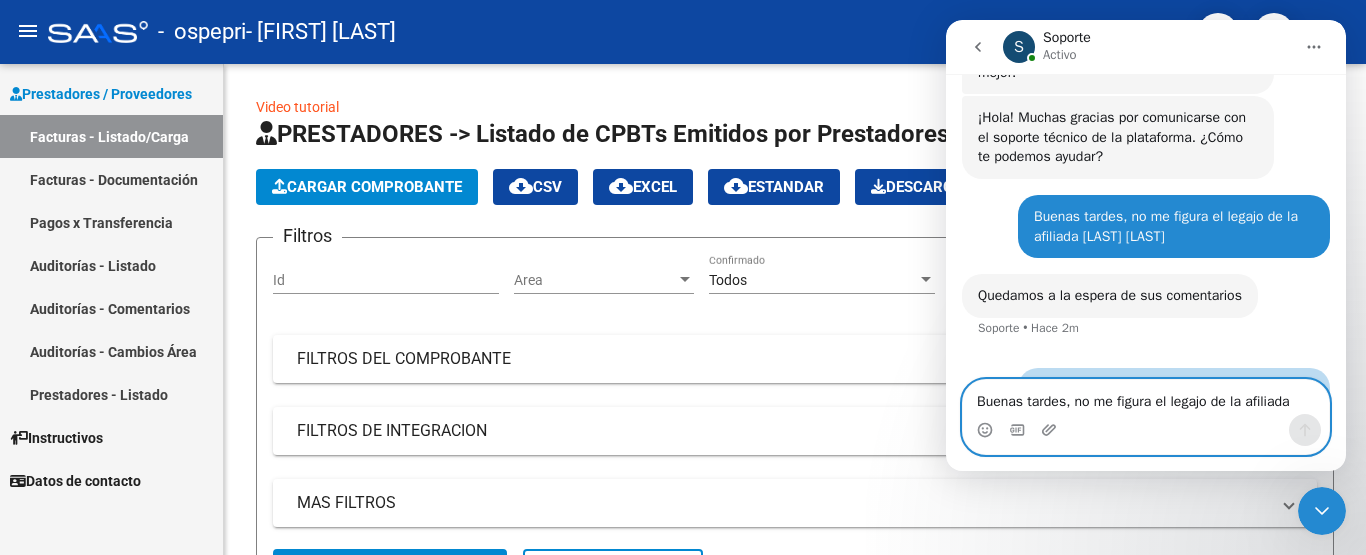 type 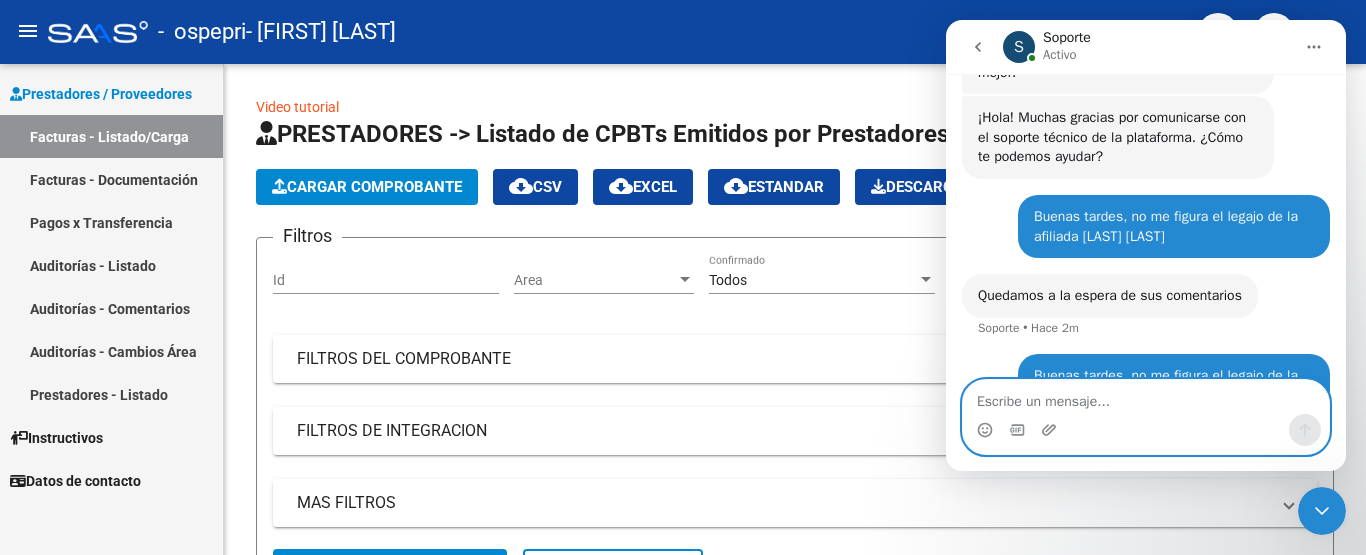 scroll, scrollTop: 1181, scrollLeft: 0, axis: vertical 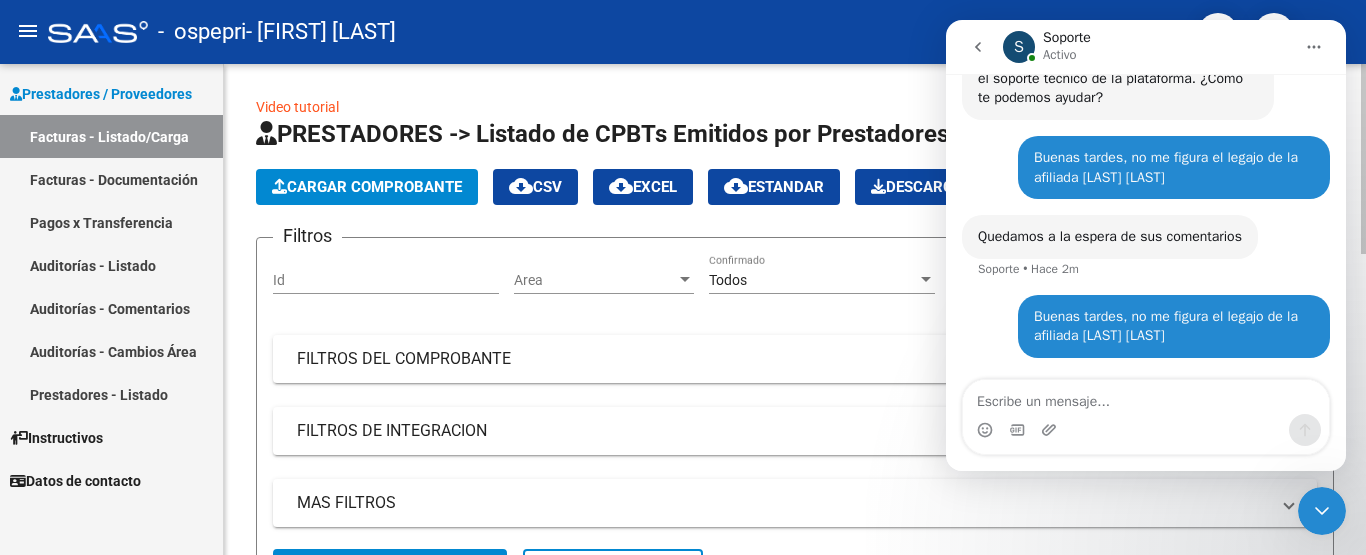 click on "Video tutorial   PRESTADORES -> Listado de CPBTs Emitidos por Prestadores / Proveedores (alt+q)   Cargar Comprobante
cloud_download  CSV  cloud_download  EXCEL  cloud_download  Estandar   Descarga Masiva
Filtros Id Area Area Todos Confirmado   Mostrar totalizadores   FILTROS DEL COMPROBANTE  Comprobante Tipo Comprobante Tipo Start date – End date Fec. Comprobante Desde / Hasta Días Emisión Desde(cant. días) Días Emisión Hasta(cant. días) CUIT / Razón Social Pto. Venta Nro. Comprobante Código SSS CAE Válido CAE Válido Todos Cargado Módulo Hosp. Todos Tiene facturacion Apócrifa Hospital Refes  FILTROS DE INTEGRACION  Período De Prestación Campos del Archivo de Rendición Devuelto x SSS (dr_envio) Todos Rendido x SSS (dr_envio) Tipo de Registro Tipo de Registro Período Presentación Período Presentación Campos del Legajo Asociado (preaprobación) Afiliado Legajo (cuil/nombre) Todos Solo facturas preaprobadas  MAS FILTROS  Todos Con Doc. Respaldatoria Todos Con Trazabilidad Todos – – 0" 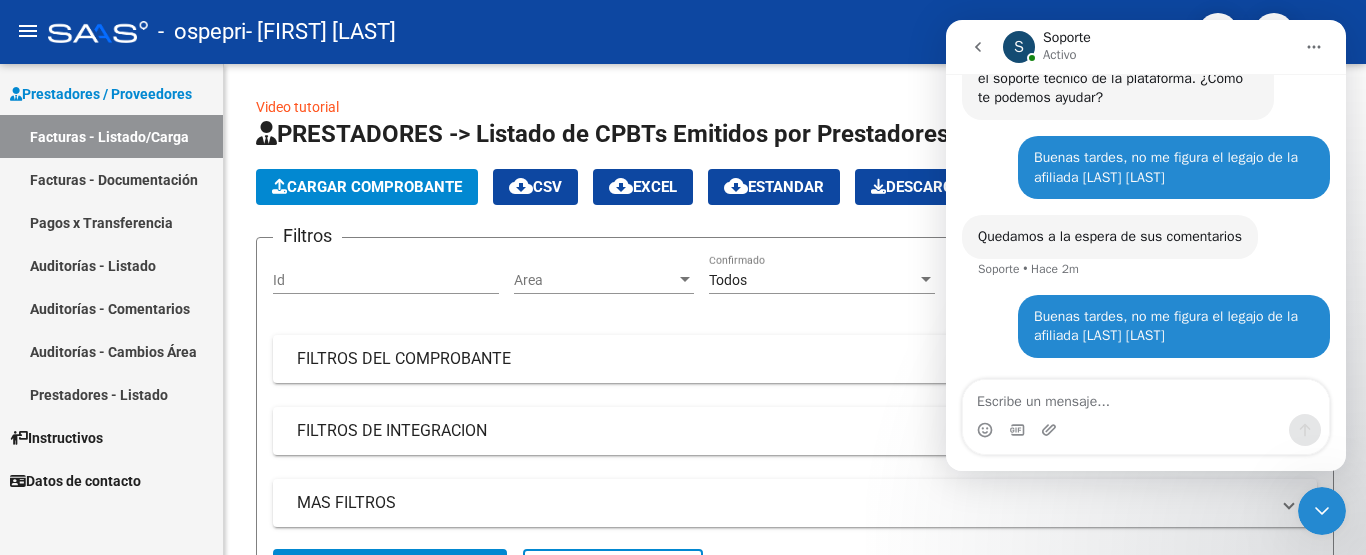 scroll, scrollTop: 1258, scrollLeft: 0, axis: vertical 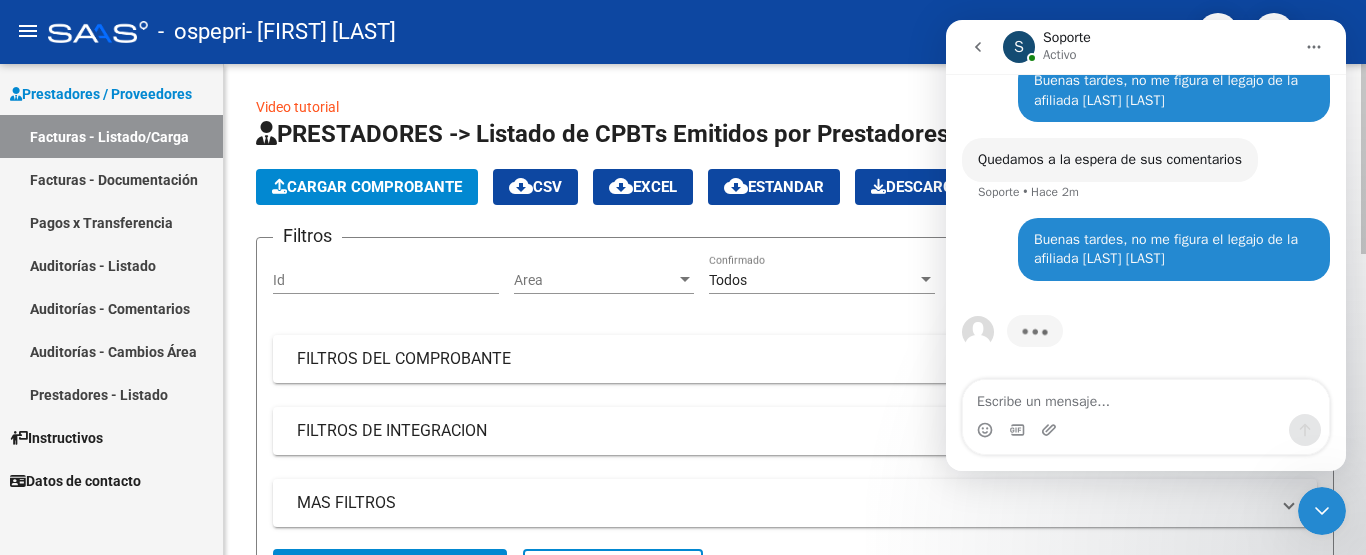 click on "Video tutorial   PRESTADORES -> Listado de CPBTs Emitidos por Prestadores / Proveedores (alt+q)   Cargar Comprobante
cloud_download  CSV  cloud_download  EXCEL  cloud_download  Estandar   Descarga Masiva
Filtros Id Area Area Todos Confirmado   Mostrar totalizadores   FILTROS DEL COMPROBANTE  Comprobante Tipo Comprobante Tipo Start date – End date Fec. Comprobante Desde / Hasta Días Emisión Desde(cant. días) Días Emisión Hasta(cant. días) CUIT / Razón Social Pto. Venta Nro. Comprobante Código SSS CAE Válido CAE Válido Todos Cargado Módulo Hosp. Todos Tiene facturacion Apócrifa Hospital Refes  FILTROS DE INTEGRACION  Período De Prestación Campos del Archivo de Rendición Devuelto x SSS (dr_envio) Todos Rendido x SSS (dr_envio) Tipo de Registro Tipo de Registro Período Presentación Período Presentación Campos del Legajo Asociado (preaprobación) Afiliado Legajo (cuil/nombre) Todos Solo facturas preaprobadas  MAS FILTROS  Todos Con Doc. Respaldatoria Todos Con Trazabilidad Todos – – 0" 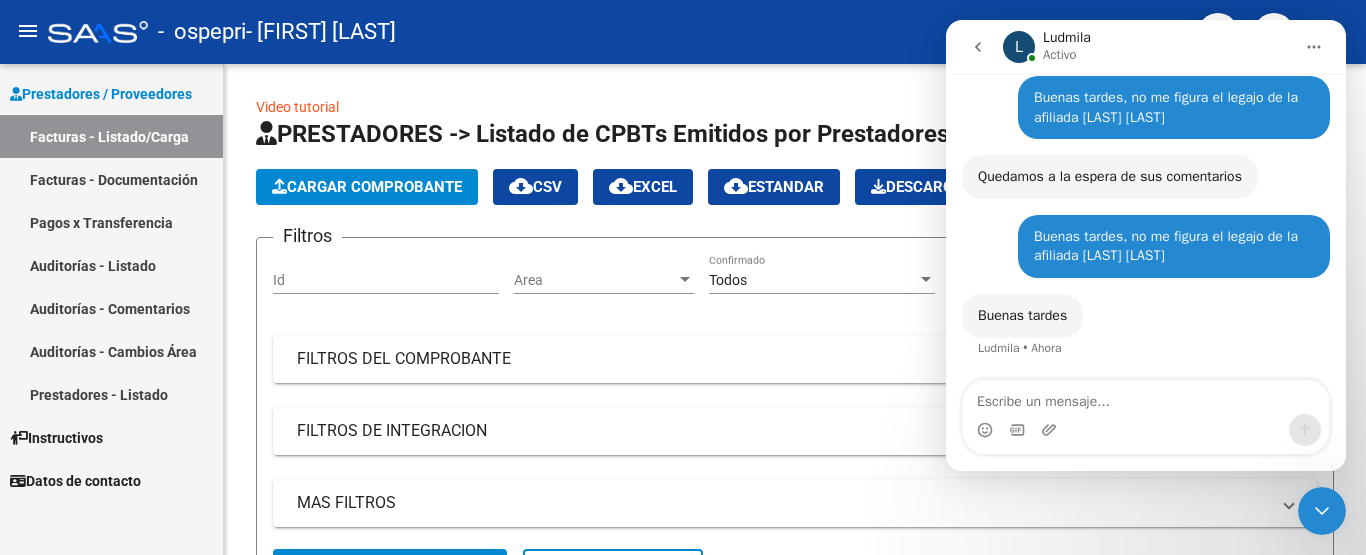 scroll, scrollTop: 1241, scrollLeft: 0, axis: vertical 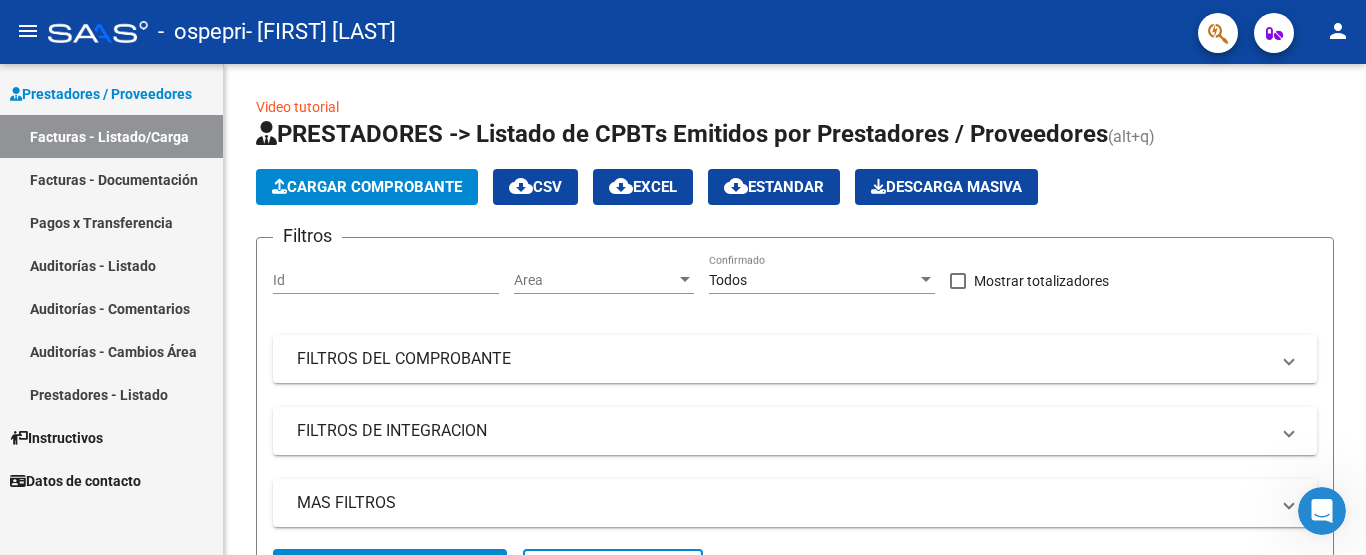 drag, startPoint x: 1339, startPoint y: 513, endPoint x: 2633, endPoint y: 1026, distance: 1391.9788 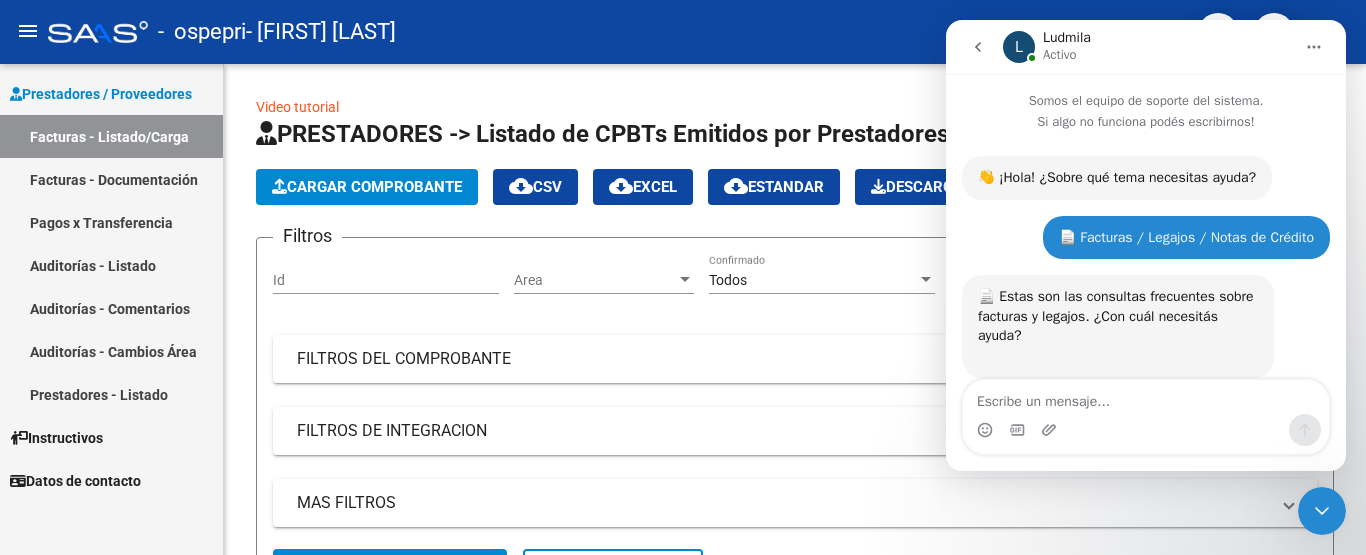 scroll, scrollTop: 1241, scrollLeft: 0, axis: vertical 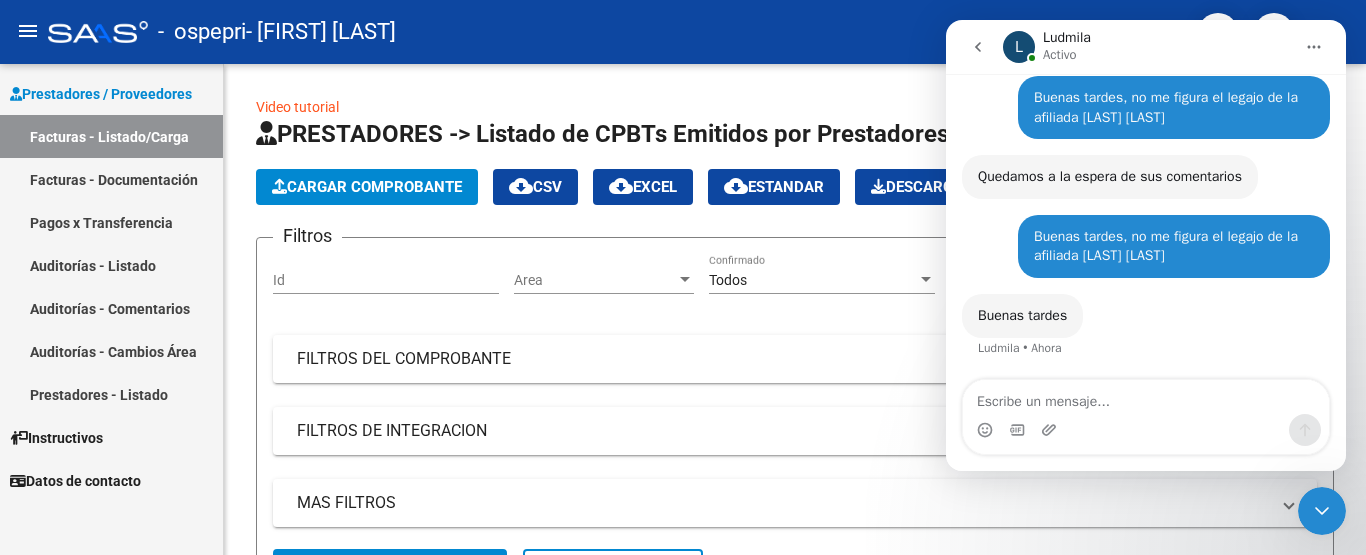 click 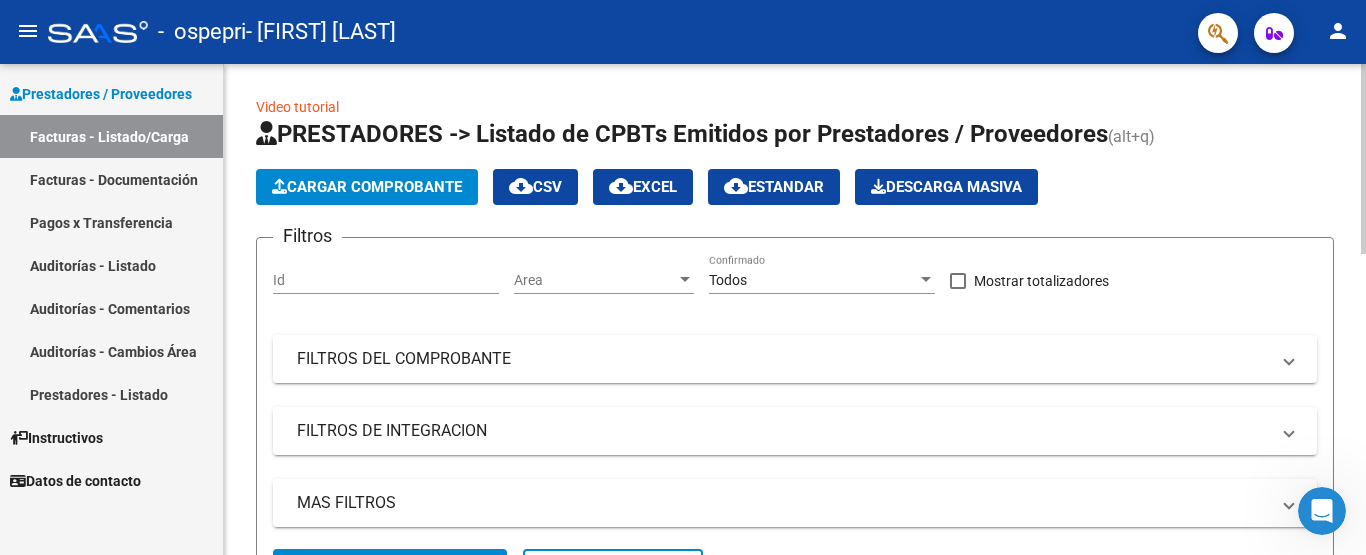 click on "Cargar Comprobante" 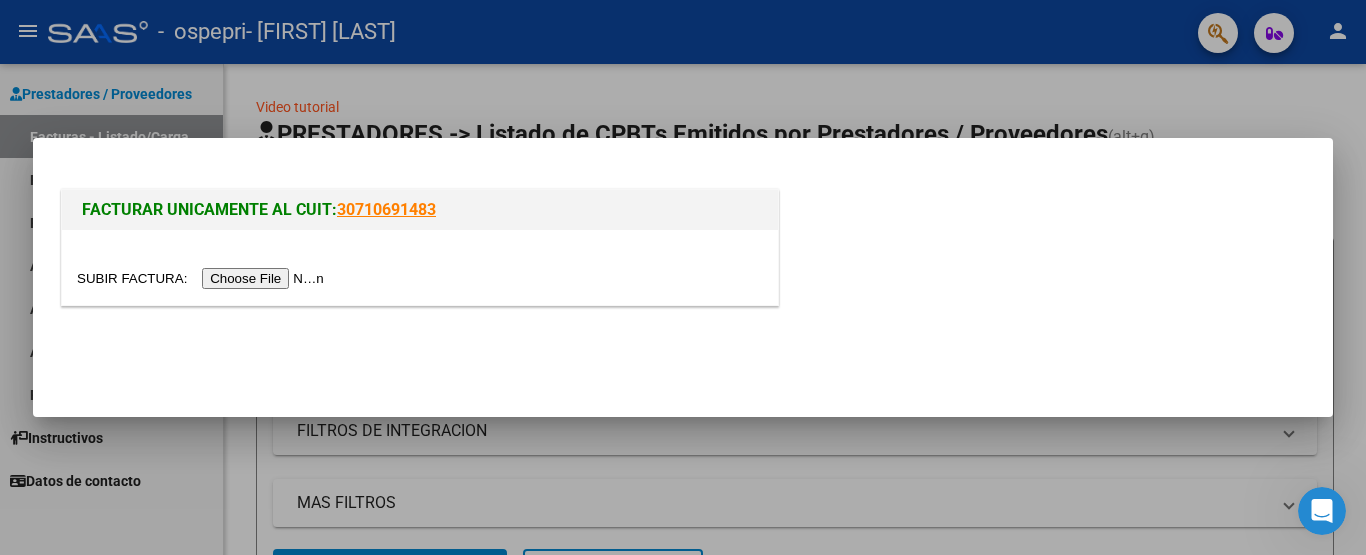 click at bounding box center [203, 278] 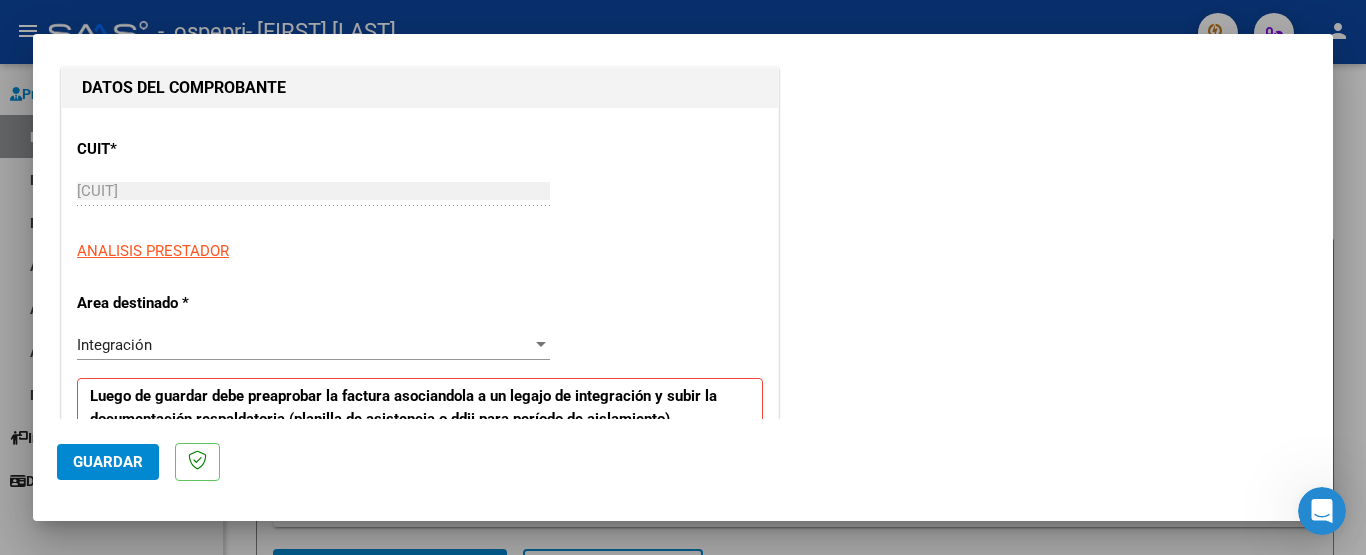 scroll, scrollTop: 400, scrollLeft: 0, axis: vertical 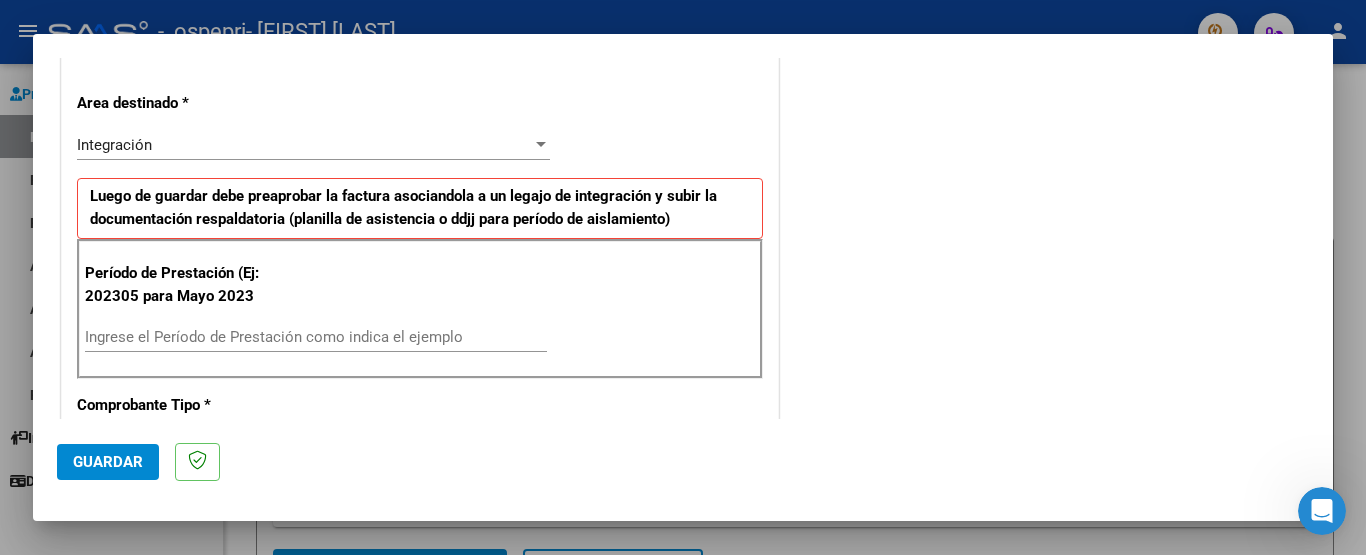 click on "Ingrese el Período de Prestación como indica el ejemplo" at bounding box center [316, 337] 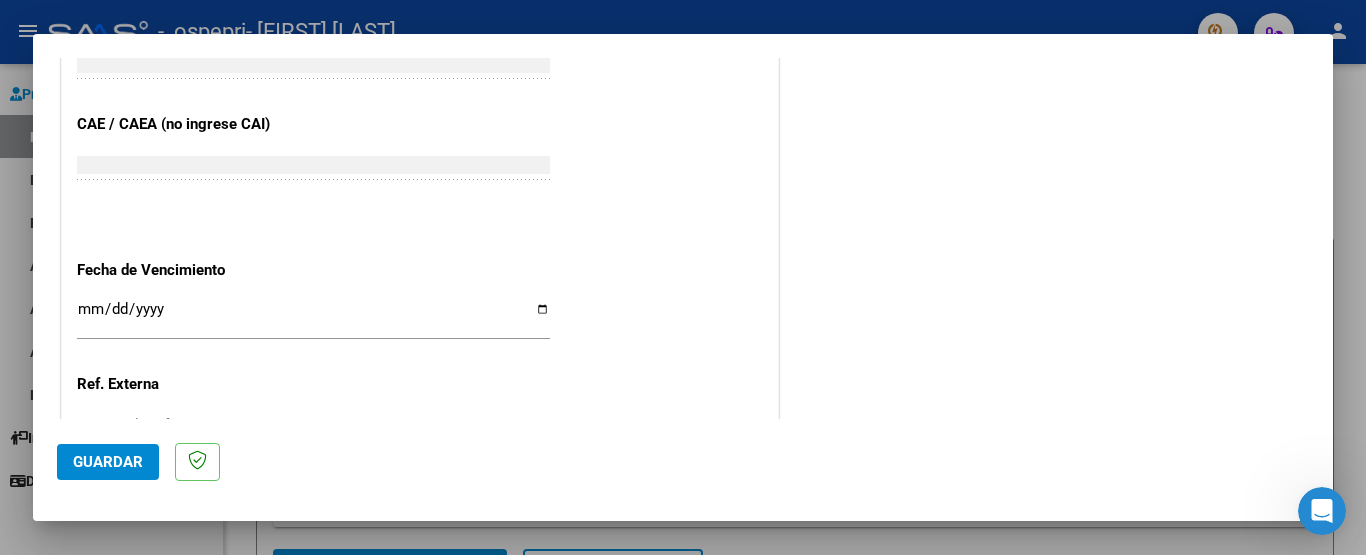 scroll, scrollTop: 1361, scrollLeft: 0, axis: vertical 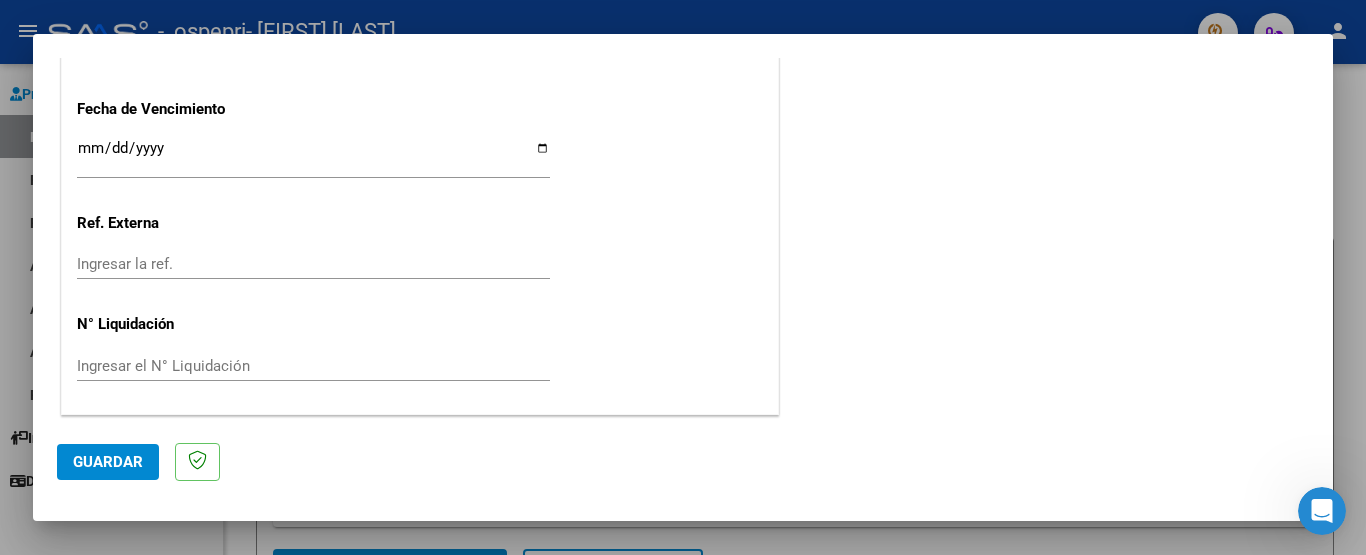 type on "202507" 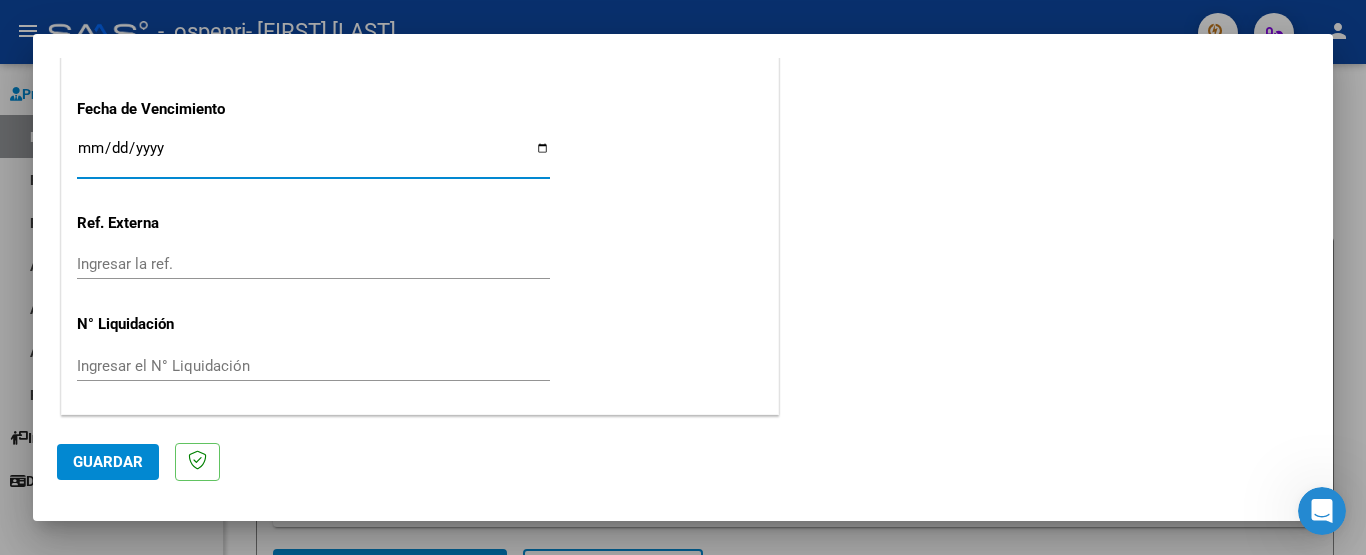 click on "Ingresar la fecha" at bounding box center (313, 156) 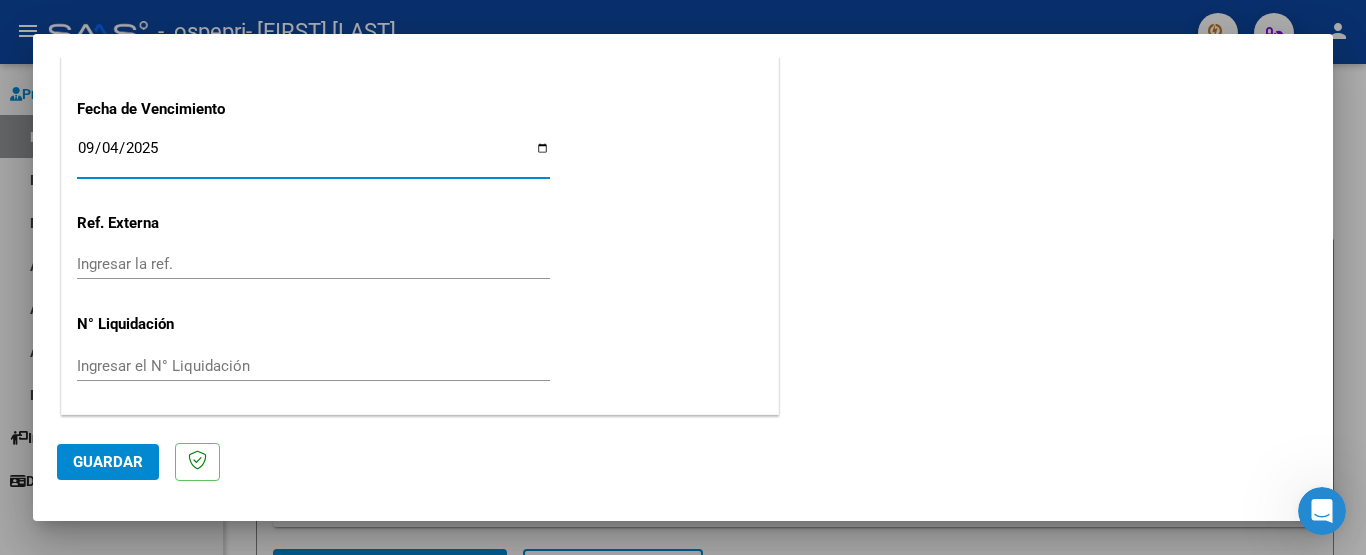 type on "2025-09-04" 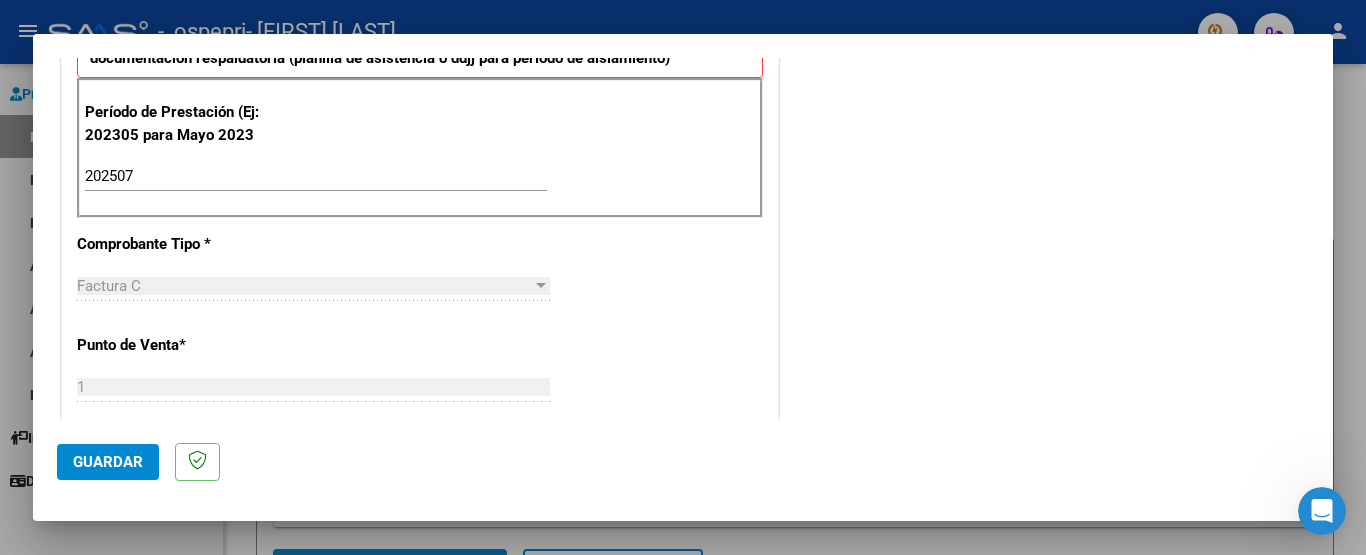 scroll, scrollTop: 361, scrollLeft: 0, axis: vertical 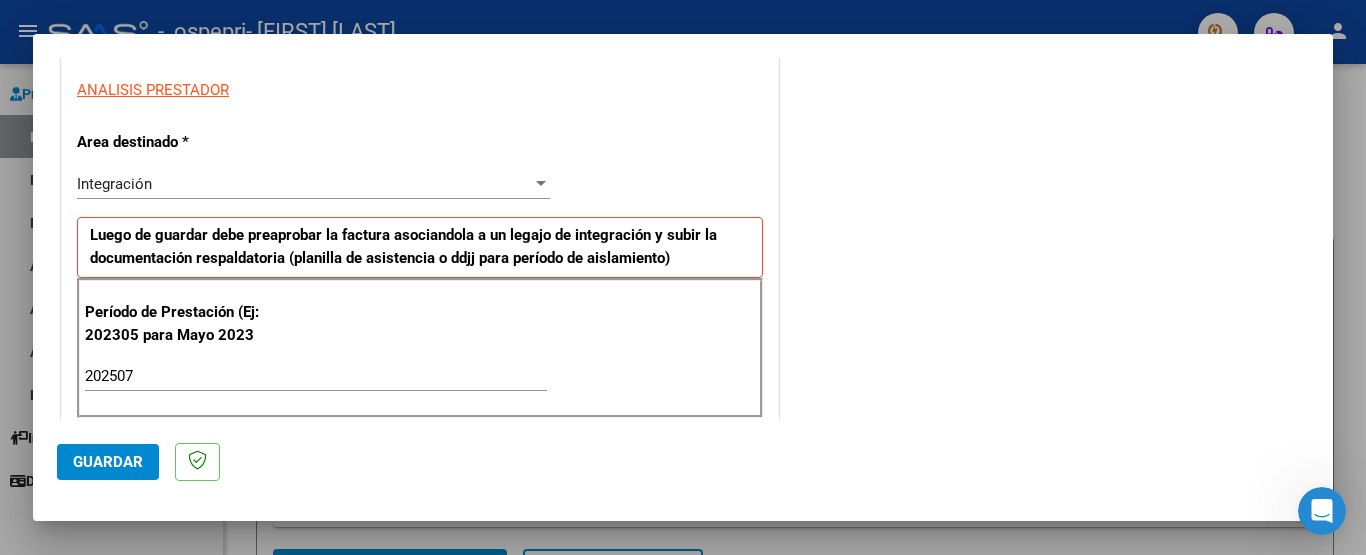 click on "Guardar" 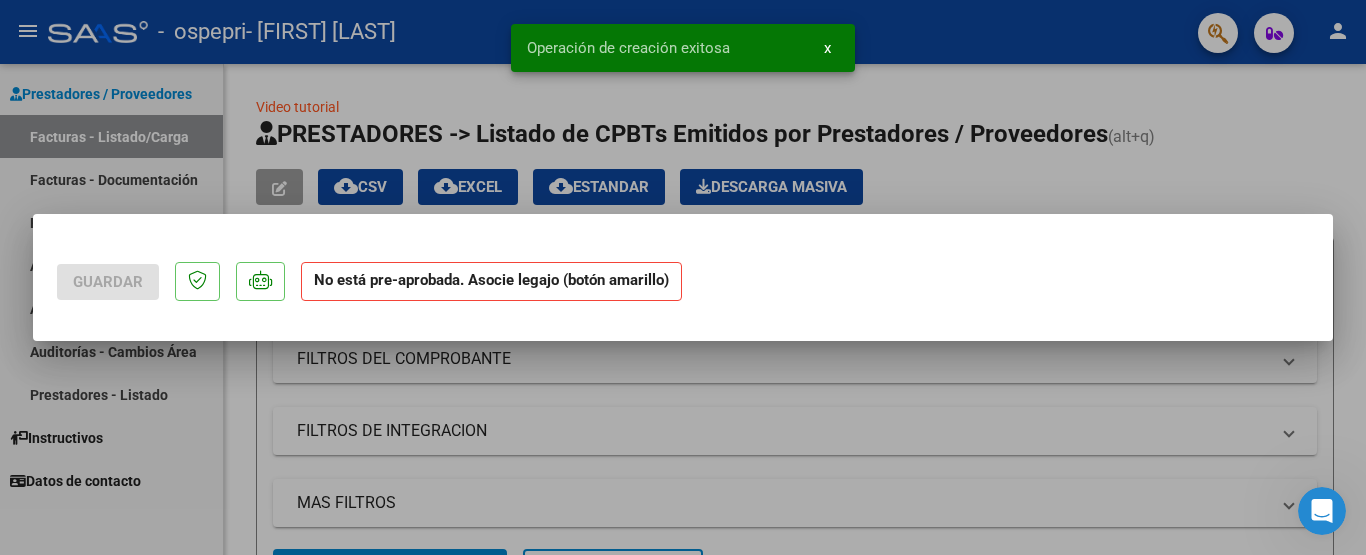 scroll, scrollTop: 0, scrollLeft: 0, axis: both 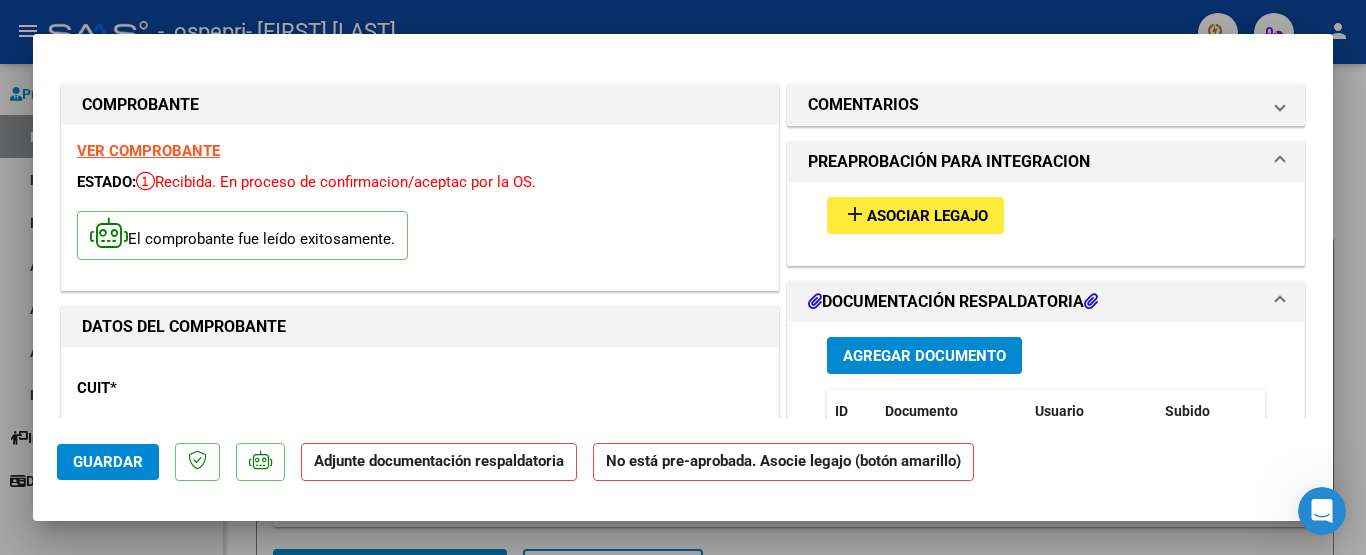 click at bounding box center [1322, 511] 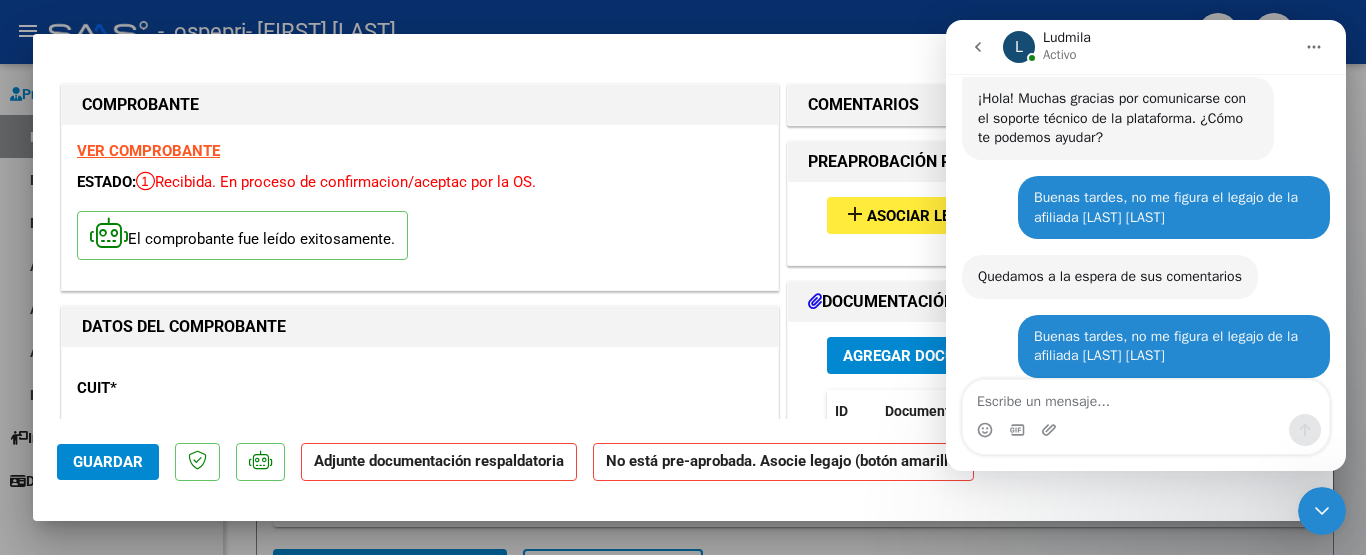 scroll, scrollTop: 1241, scrollLeft: 0, axis: vertical 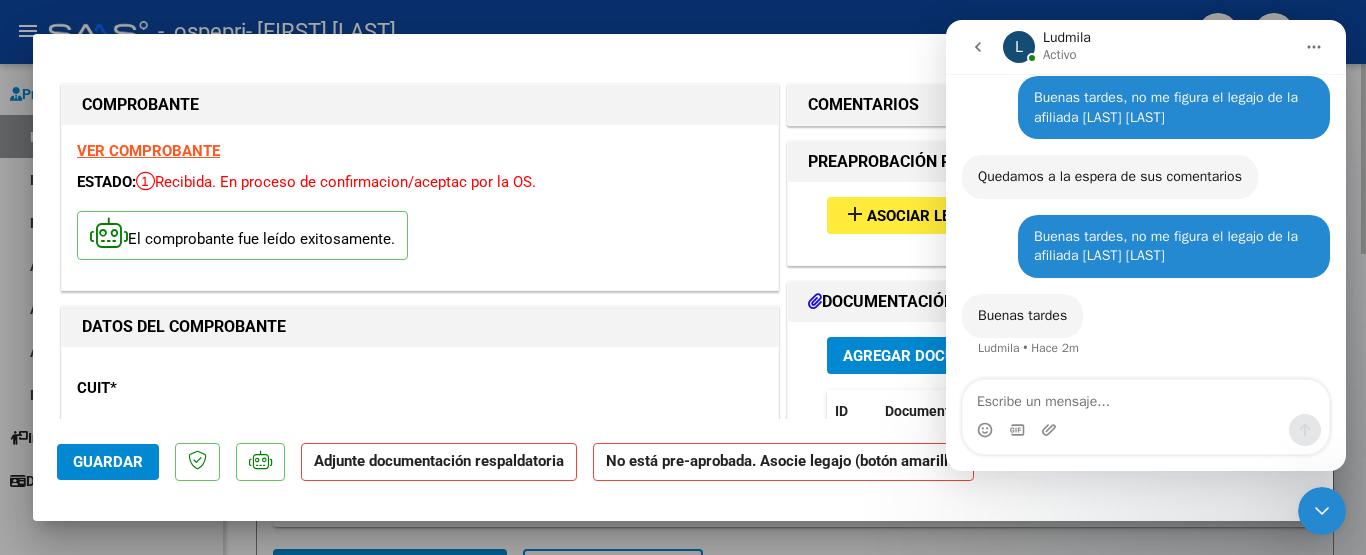 drag, startPoint x: 1365, startPoint y: 186, endPoint x: 1365, endPoint y: 306, distance: 120 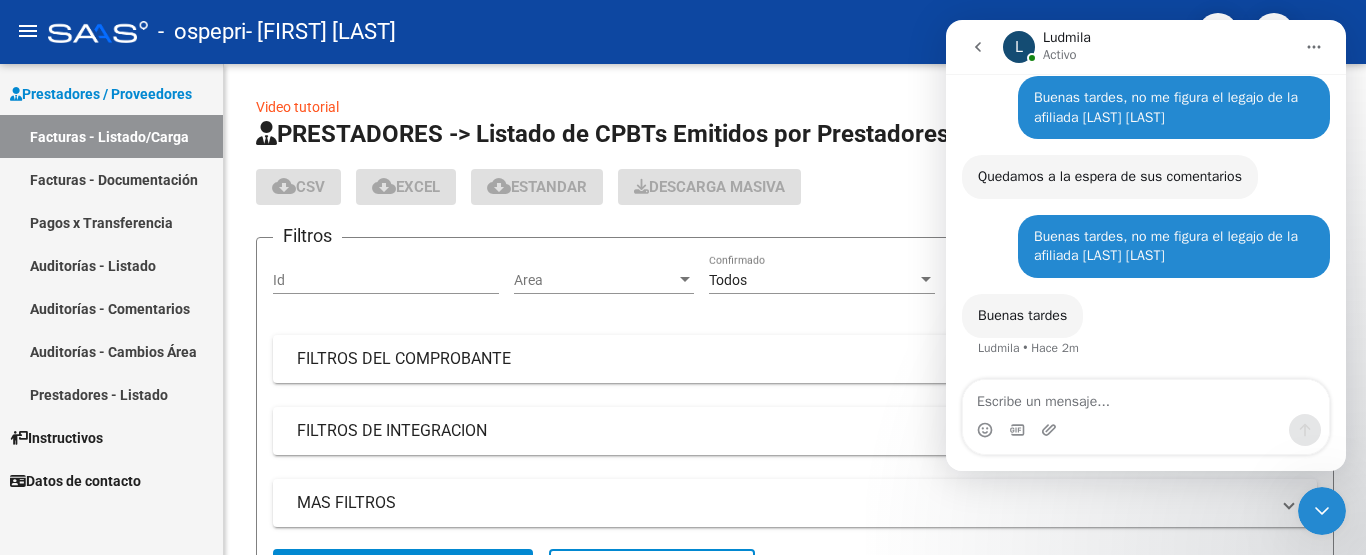click 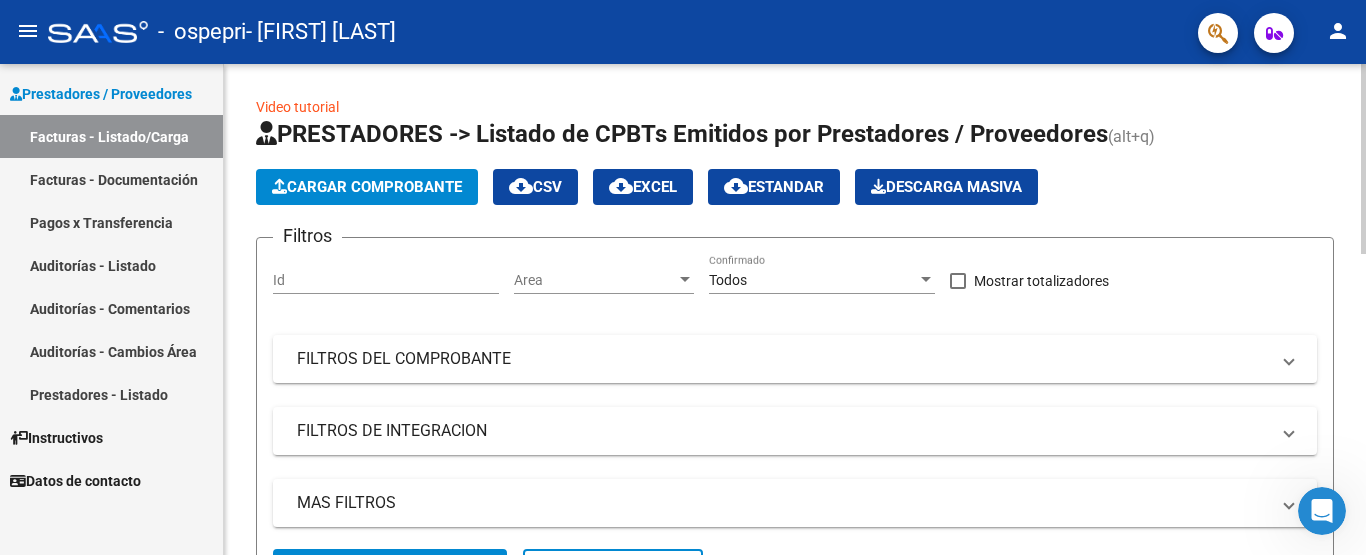 scroll, scrollTop: 300, scrollLeft: 0, axis: vertical 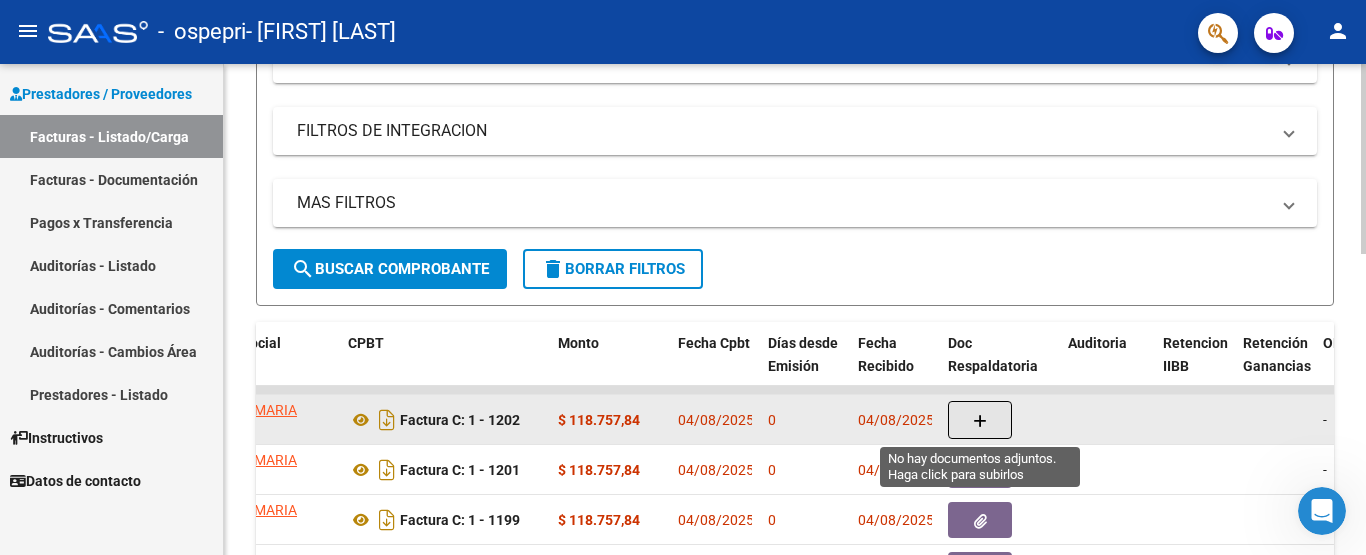 click 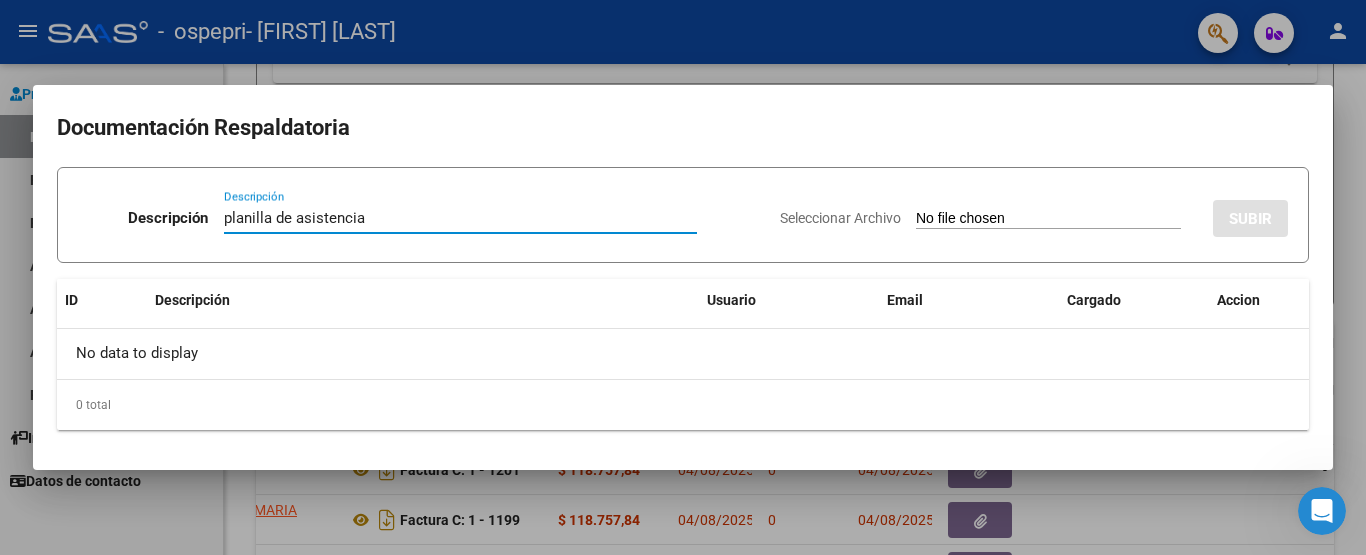 type on "planilla de asistencia" 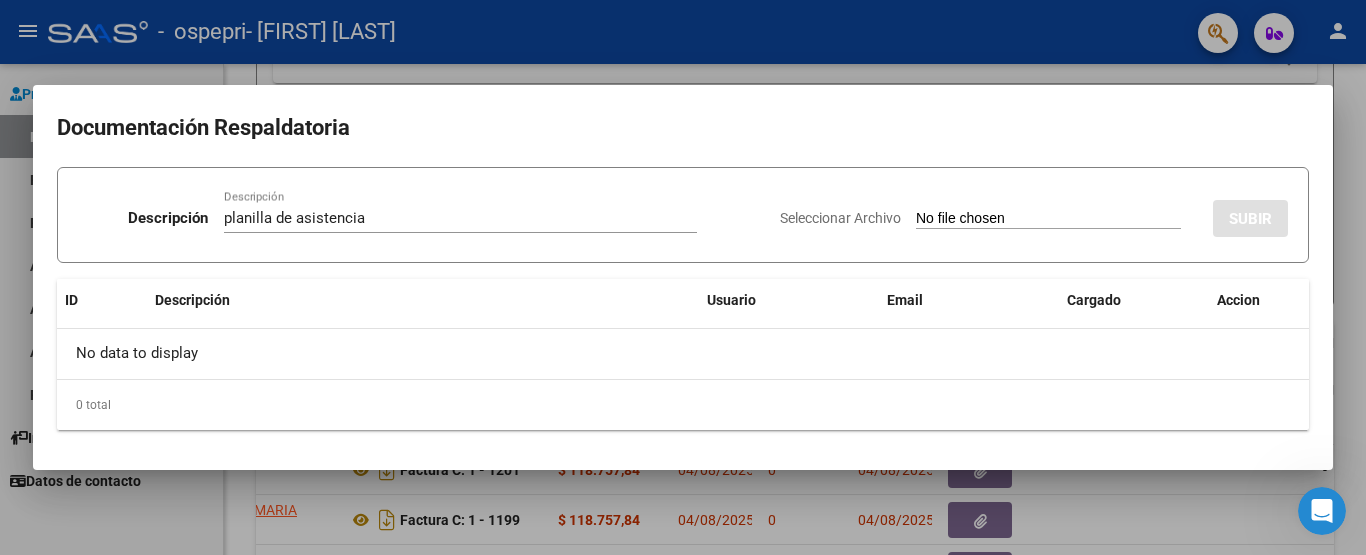 type on "C:\fakepath\[LAST] [MONTH] [YEAR].pdf" 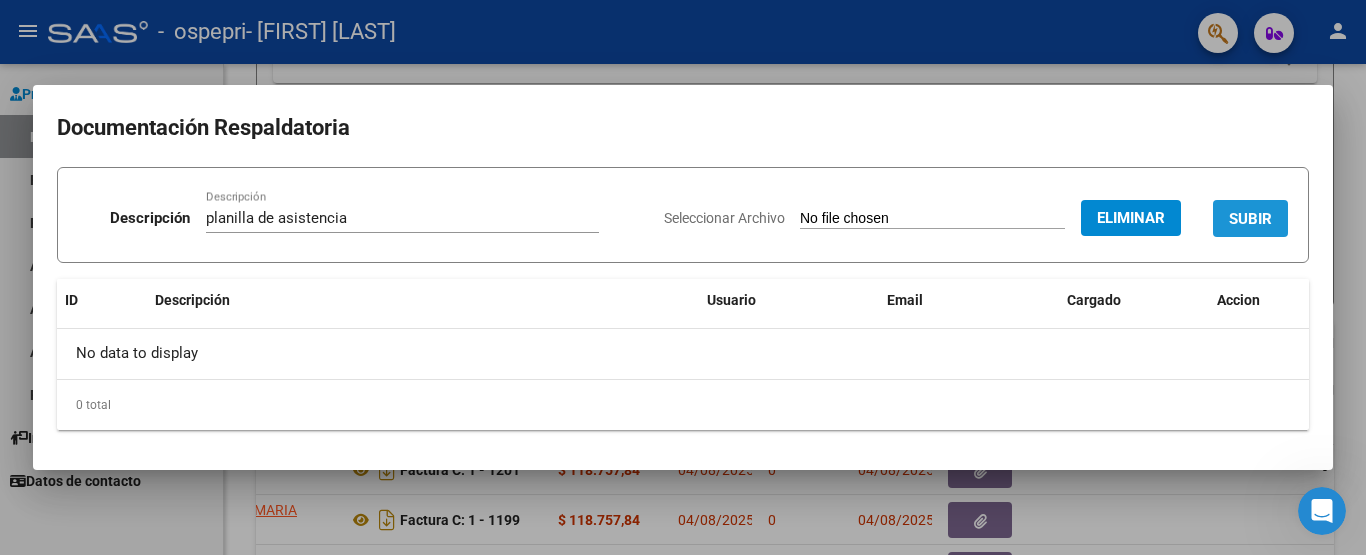 click on "SUBIR" at bounding box center [1250, 219] 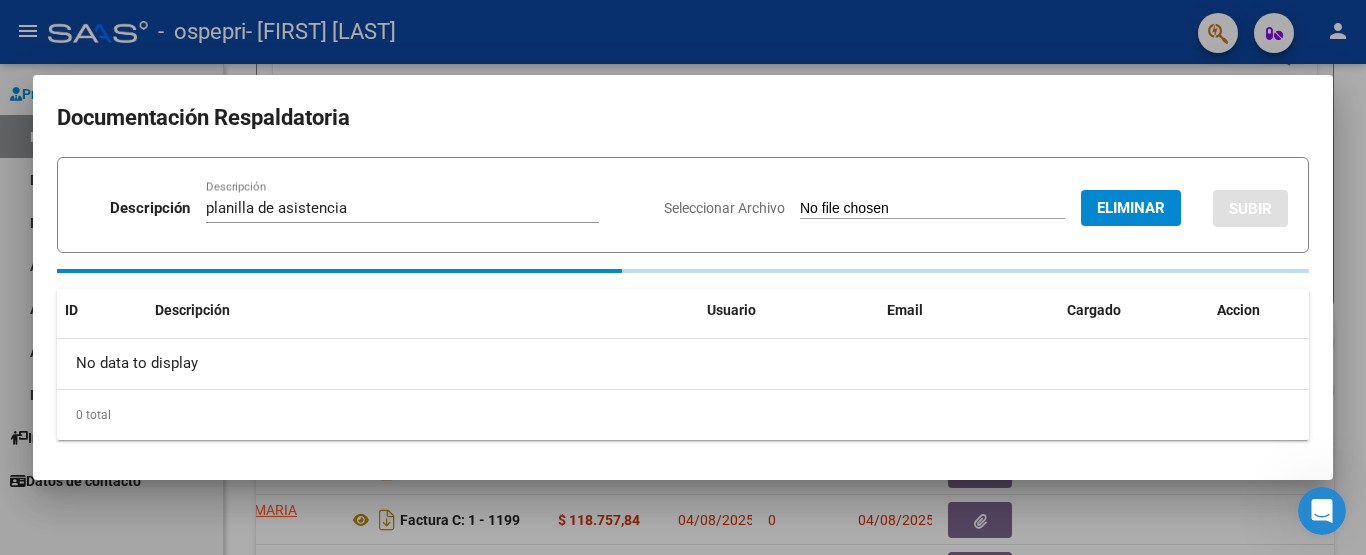 type 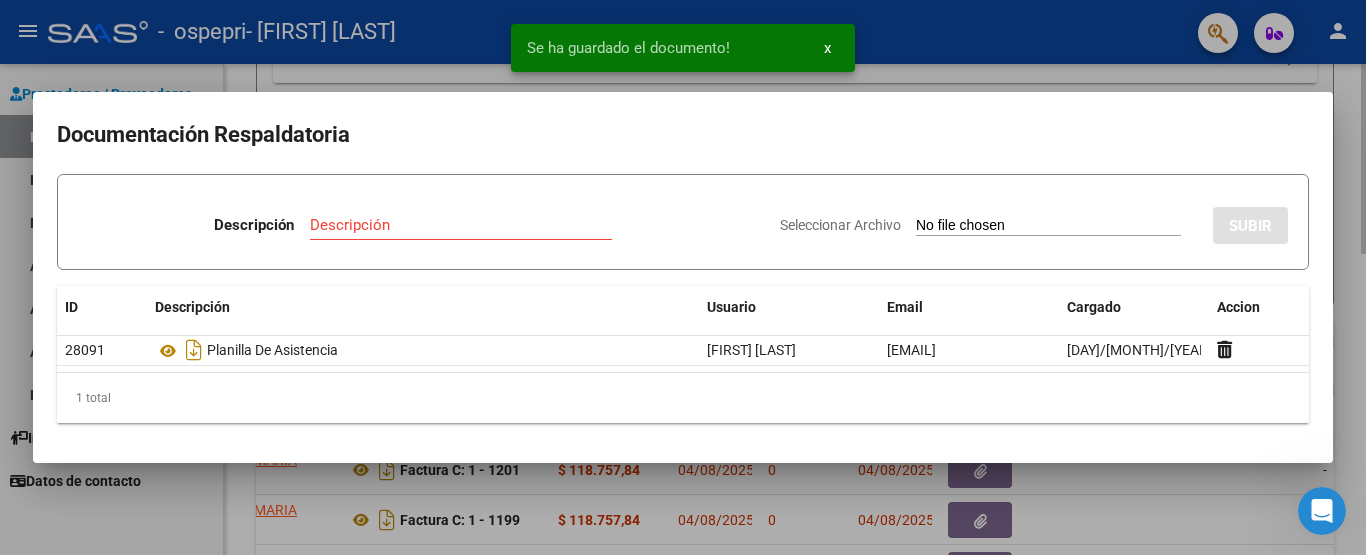 click at bounding box center [683, 277] 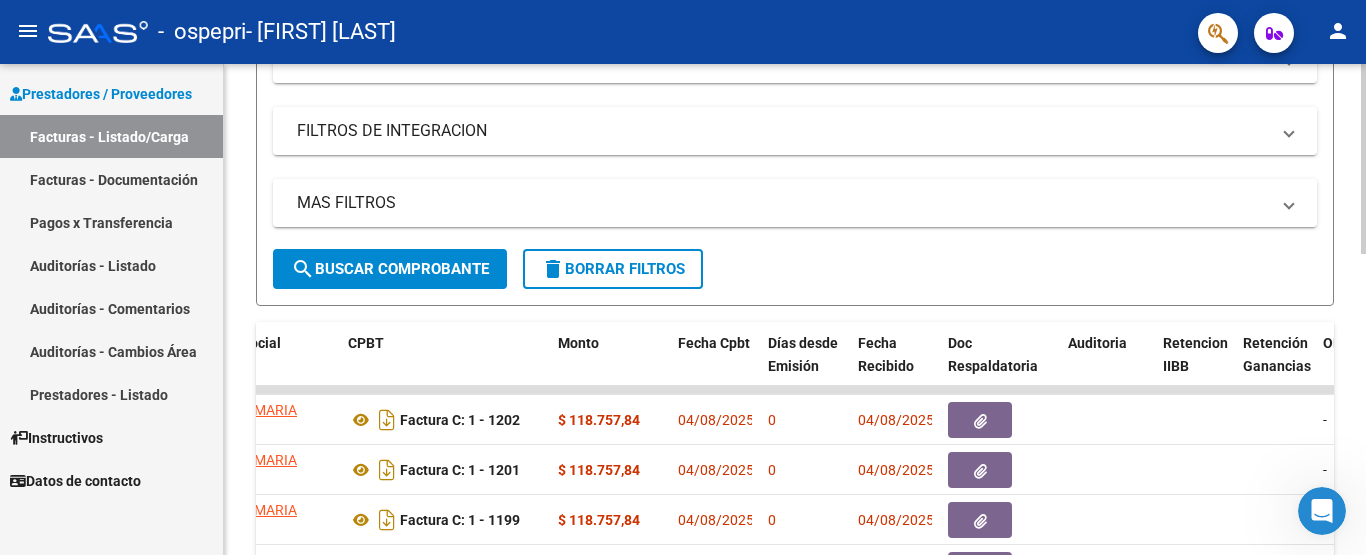 scroll, scrollTop: 1318, scrollLeft: 0, axis: vertical 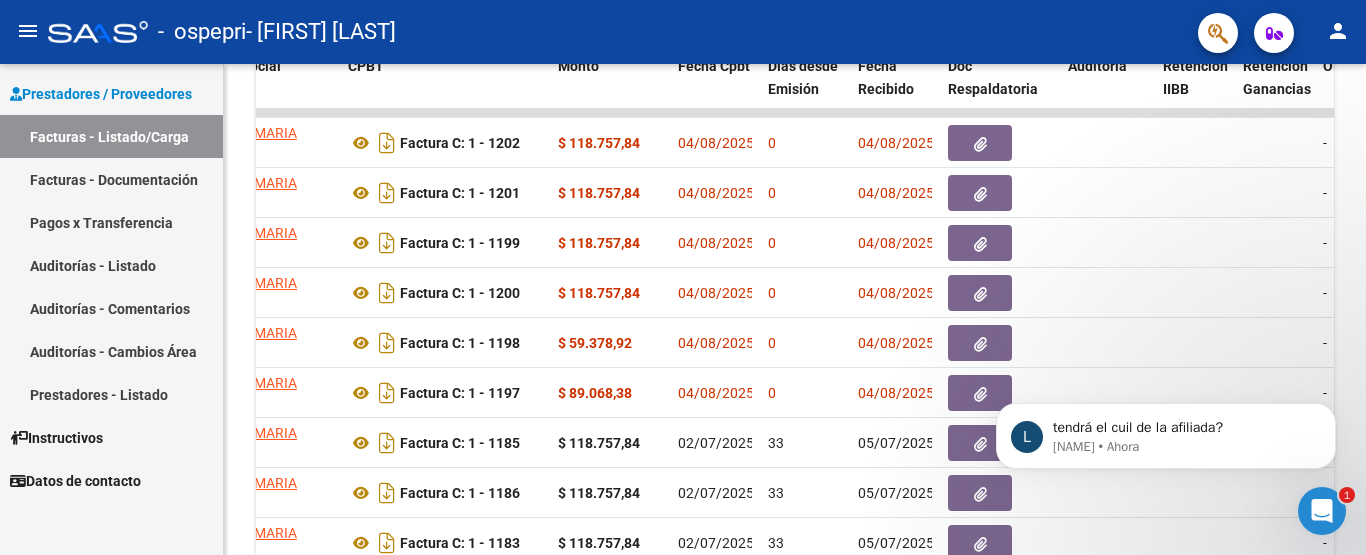 click 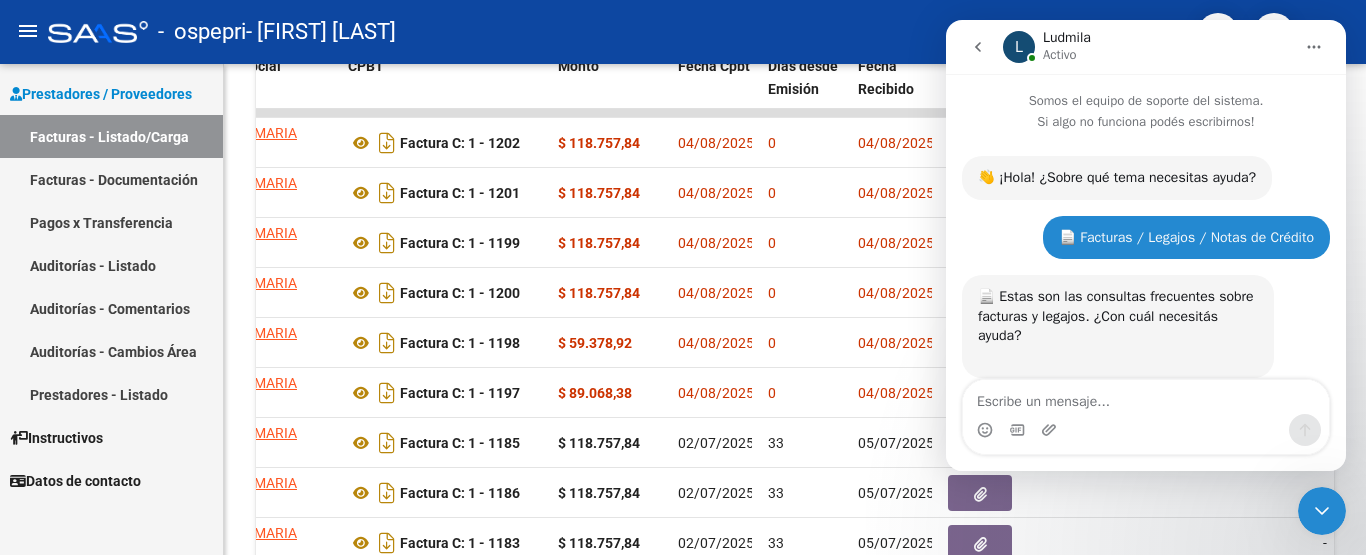 scroll, scrollTop: 1396, scrollLeft: 0, axis: vertical 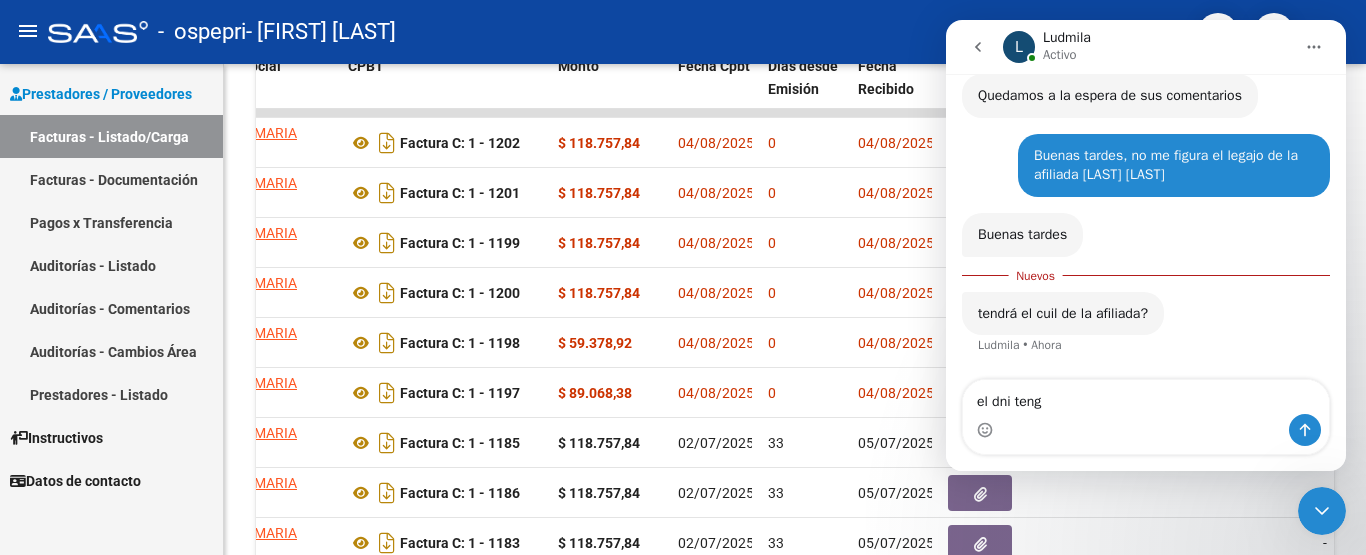 type on "el dni tengo" 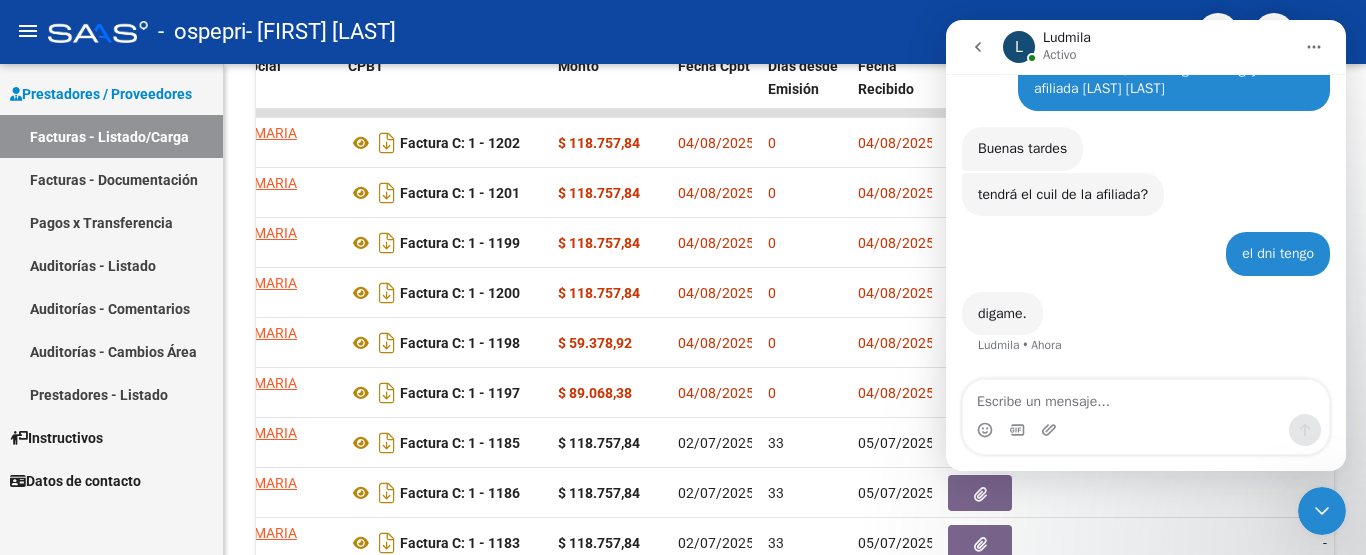 scroll, scrollTop: 1405, scrollLeft: 0, axis: vertical 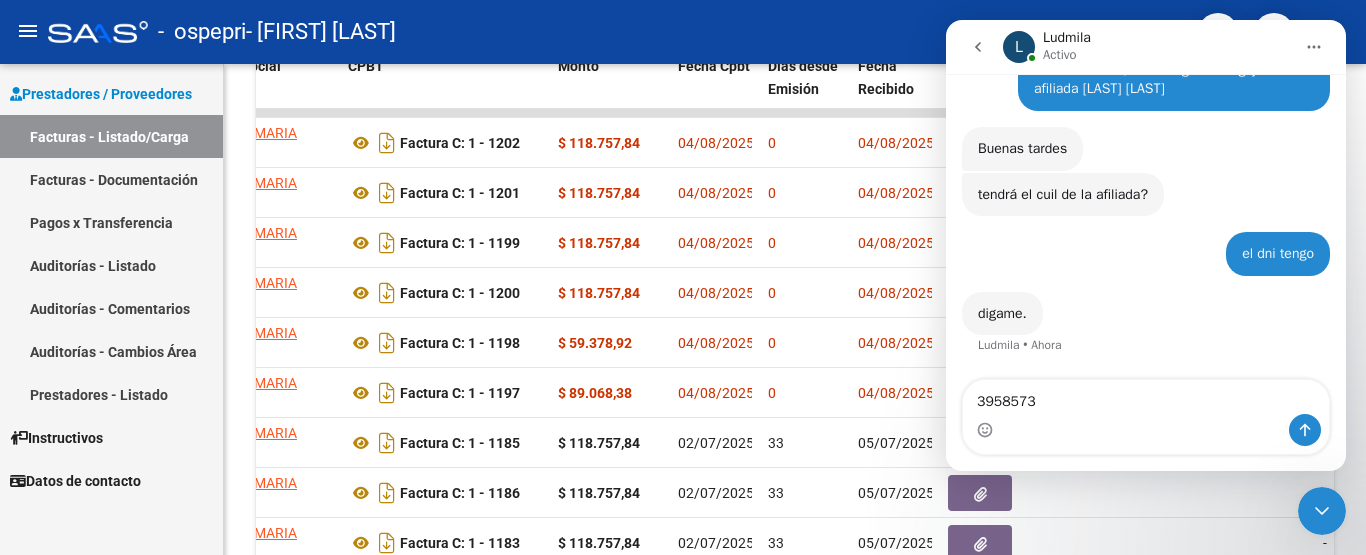 type on "39585731" 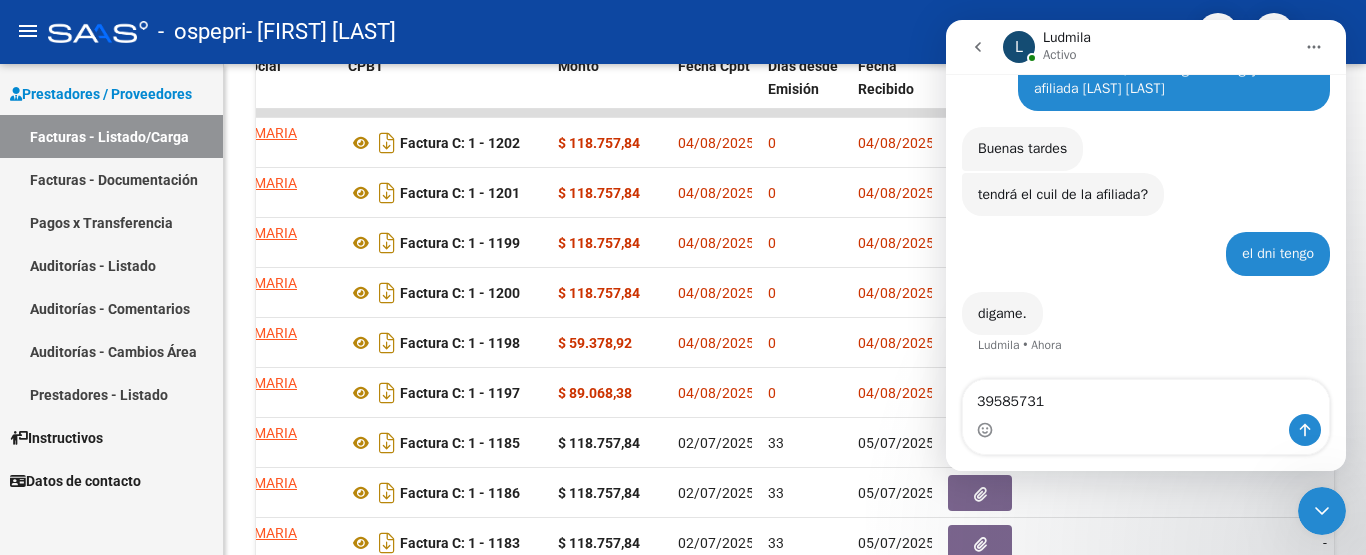 type 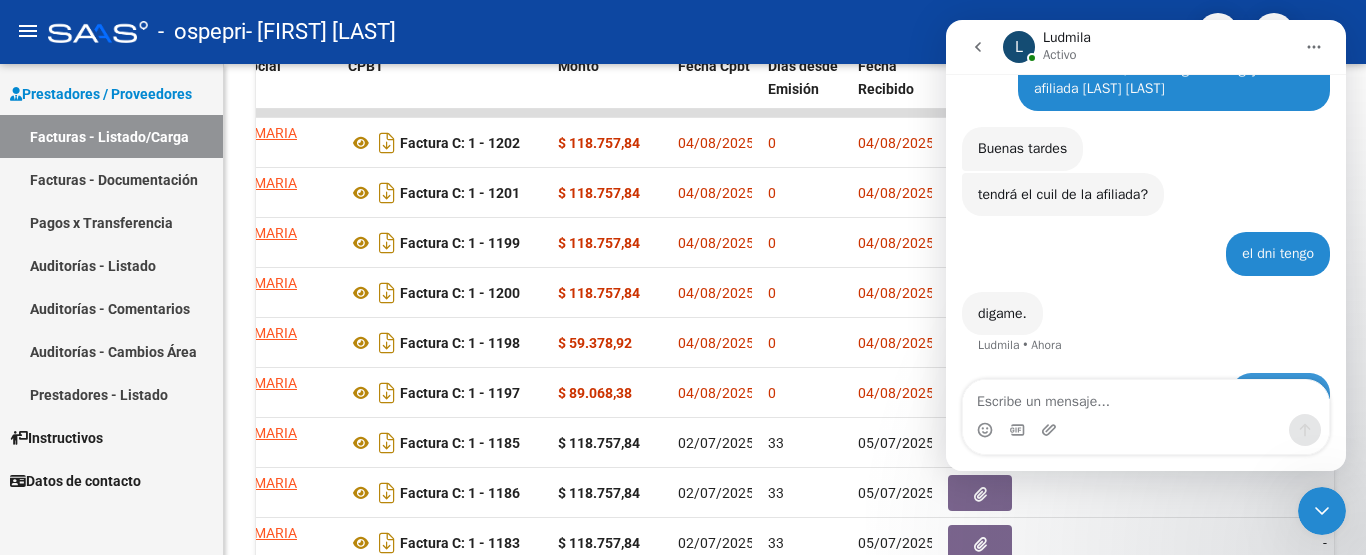 scroll, scrollTop: 1465, scrollLeft: 0, axis: vertical 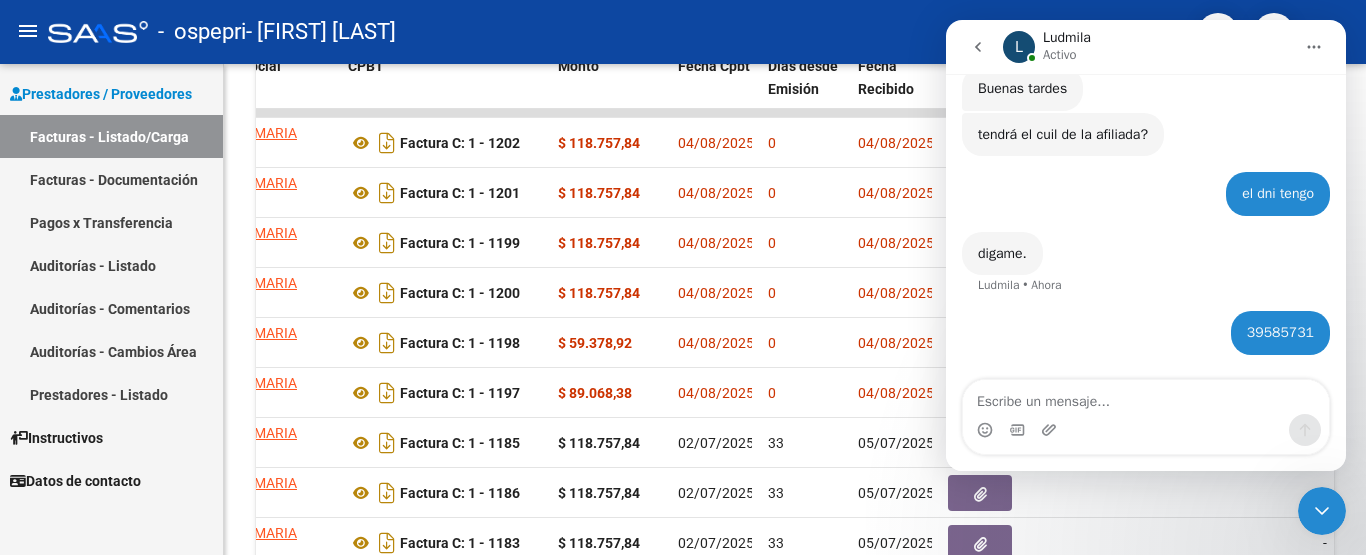 click 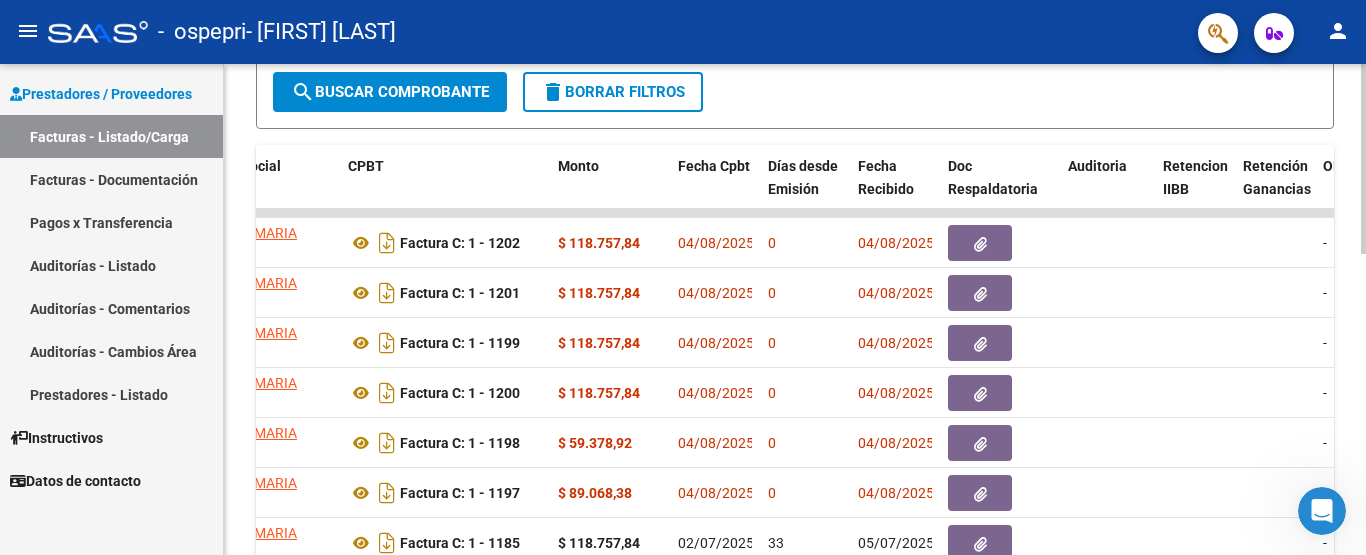 scroll, scrollTop: 777, scrollLeft: 0, axis: vertical 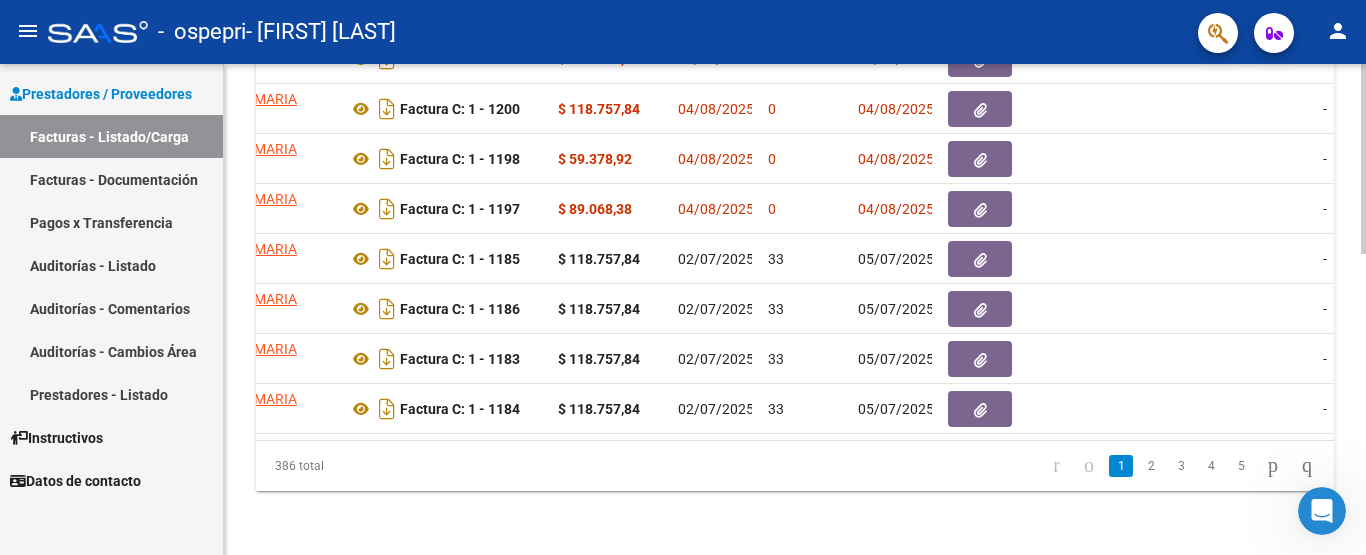 click 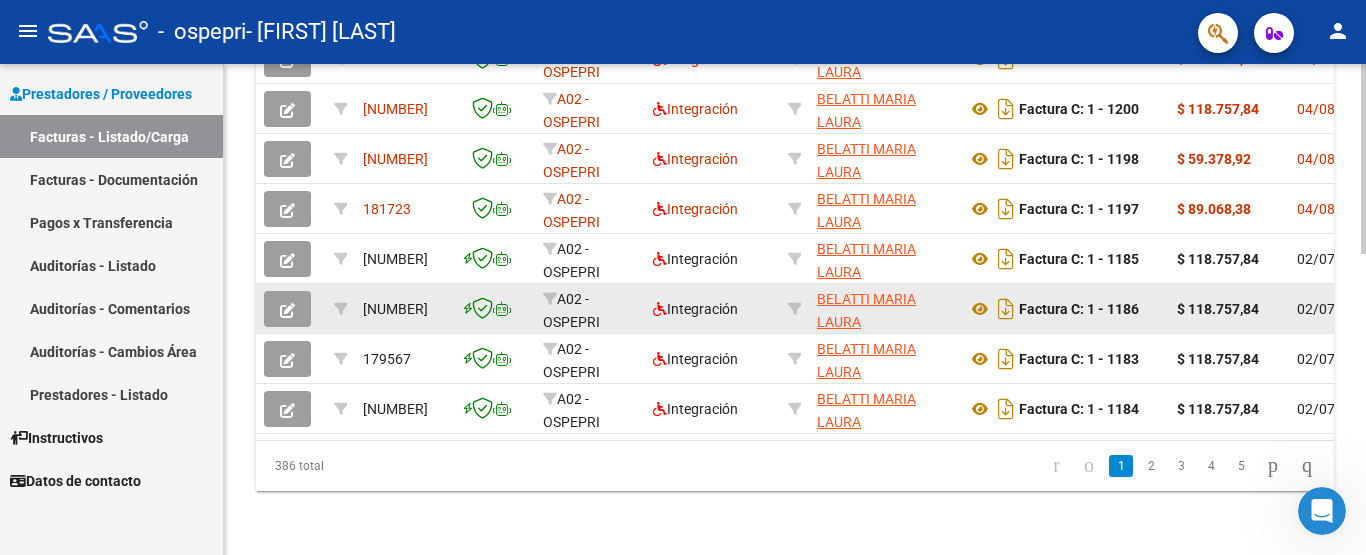 scroll, scrollTop: 577, scrollLeft: 0, axis: vertical 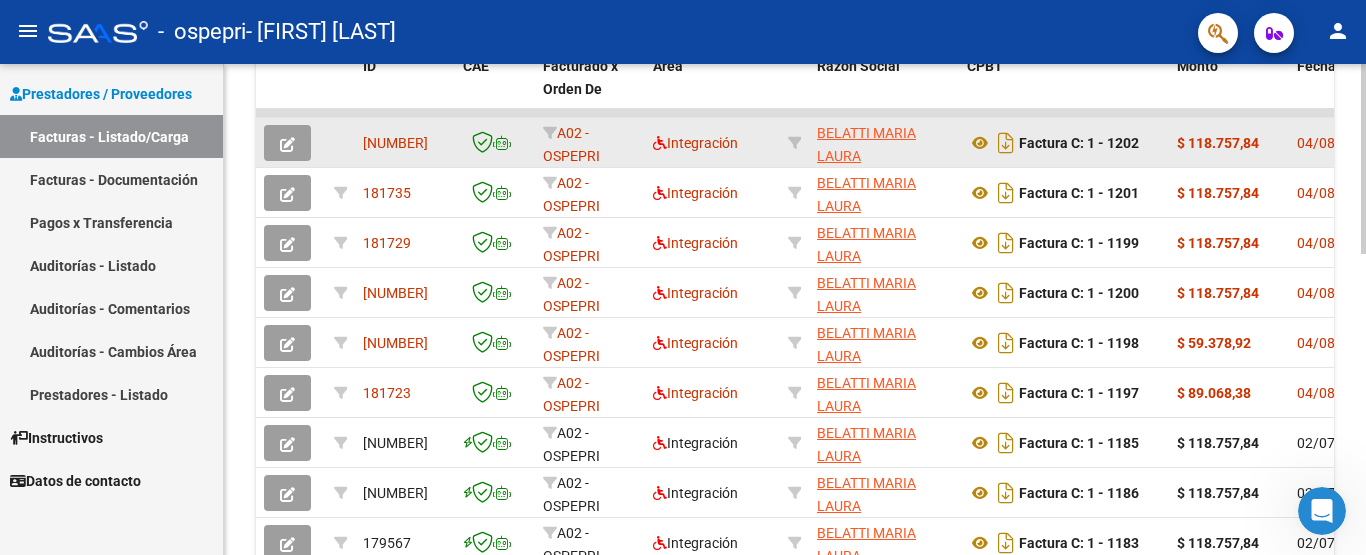click 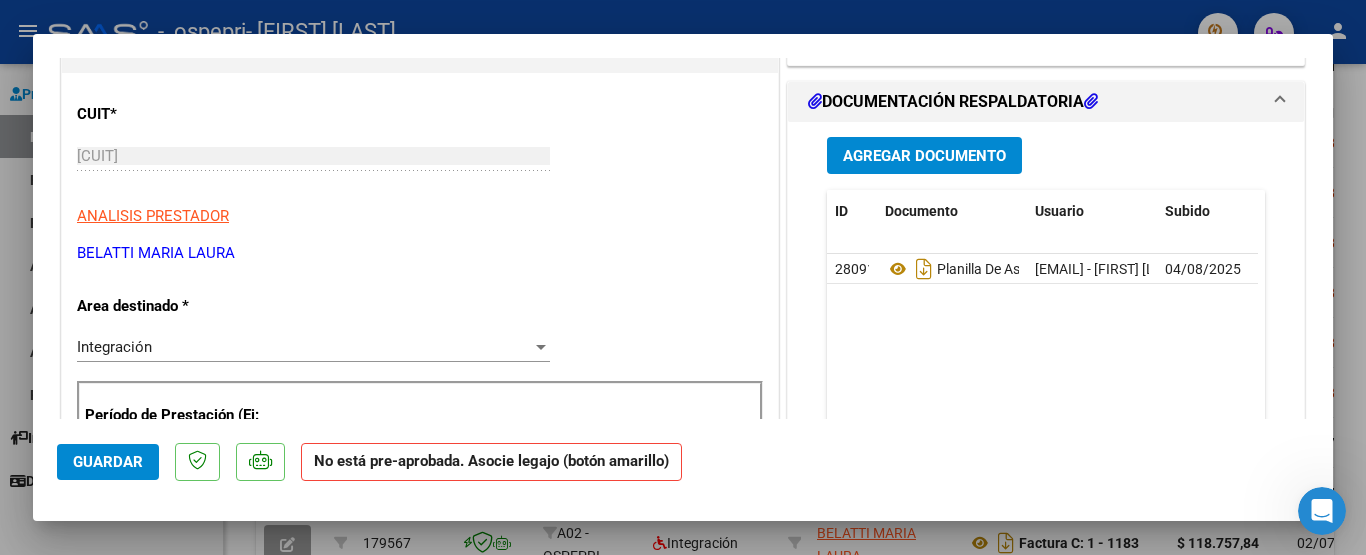 scroll, scrollTop: 100, scrollLeft: 0, axis: vertical 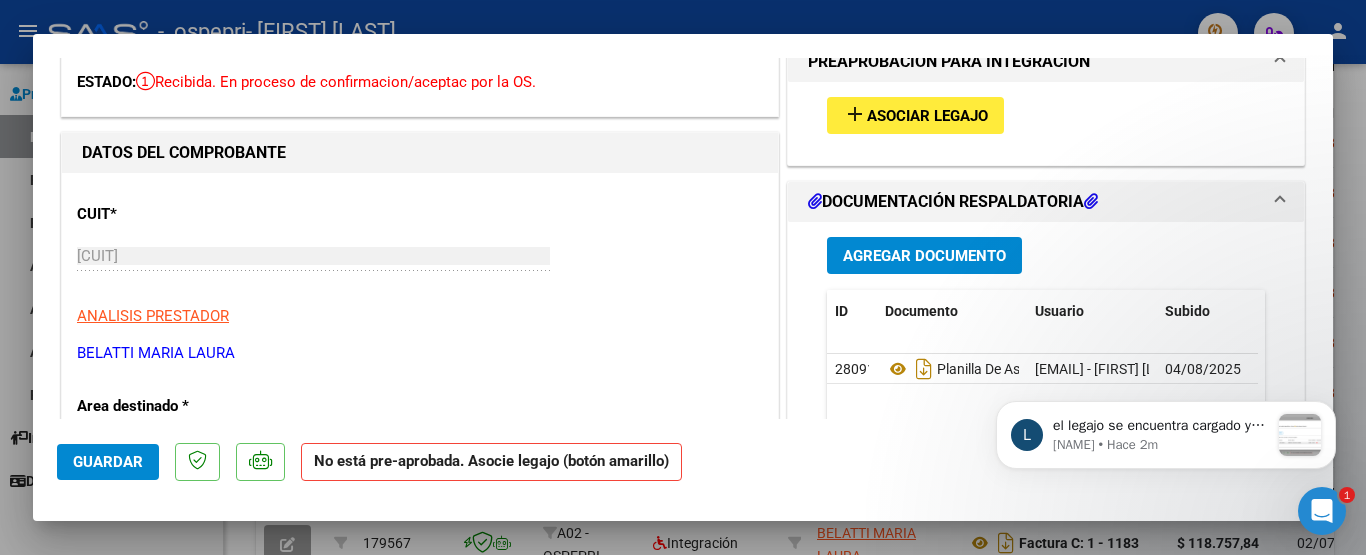 click on "Asociar Legajo" at bounding box center [927, 116] 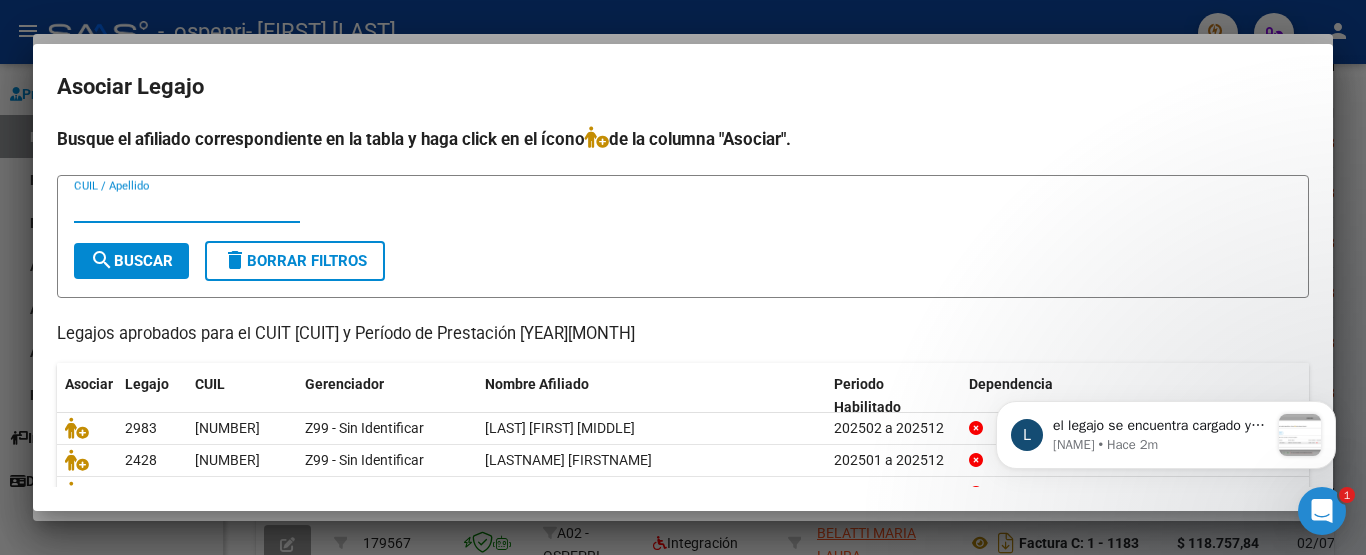 scroll, scrollTop: 165, scrollLeft: 0, axis: vertical 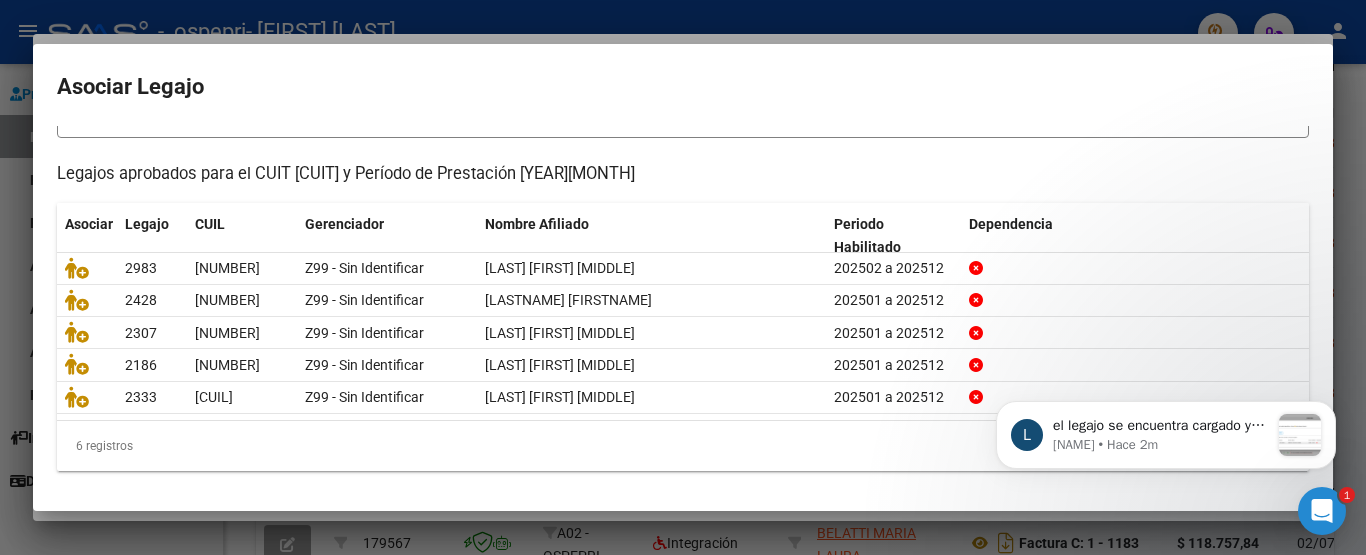 click on "Busque el afiliado correspondiente en la tabla y haga click en el ícono   de la columna "Asociar". CUIL / Apellido search  Buscar  delete  Borrar Filtros  Legajos aprobados para el CUIT [CUIT] y Período de Prestación [PERIOD]  Asociar Legajo CUIL Gerenciador Nombre Afiliado Periodo Habilitado Dependencia    2983 [CUIL] Z99 - Sin Identificar [LASTNAME] [FIRSTNAME]  [PERIOD] a [PERIOD]     2428 [CUIL] Z99 - Sin Identificar [LASTNAME] [FIRSTNAME]  [PERIOD] a [PERIOD]     2307 [CUIL] Z99 - Sin Identificar [LASTNAME] [FIRSTNAME]  [PERIOD] a [PERIOD]     2186 [CUIL] Z99 - Sin Identificar [LASTNAME] [FIRSTNAME]  [PERIOD] a [PERIOD]     2333 [CUIL] Z99 - Sin Identificar [LASTNAME] [FIRSTNAME]  [PERIOD] a [PERIOD]   6 registros   1   2" at bounding box center (683, 218) 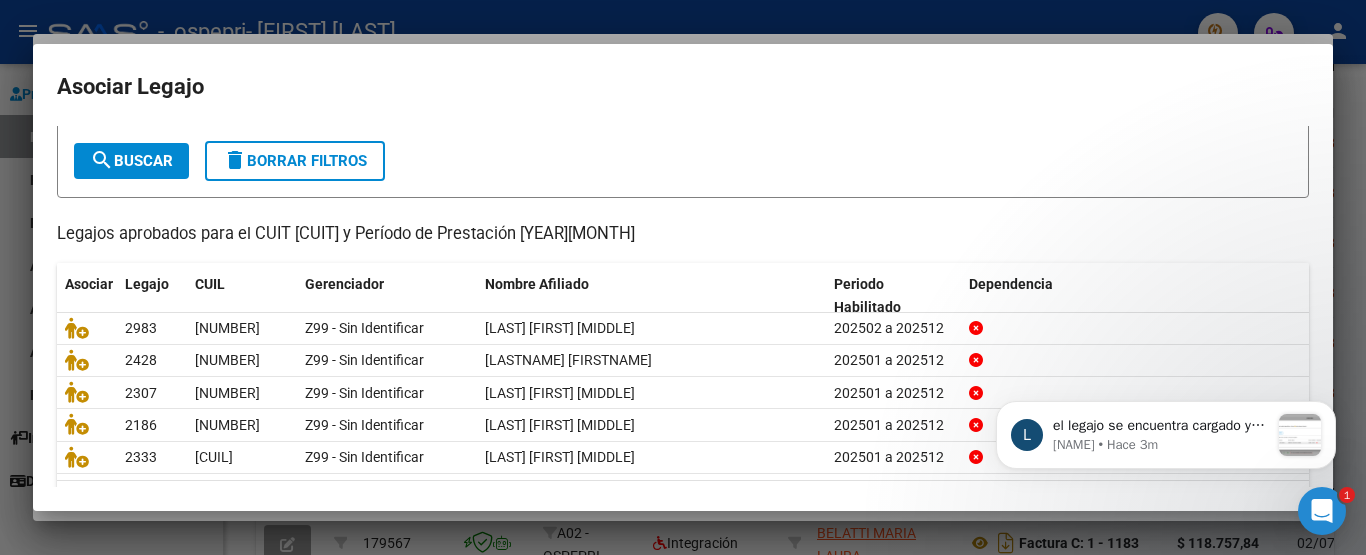 scroll, scrollTop: 165, scrollLeft: 0, axis: vertical 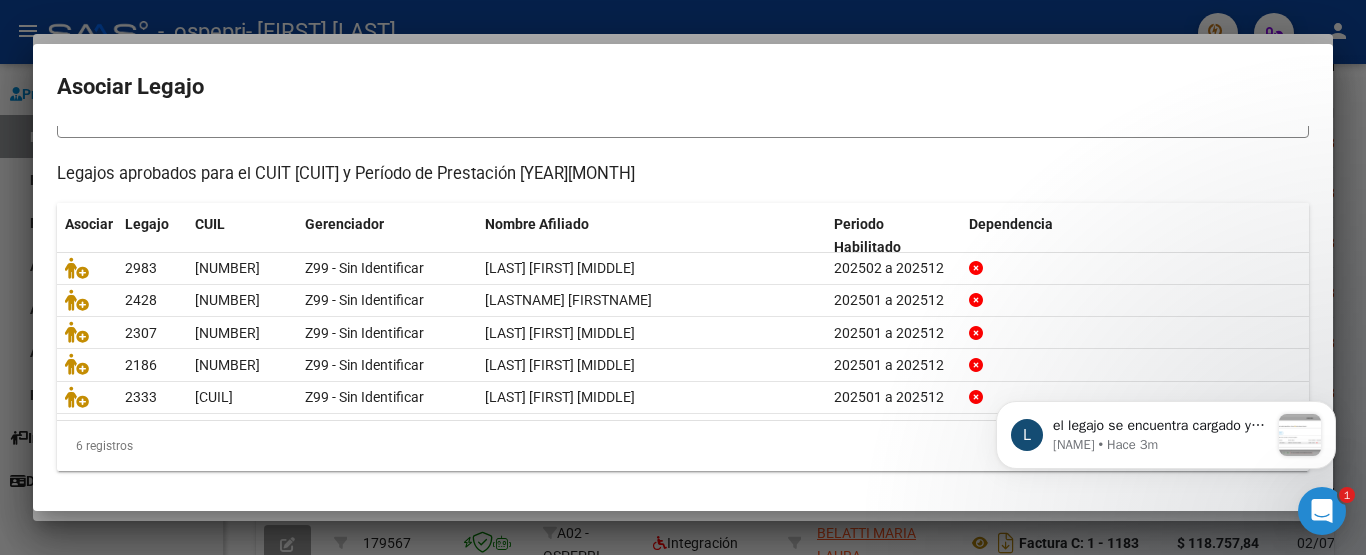 click 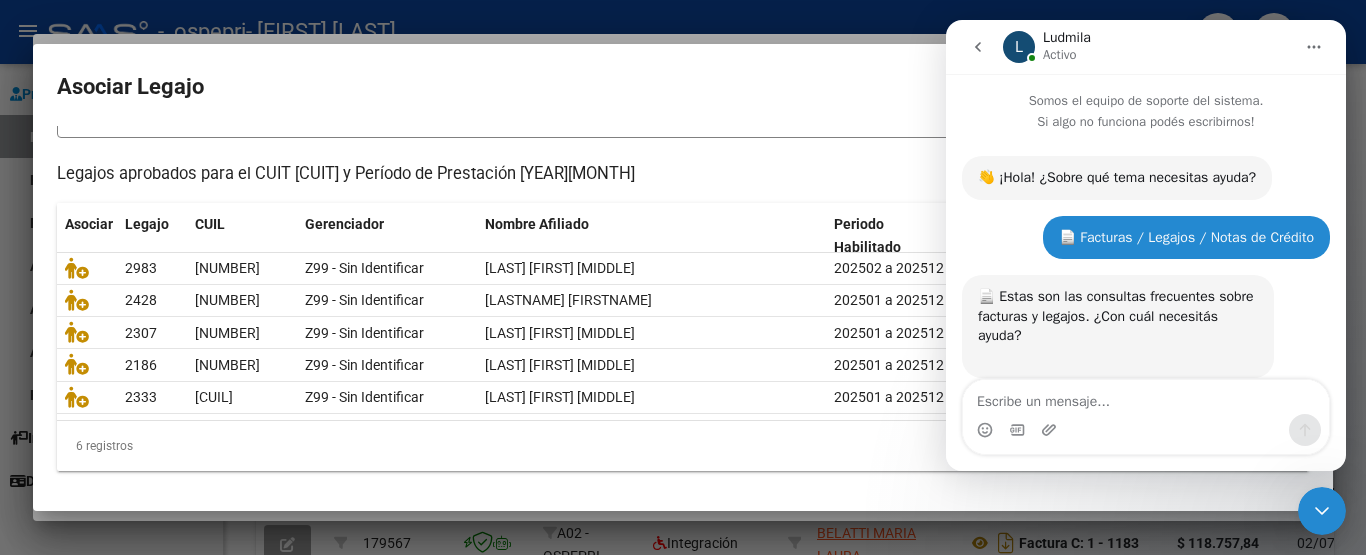 scroll, scrollTop: 3, scrollLeft: 0, axis: vertical 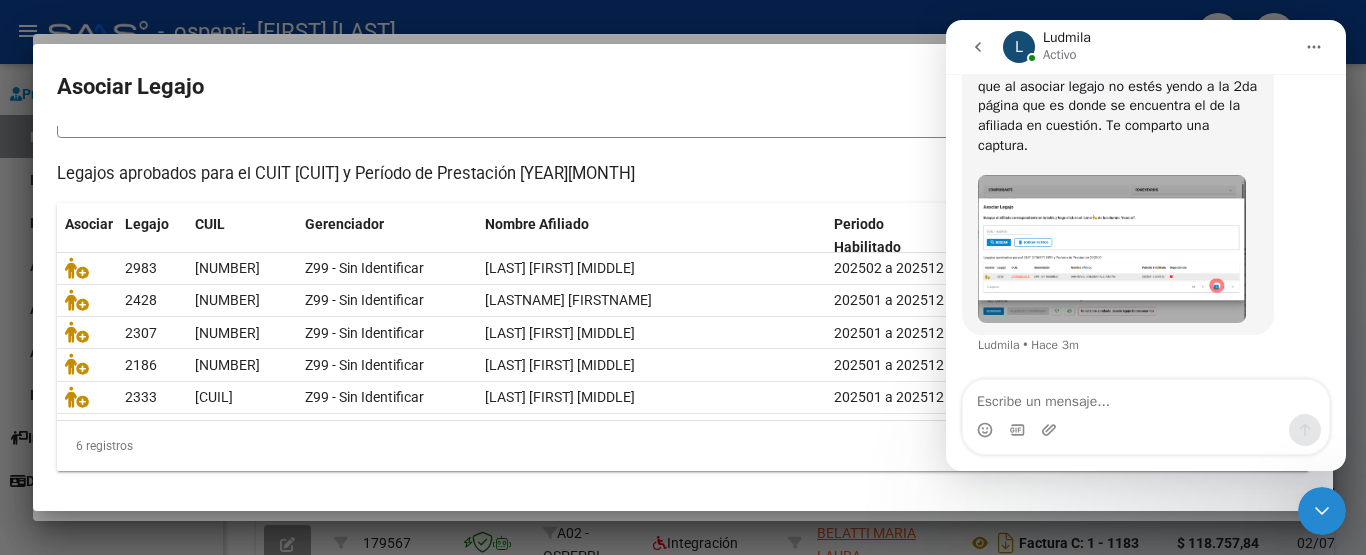 click on "Asociar Legajo Busque el afiliado correspondiente en la tabla y haga click en el ícono   de la columna "Asociar". CUIL / Apellido search  Buscar  delete  Borrar Filtros  Legajos aprobados para el CUIT [CUIT] y Período de Prestación [YEAR][MONTH]  Asociar Legajo CUIL Gerenciador Nombre Afiliado Periodo Habilitado Dependencia    2983 [NUMBER] Z99 - Sin Identificar [LAST] [FIRST] [MIDDLE]  [YEAR][MONTH] a [YEAR][MONTH]     2428 [NUMBER] Z99 - Sin Identificar [LAST] [LAST] [LAST]  [YEAR][MONTH] a [YEAR][MONTH]     2307 [NUMBER] Z99 - Sin Identificar [LAST] [FIRST] [MIDDLE]  [YEAR][MONTH] a [YEAR][MONTH]     2186 [NUMBER] Z99 - Sin Identificar [LAST] [FIRST] [MIDDLE]  [YEAR][MONTH] a [YEAR][MONTH]     2333 [NUMBER] Z99 - Sin Identificar [LAST] [FIRST] [MIDDLE]  [YEAR][MONTH] a [YEAR][MONTH]   6 registros   1   2" at bounding box center (683, 277) 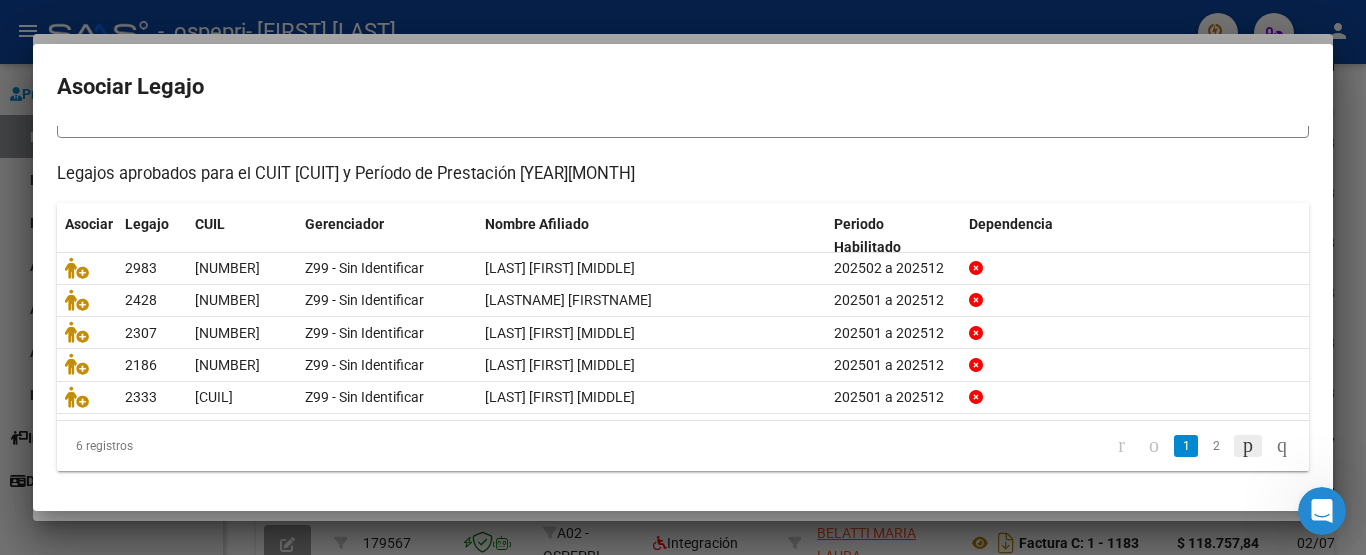 click 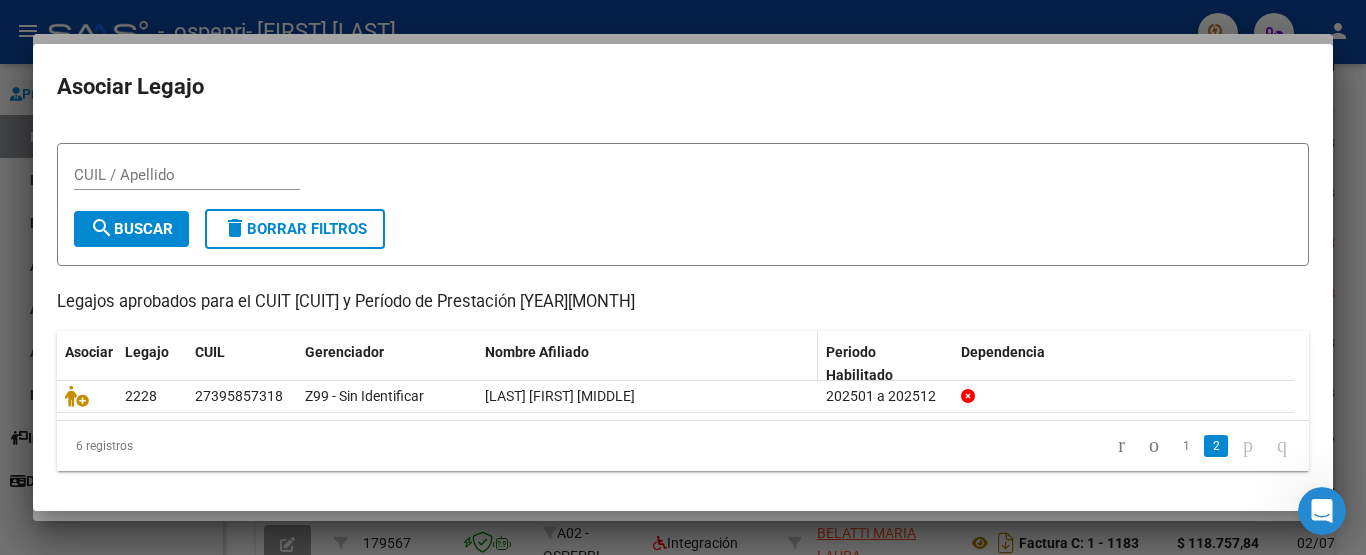 scroll, scrollTop: 33, scrollLeft: 0, axis: vertical 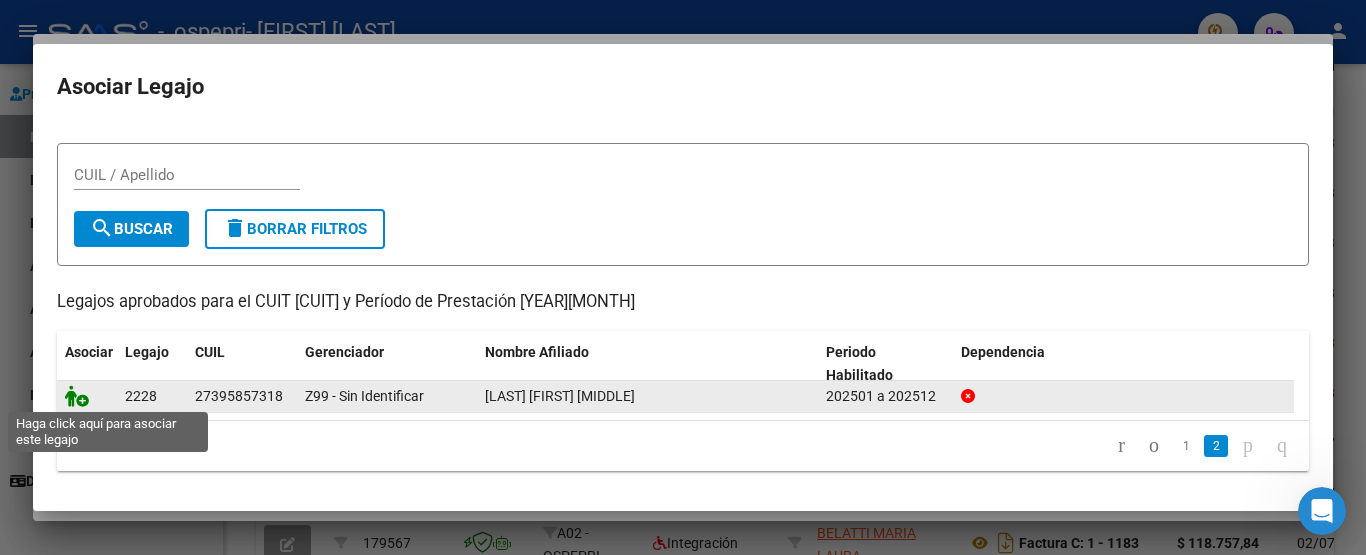 click 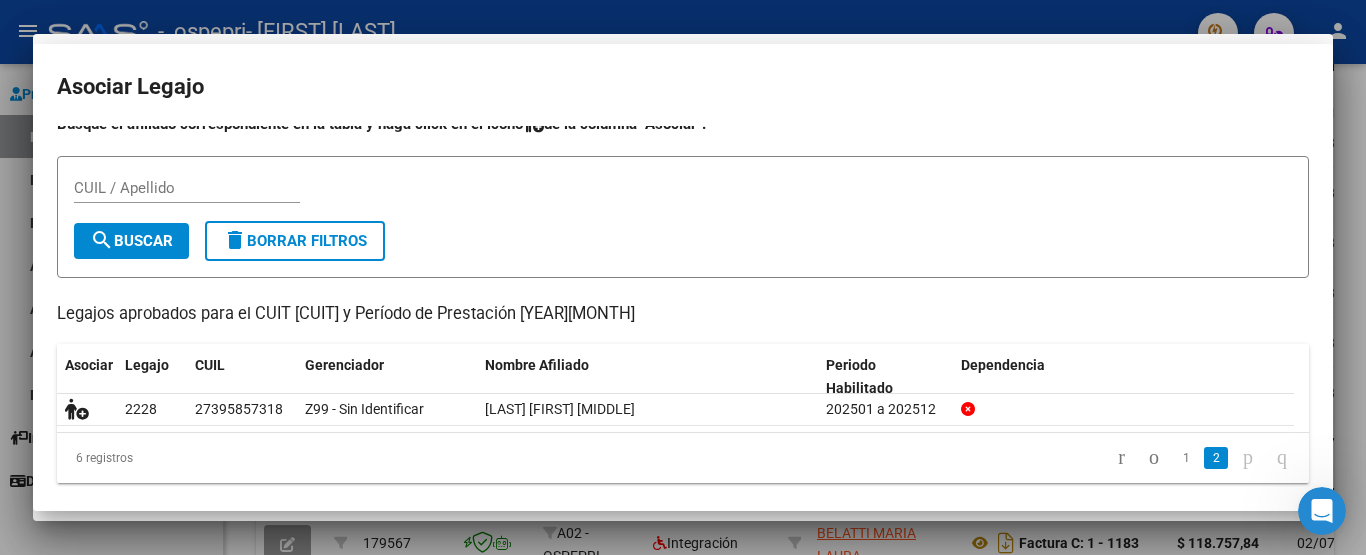 scroll, scrollTop: 0, scrollLeft: 0, axis: both 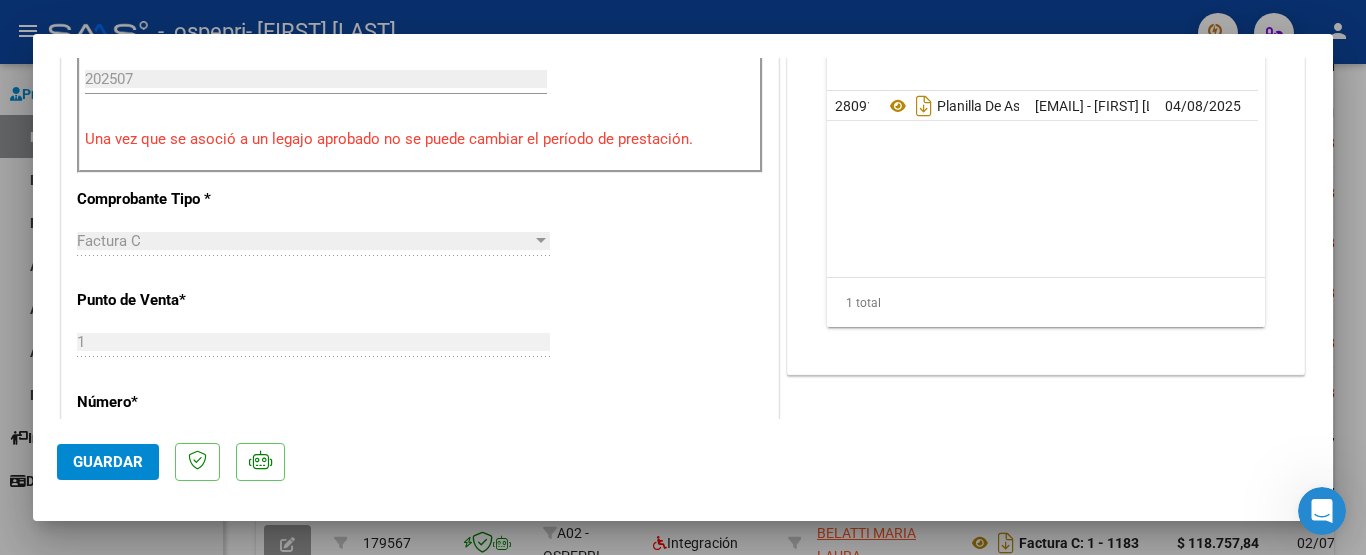 click on "Guardar" 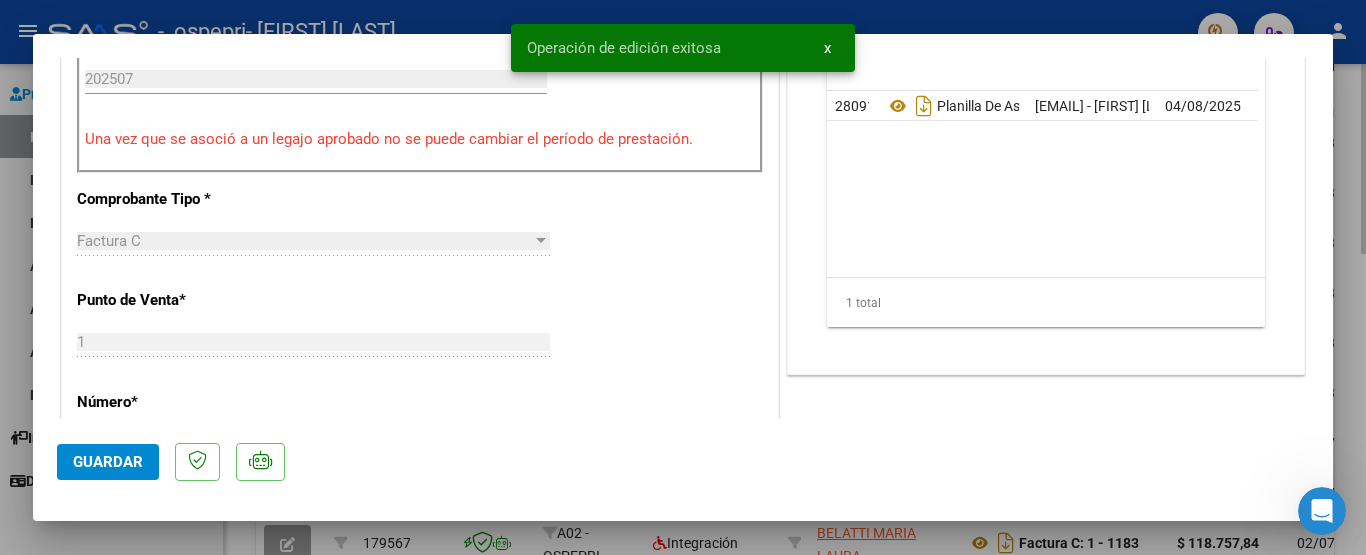 drag, startPoint x: 1365, startPoint y: 161, endPoint x: 1346, endPoint y: 471, distance: 310.58173 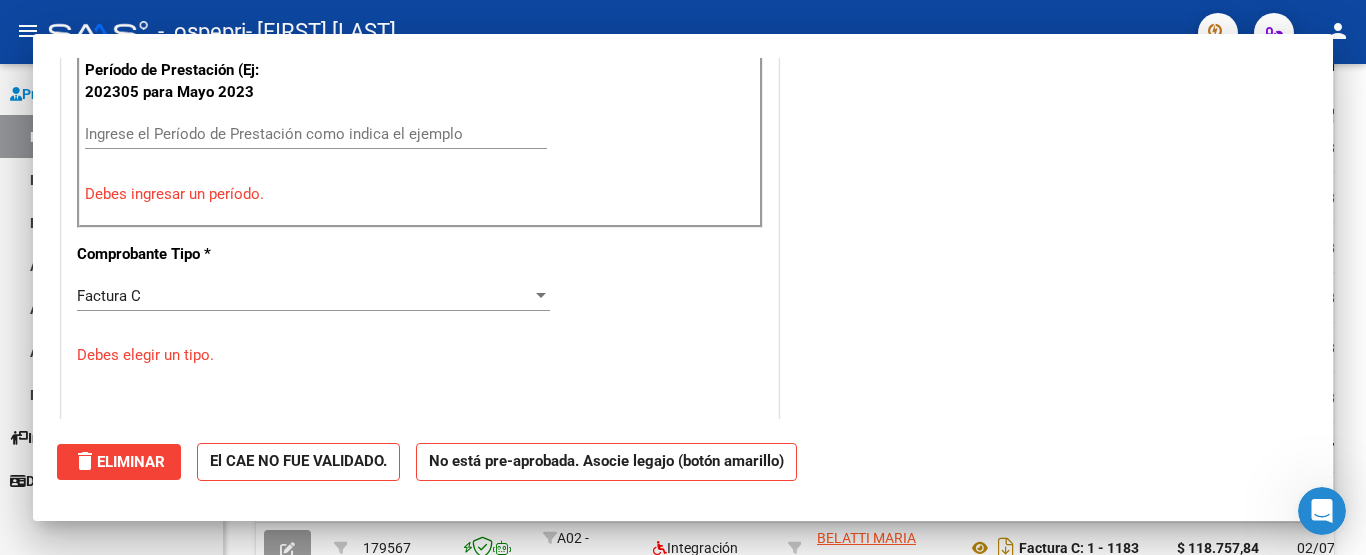 scroll, scrollTop: 0, scrollLeft: 0, axis: both 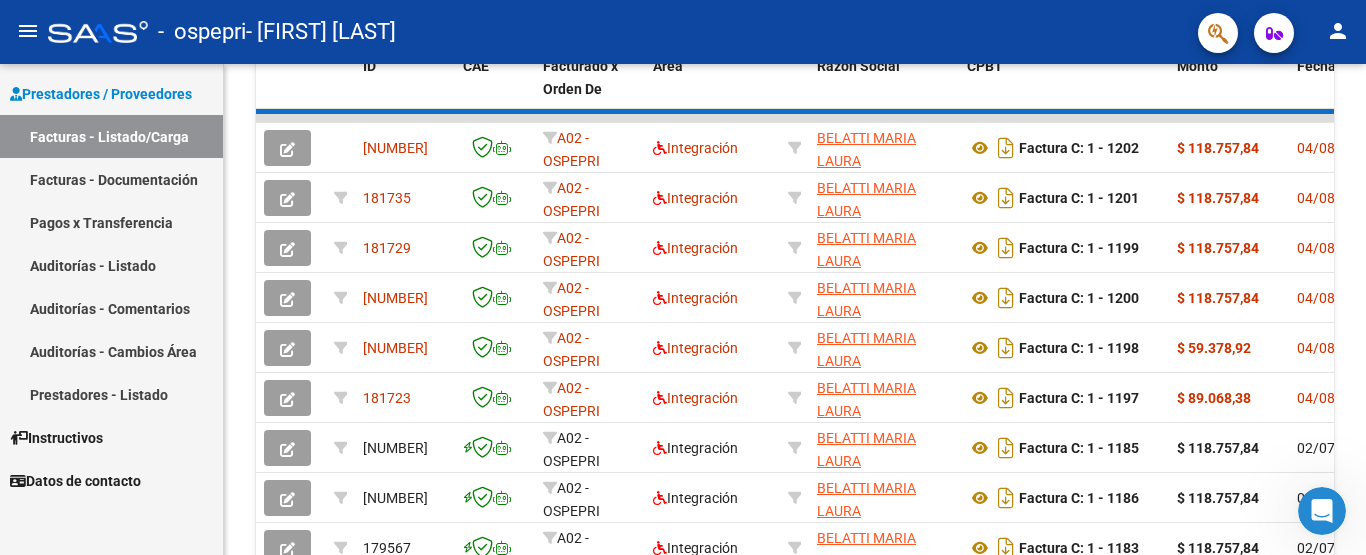 click 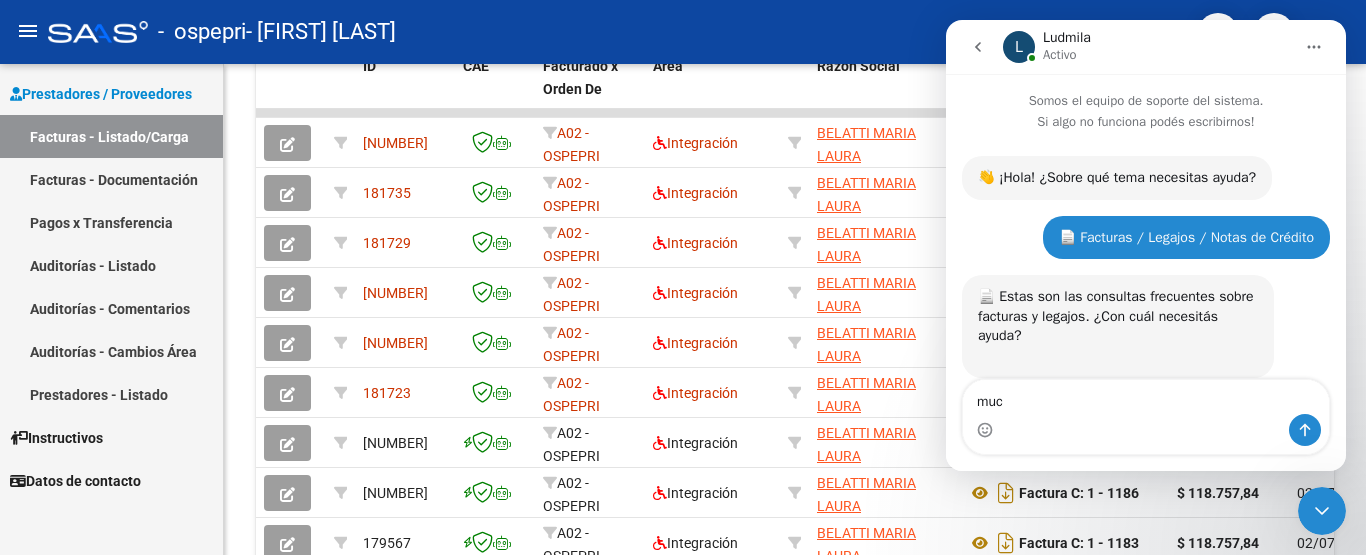 scroll, scrollTop: 1836, scrollLeft: 0, axis: vertical 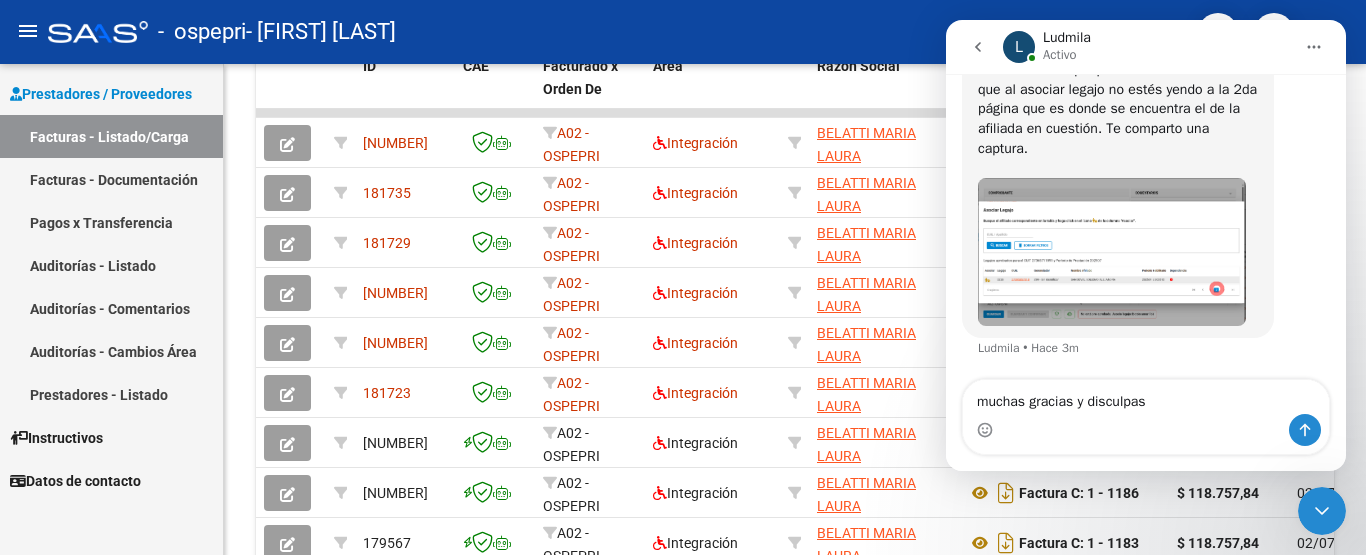 type on "muchas gracias y disculpas" 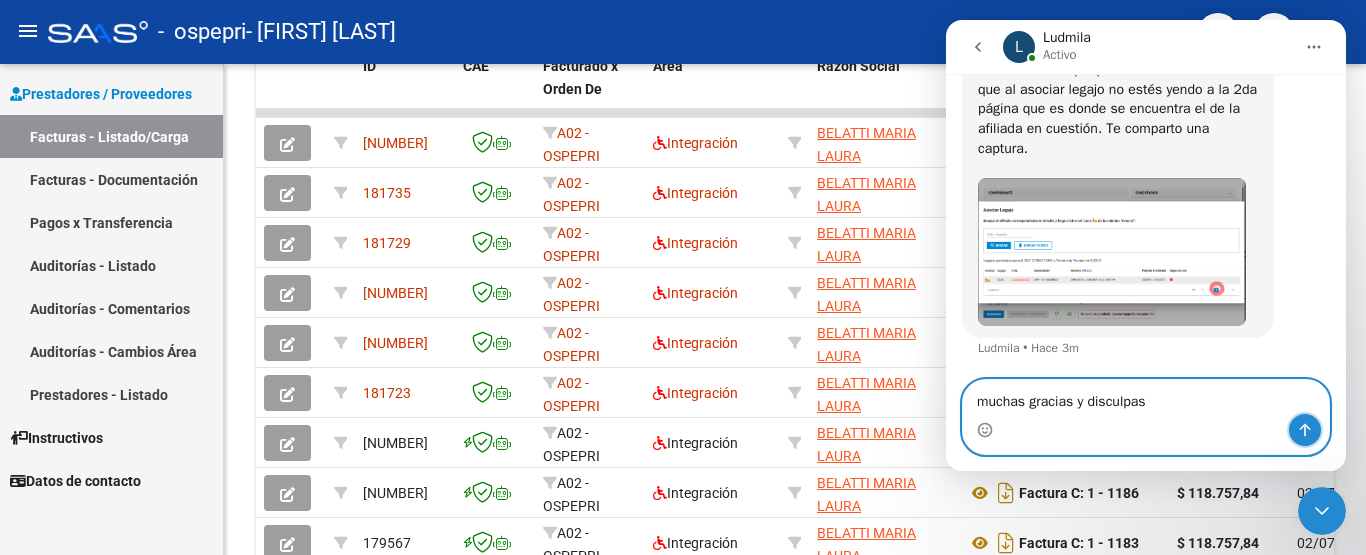 click 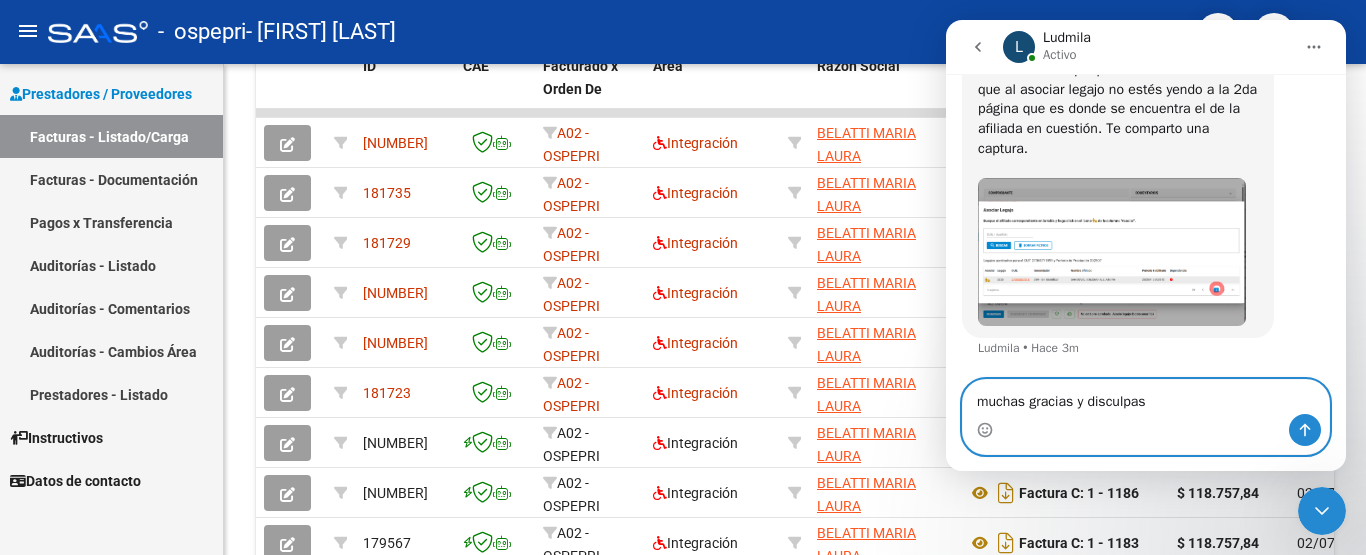 type 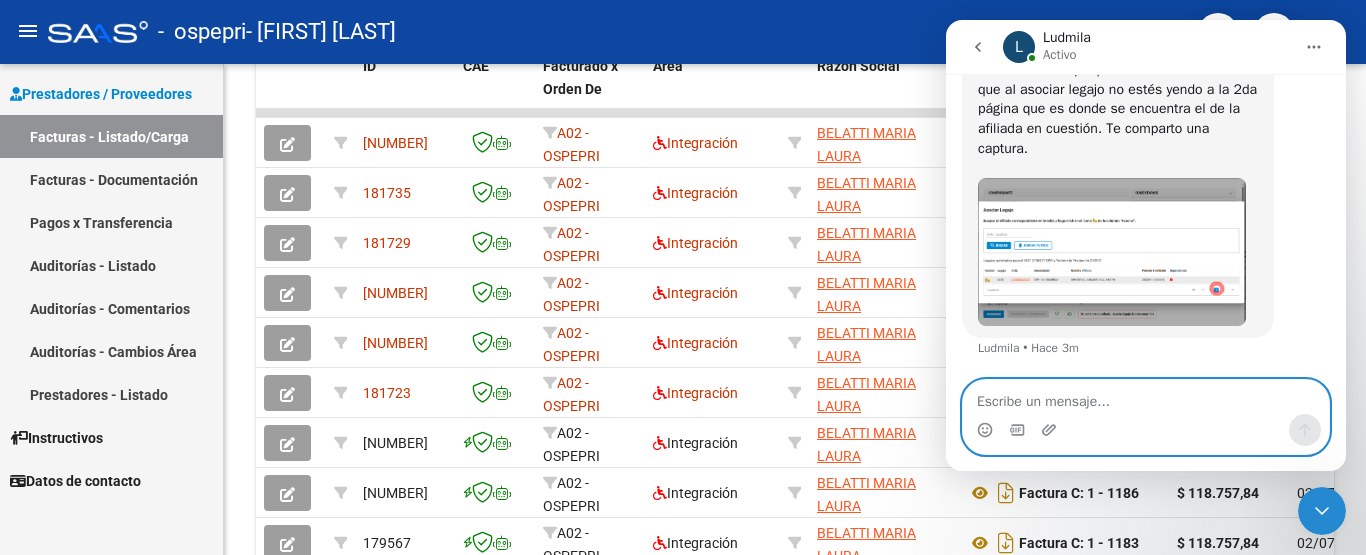scroll, scrollTop: 1895, scrollLeft: 0, axis: vertical 